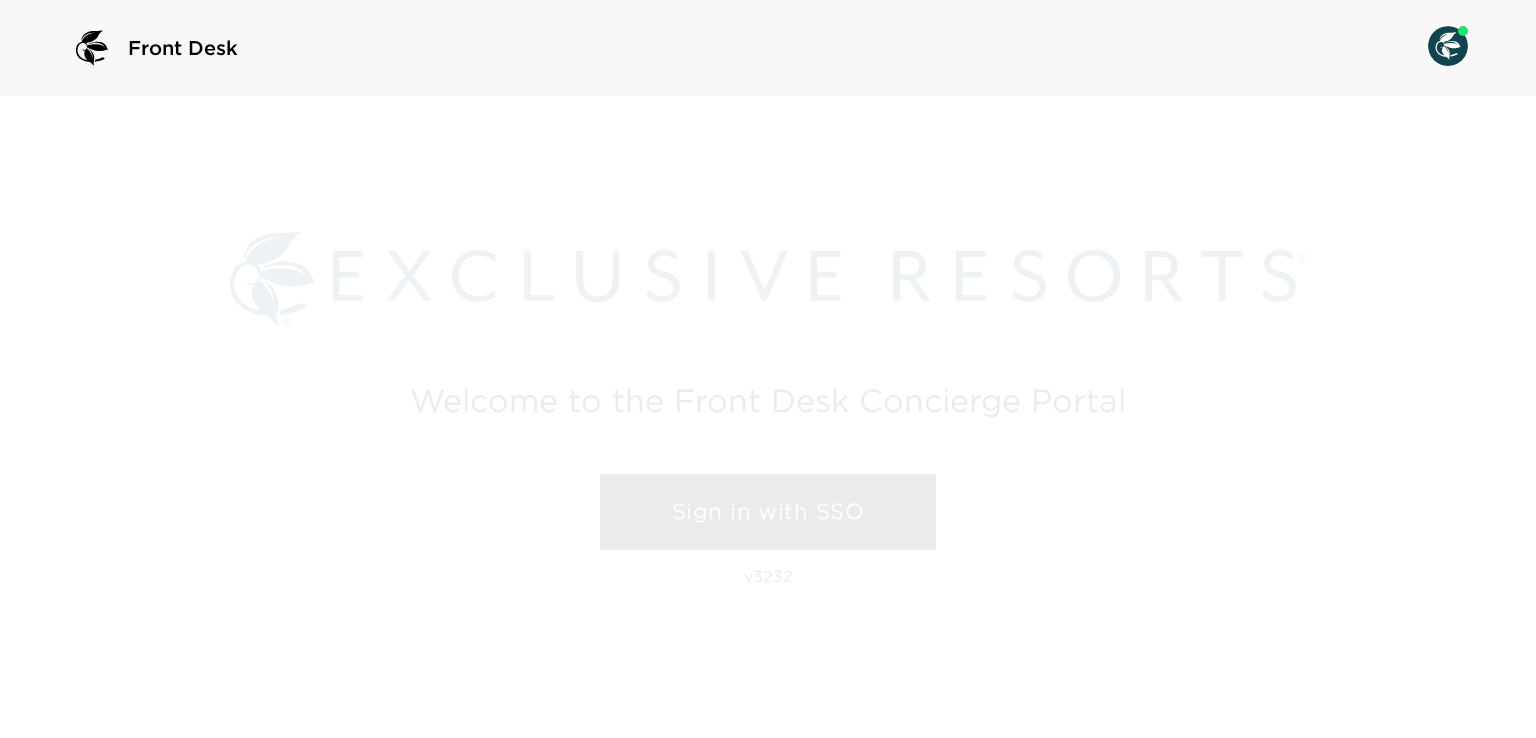 scroll, scrollTop: 0, scrollLeft: 0, axis: both 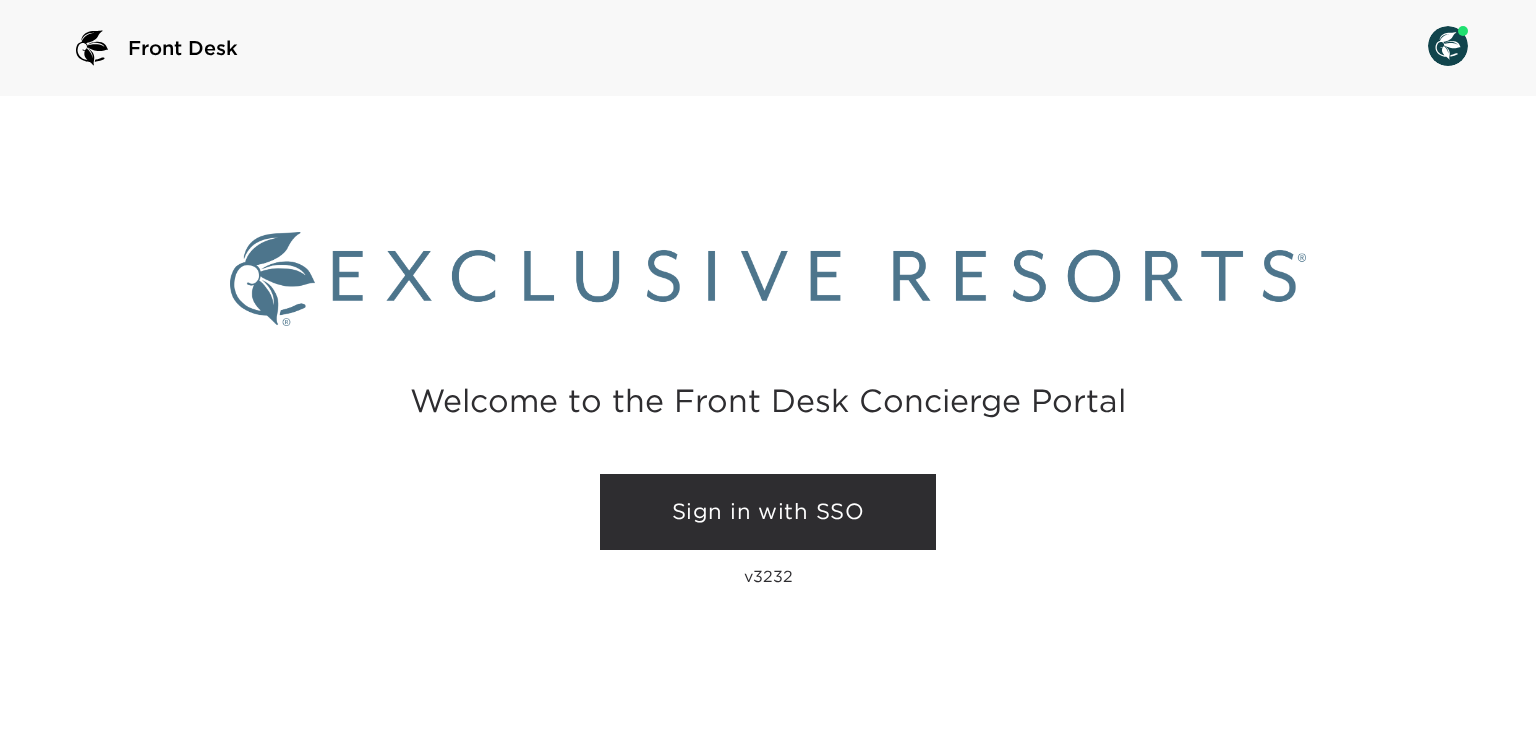 click on "Sign in with SSO" at bounding box center (768, 512) 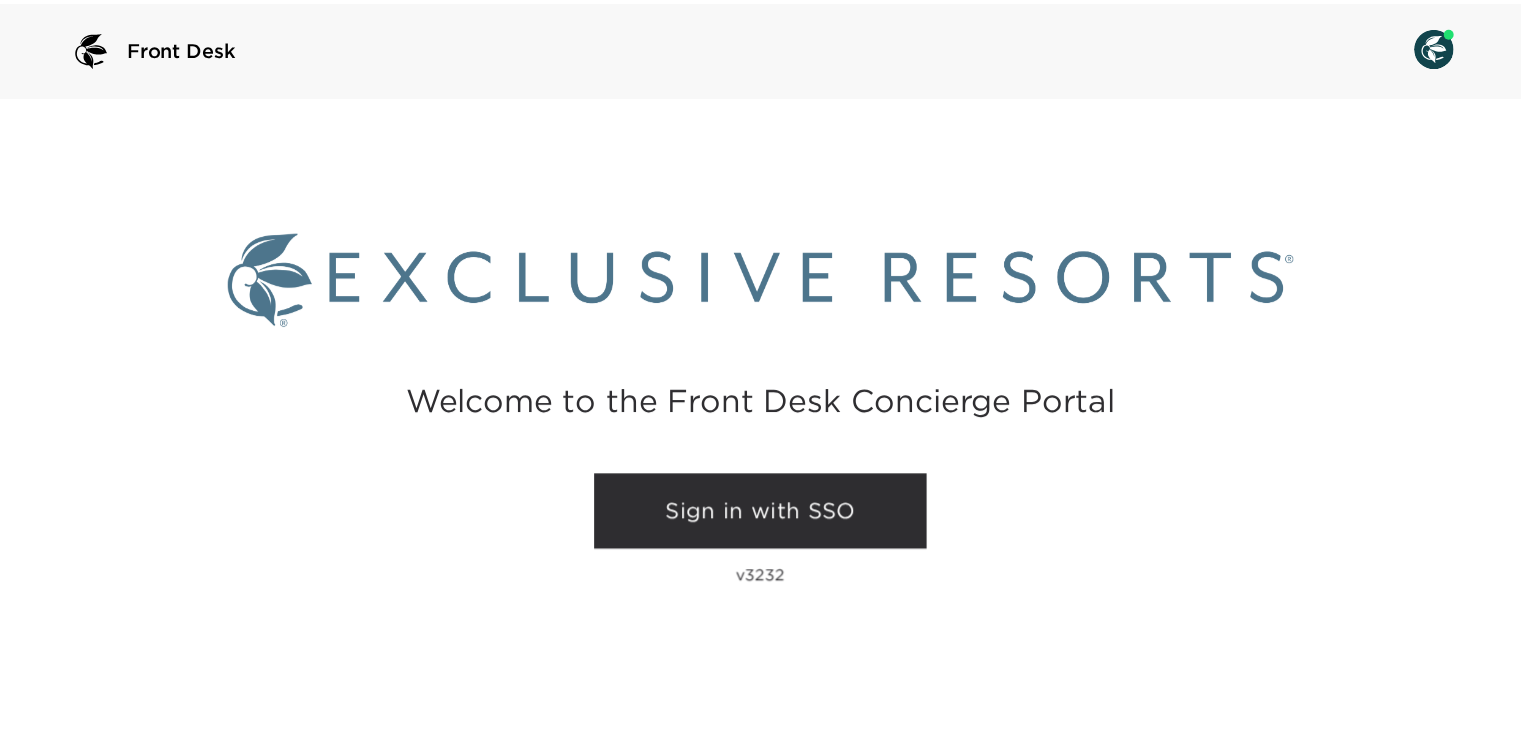 scroll, scrollTop: 0, scrollLeft: 0, axis: both 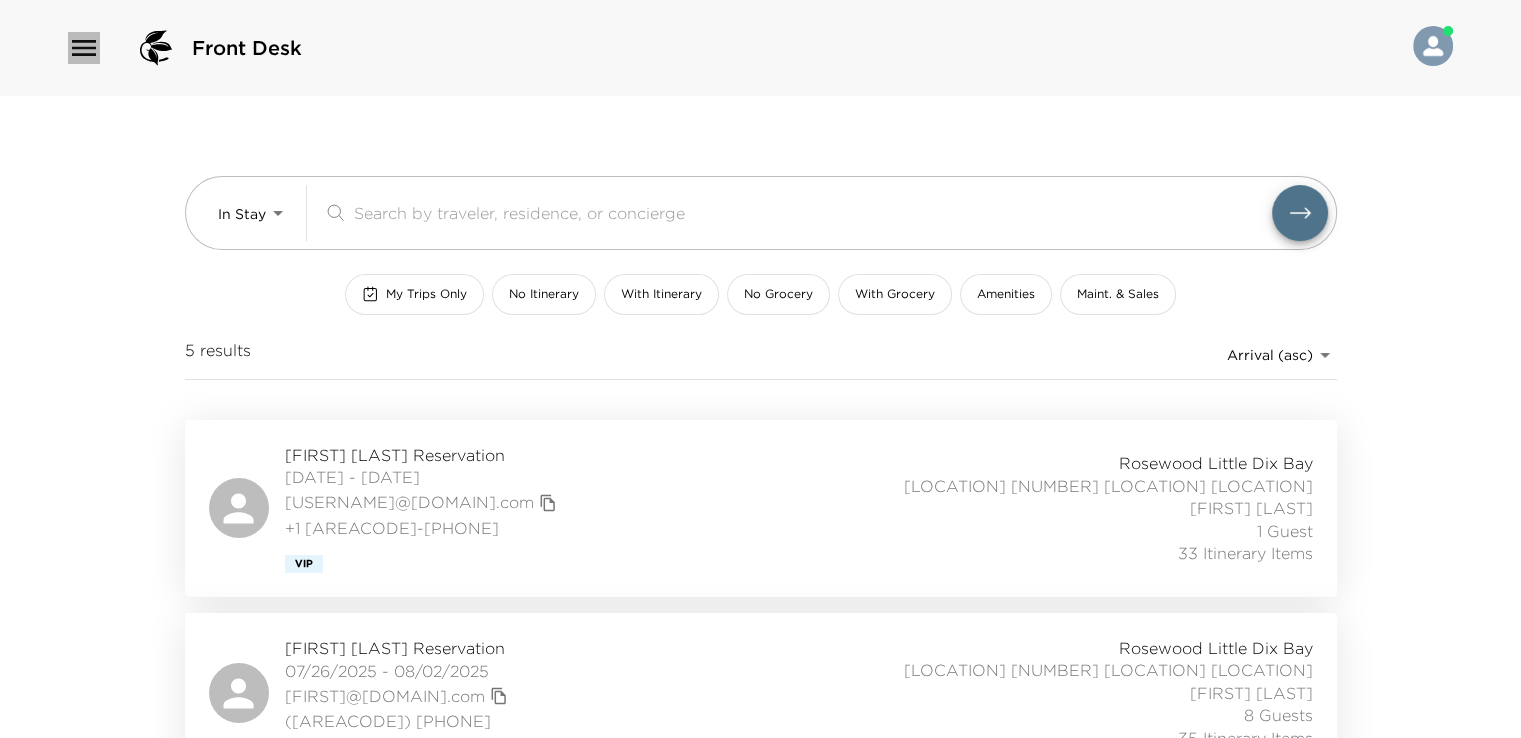 click 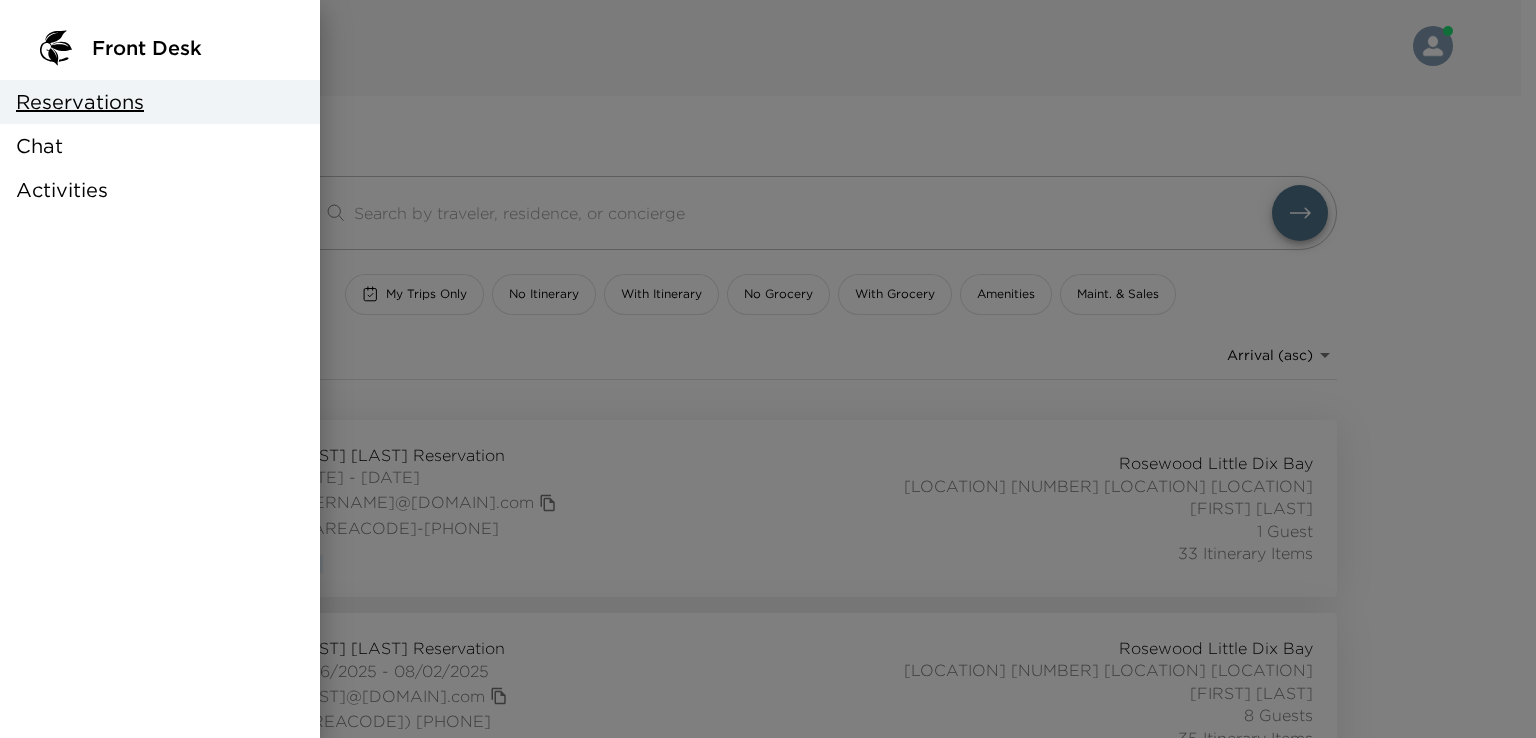 click at bounding box center [768, 369] 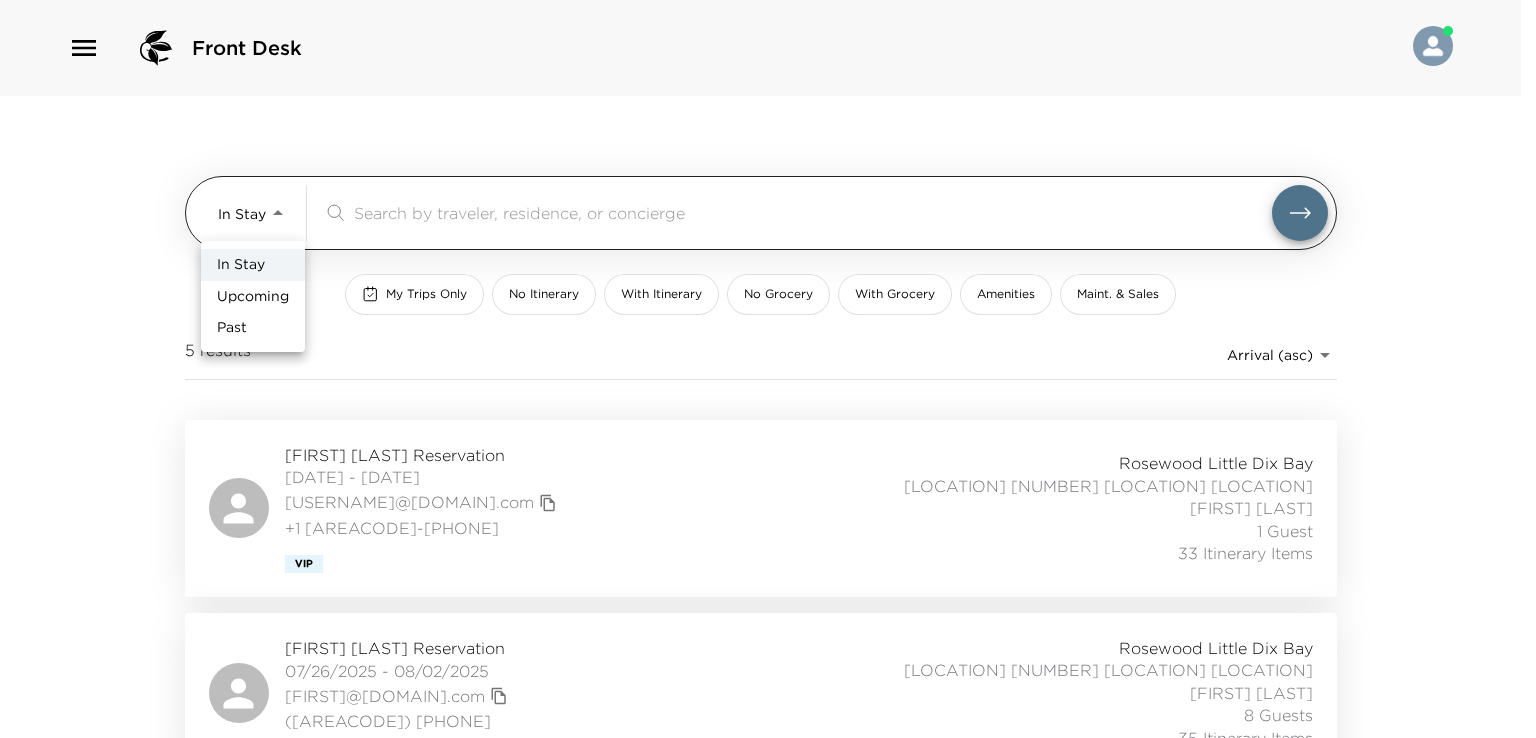 click on "Front Desk In Stay In-Stay & Sales [NUMBER] results Arrival (asc) reservations_prod_arrival_asc [FIRST] [LAST] Reservation [DATE] - [DATE] [USERNAME]@[DOMAIN].com +1 [AREACODE]-[PHONE] [LOCATION] [LOCATION] [LOCATION] [LOCATION] [FIRST] [NUMBER] Guest [NUMBER] Itinerary Items [FIRST] [LAST] Reservation [DATE] - [DATE] [USERNAME]@[DOMAIN].com ([PHONE]) [LOCATION] [LOCATION] [LOCATION] [LOCATION] [FIRST] [NUMBER] Guests [NUMBER] Itinerary Items [FIRST] [LAST] Reservation [DATE] - [DATE] [USERNAME]@[DOMAIN].com [PHONE] [LOCATION] [LOCATION] [LOCATION] [LOCATION] [FIRST] [NUMBER] Guests [NUMBER] Itinerary Items [FIRST] [LAST] Reservation [DATE] - [DATE] [USERNAME]@[DOMAIN].com ([PHONE]) Ultra [NUMBER] Guests" at bounding box center (768, 369) 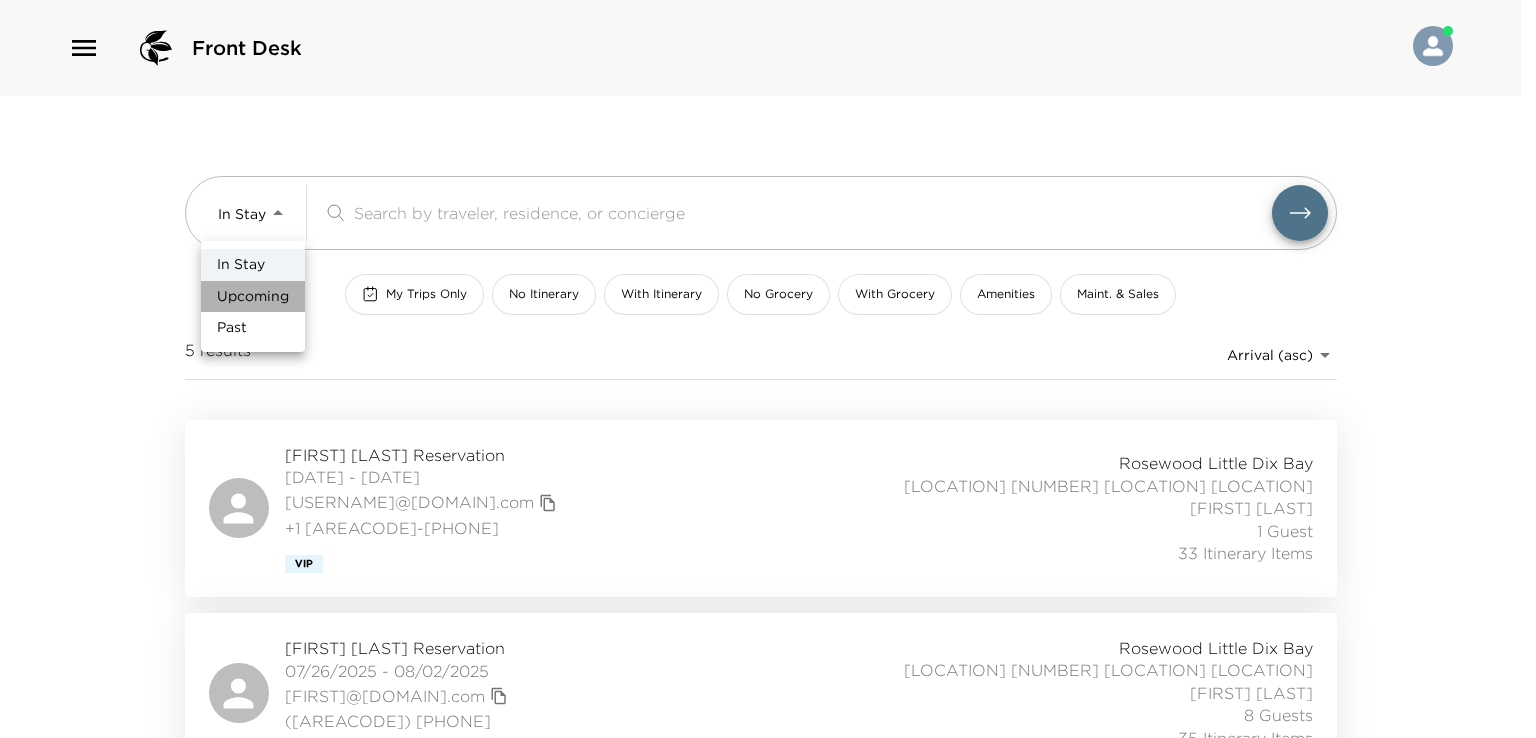 click on "Upcoming" at bounding box center [253, 297] 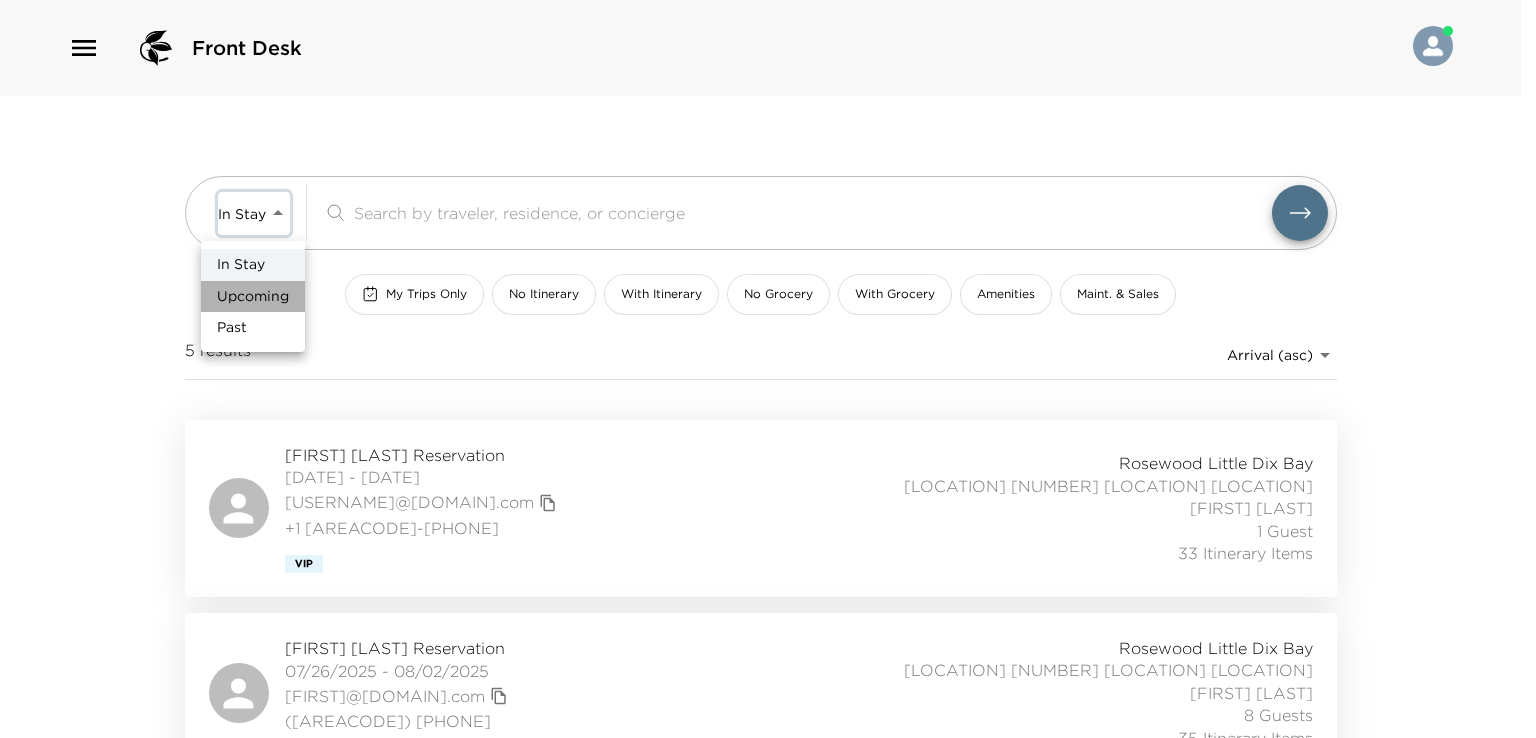 type on "Upcoming" 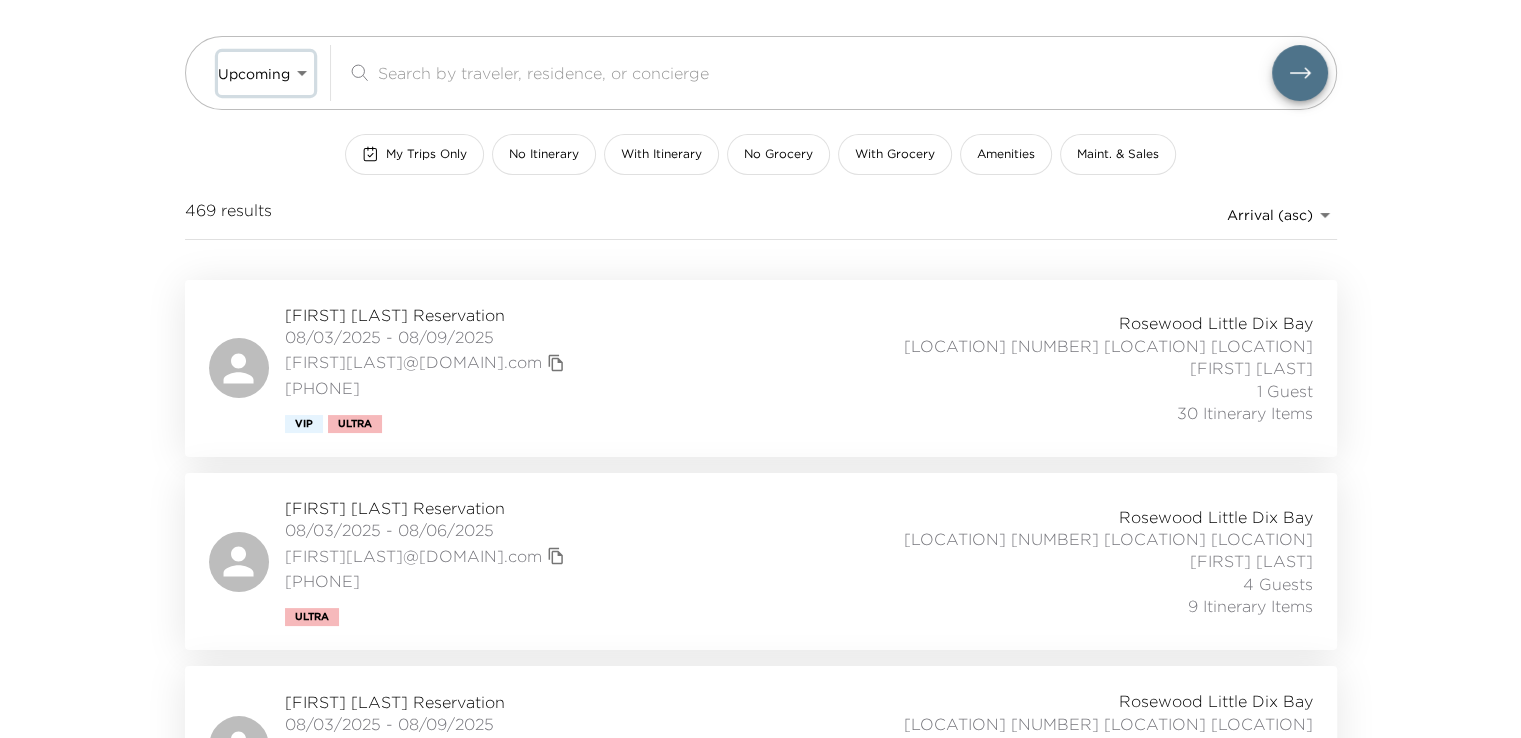 scroll, scrollTop: 100, scrollLeft: 0, axis: vertical 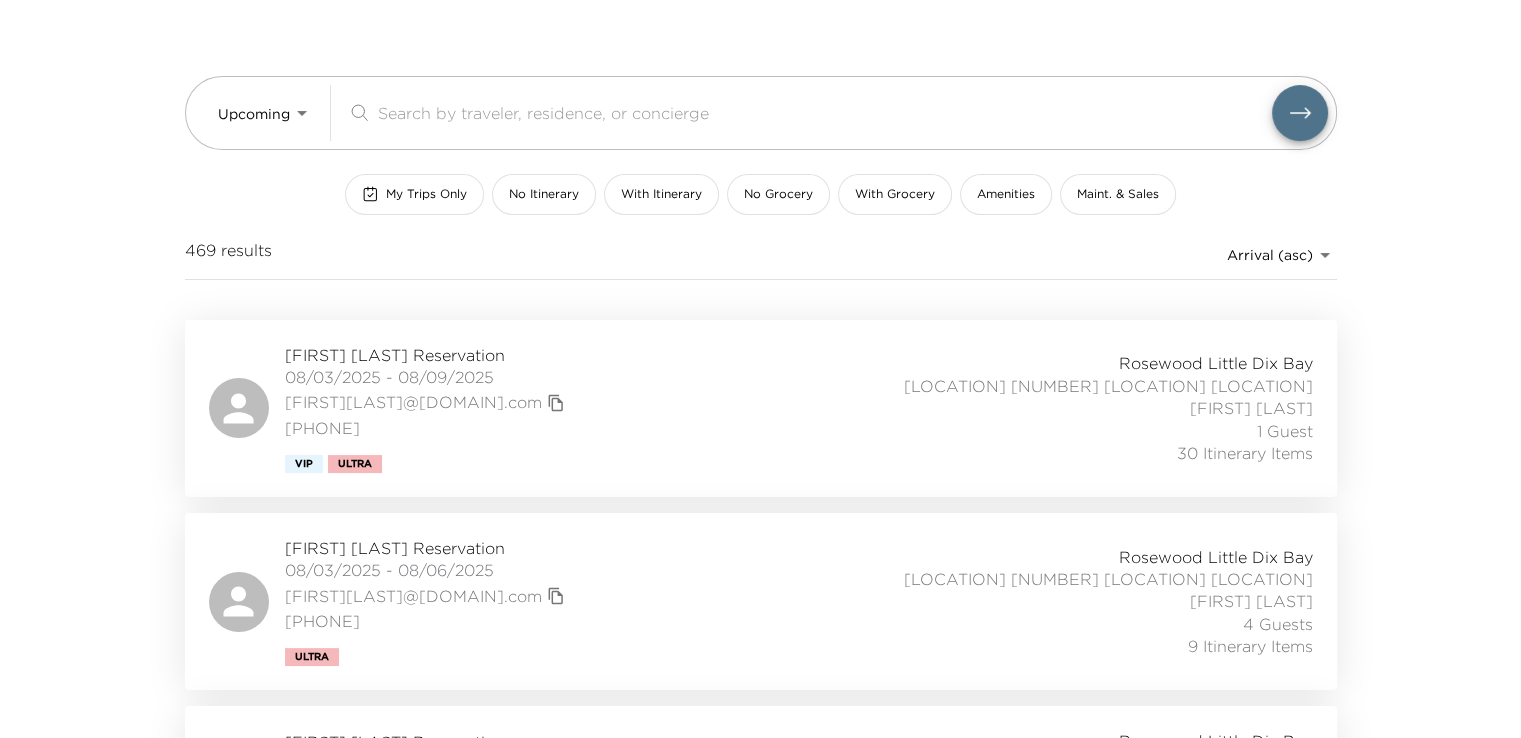click on "My Trips Only" at bounding box center (426, 194) 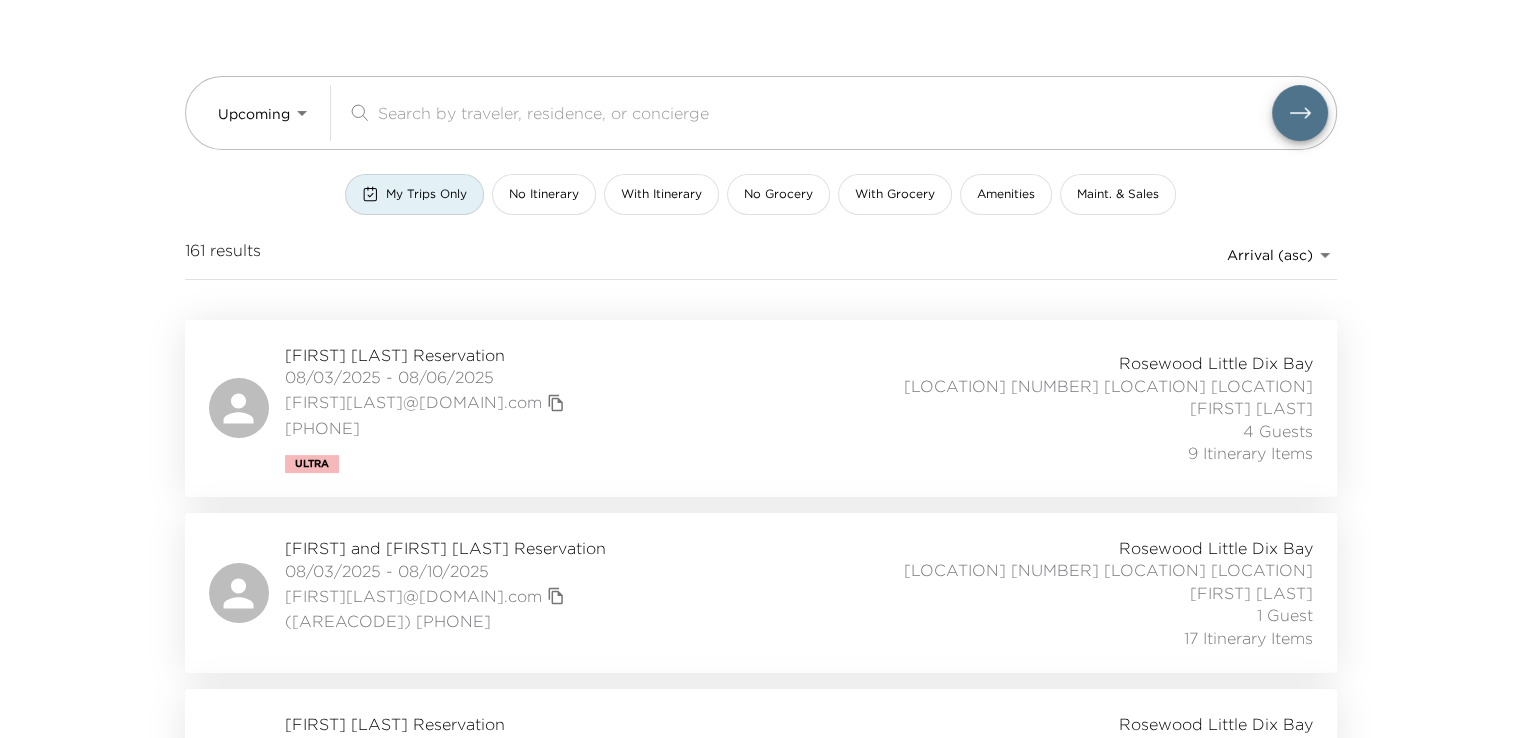 click on "[FIRST] and [FIRST] [LAST] Reservation" at bounding box center (445, 548) 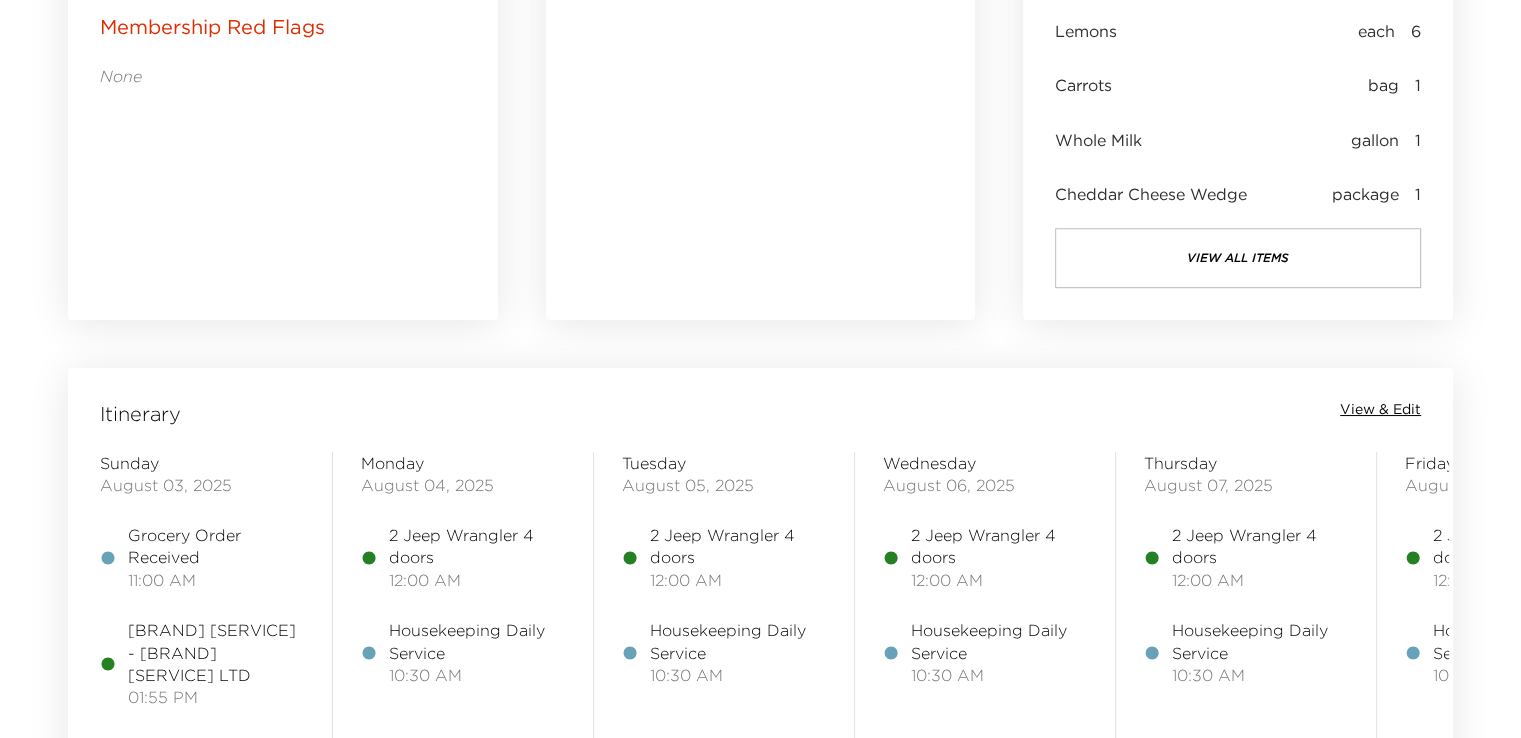 scroll, scrollTop: 1400, scrollLeft: 0, axis: vertical 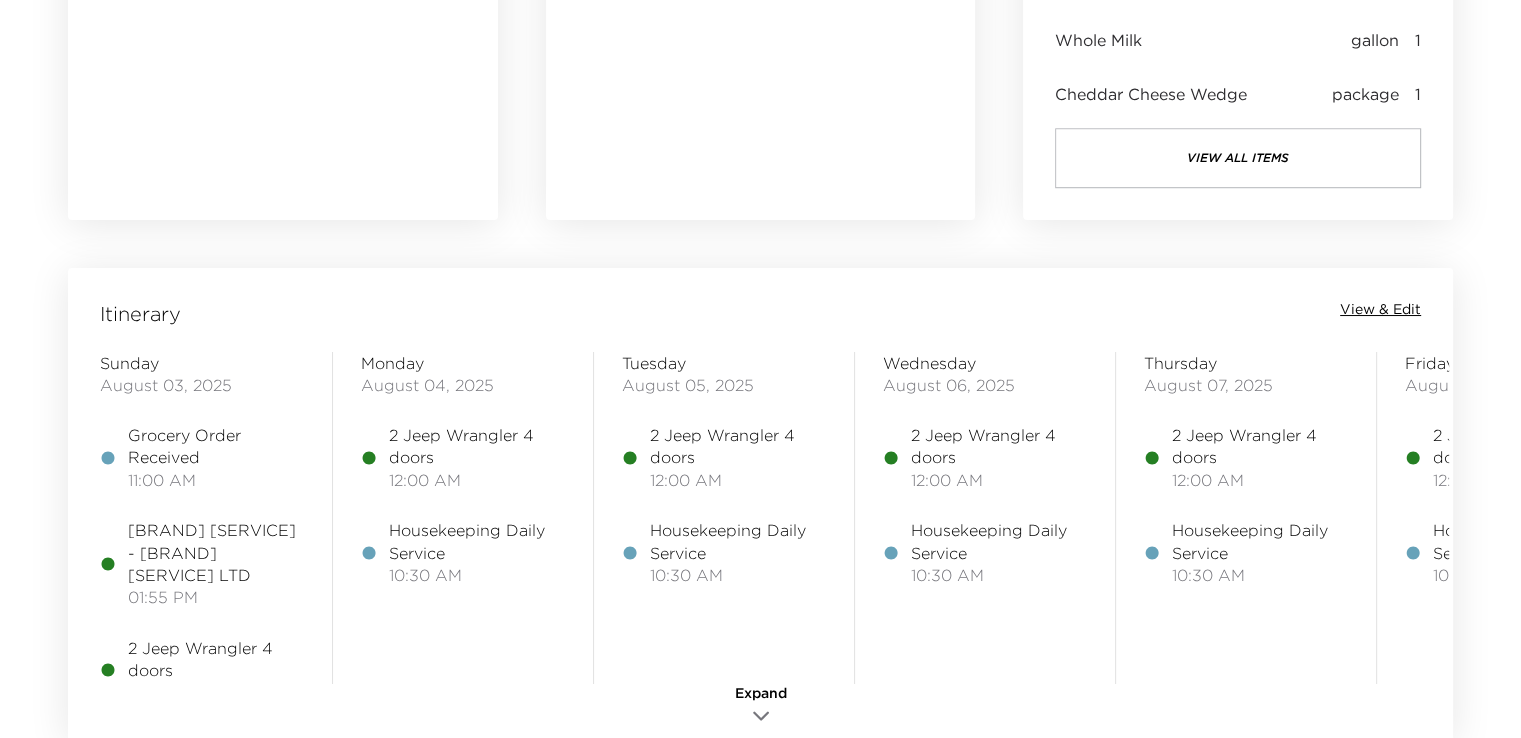 click on "View & Edit" at bounding box center [1380, 310] 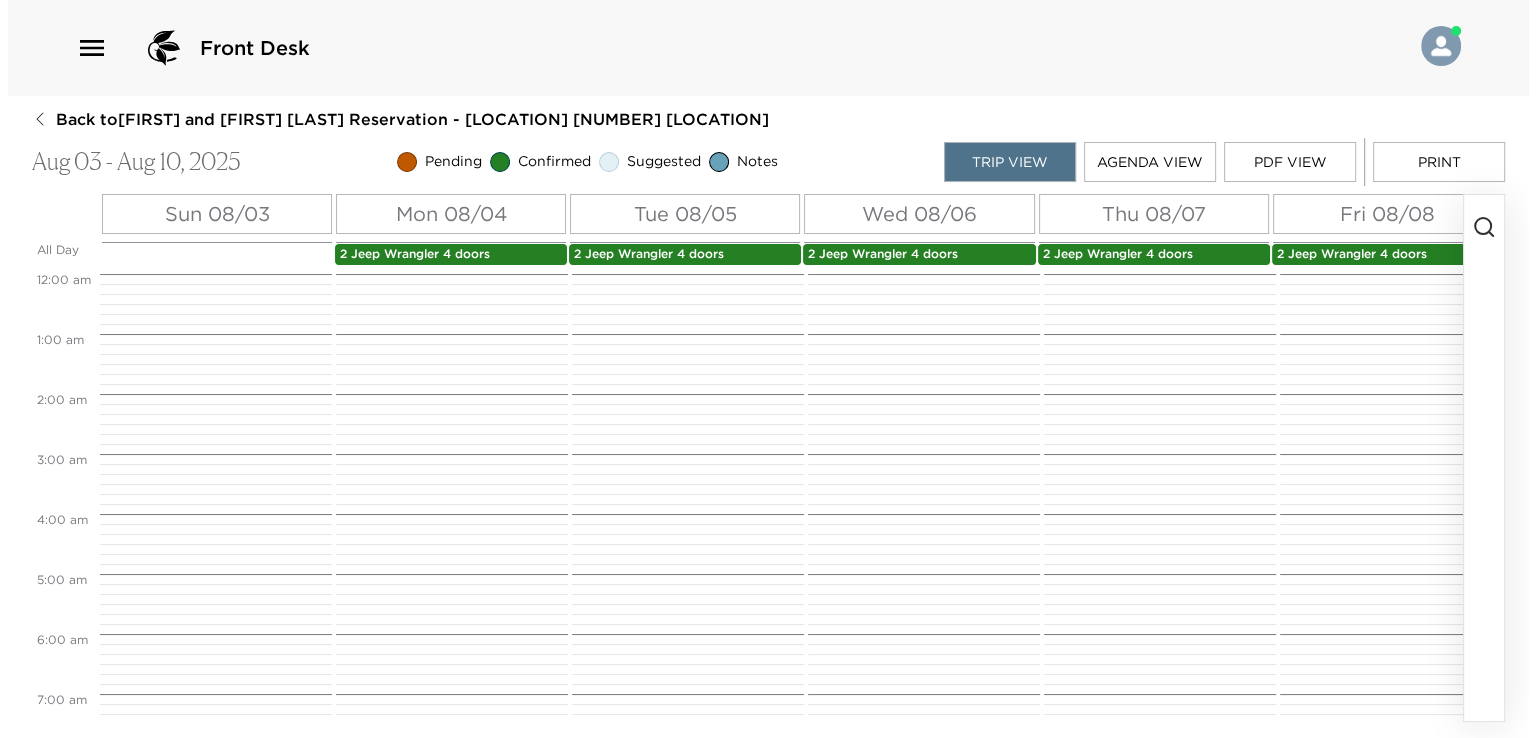 scroll, scrollTop: 0, scrollLeft: 0, axis: both 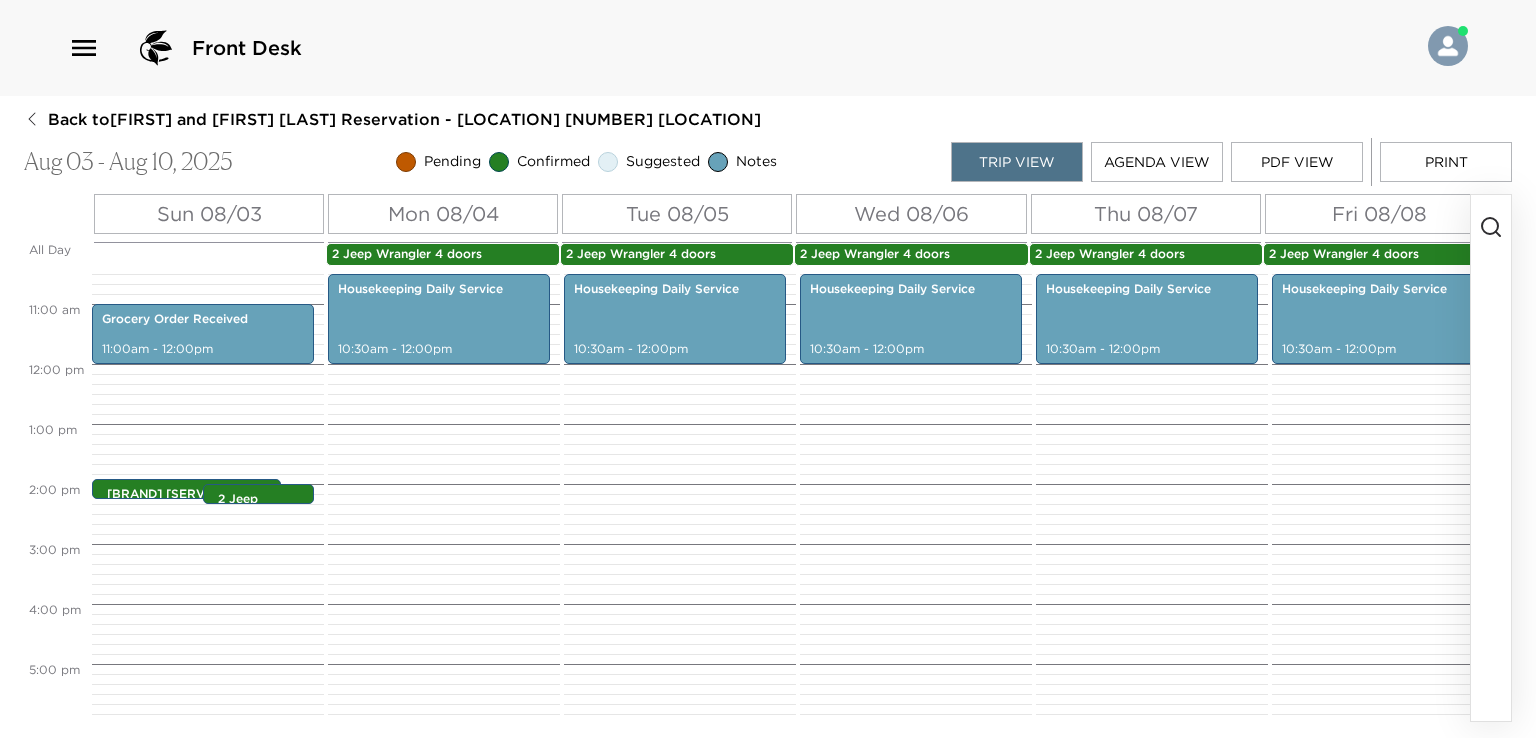 click 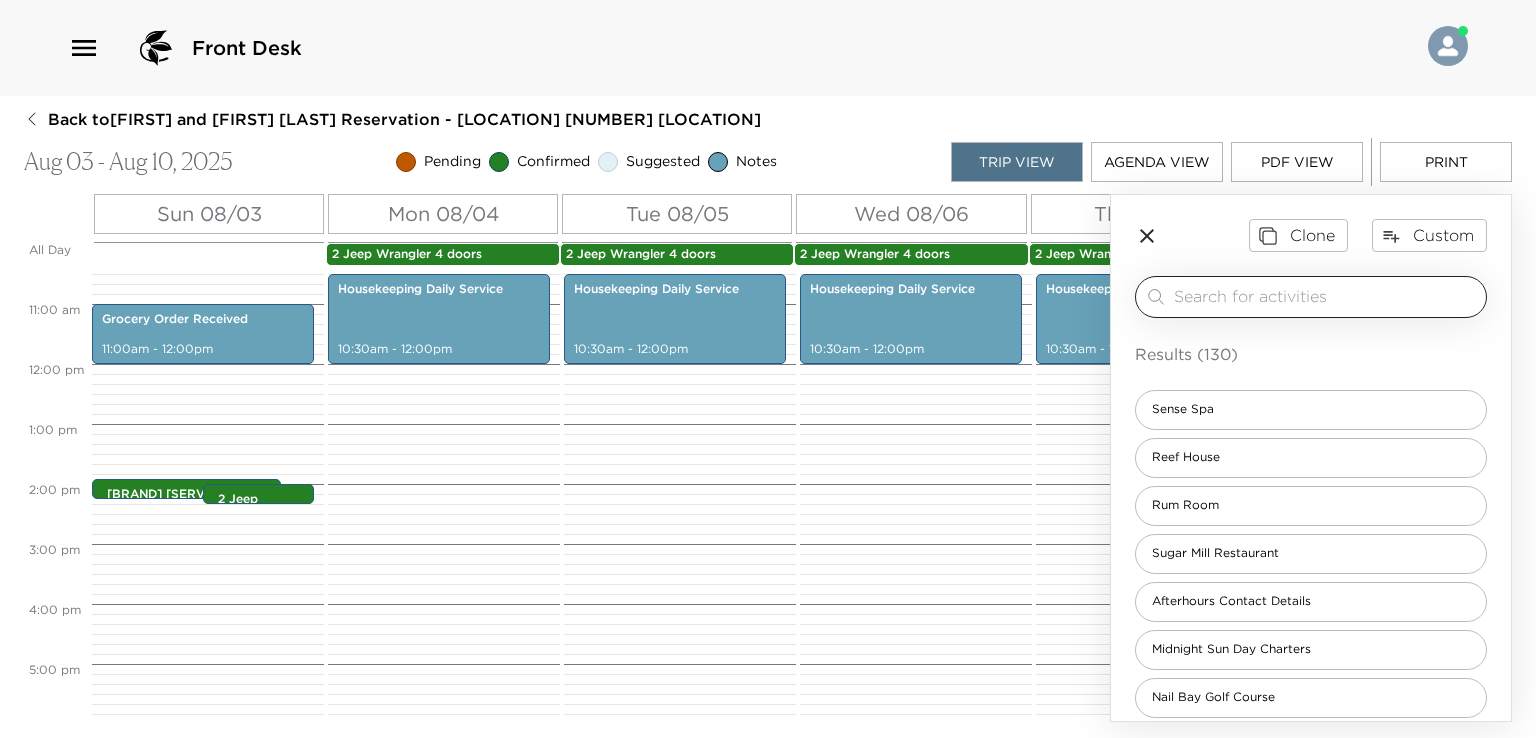 click at bounding box center (1326, 296) 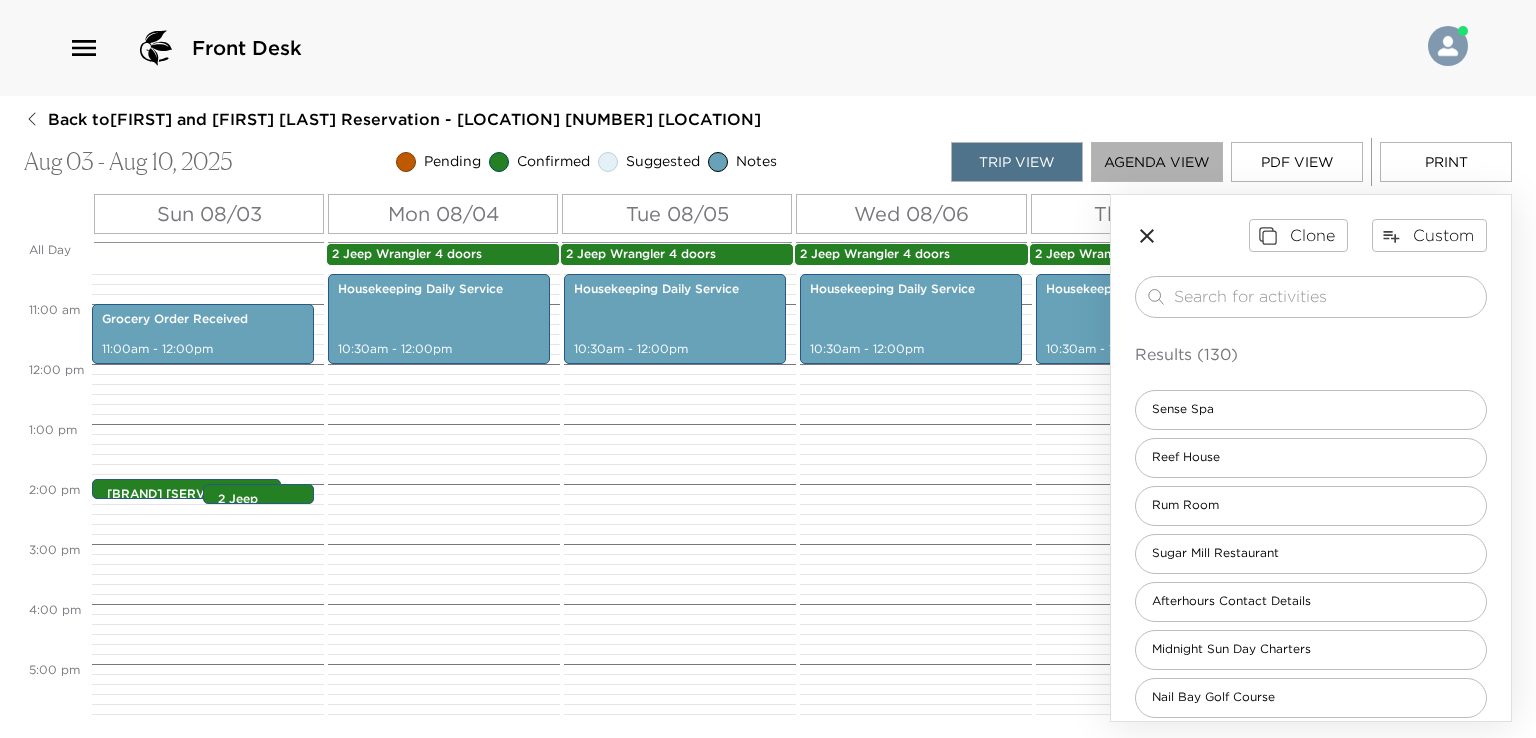 click on "Agenda View" at bounding box center [1157, 162] 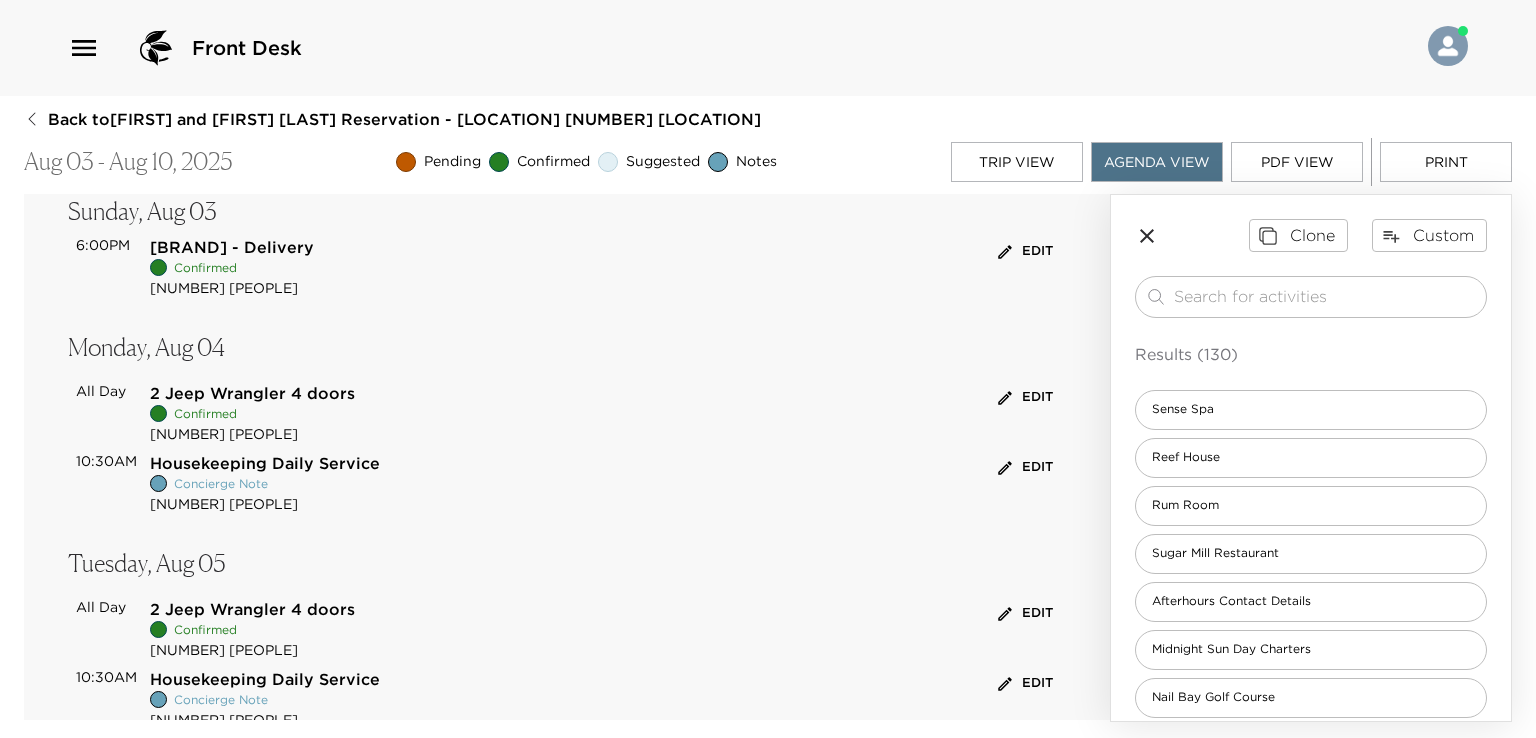 scroll, scrollTop: 300, scrollLeft: 0, axis: vertical 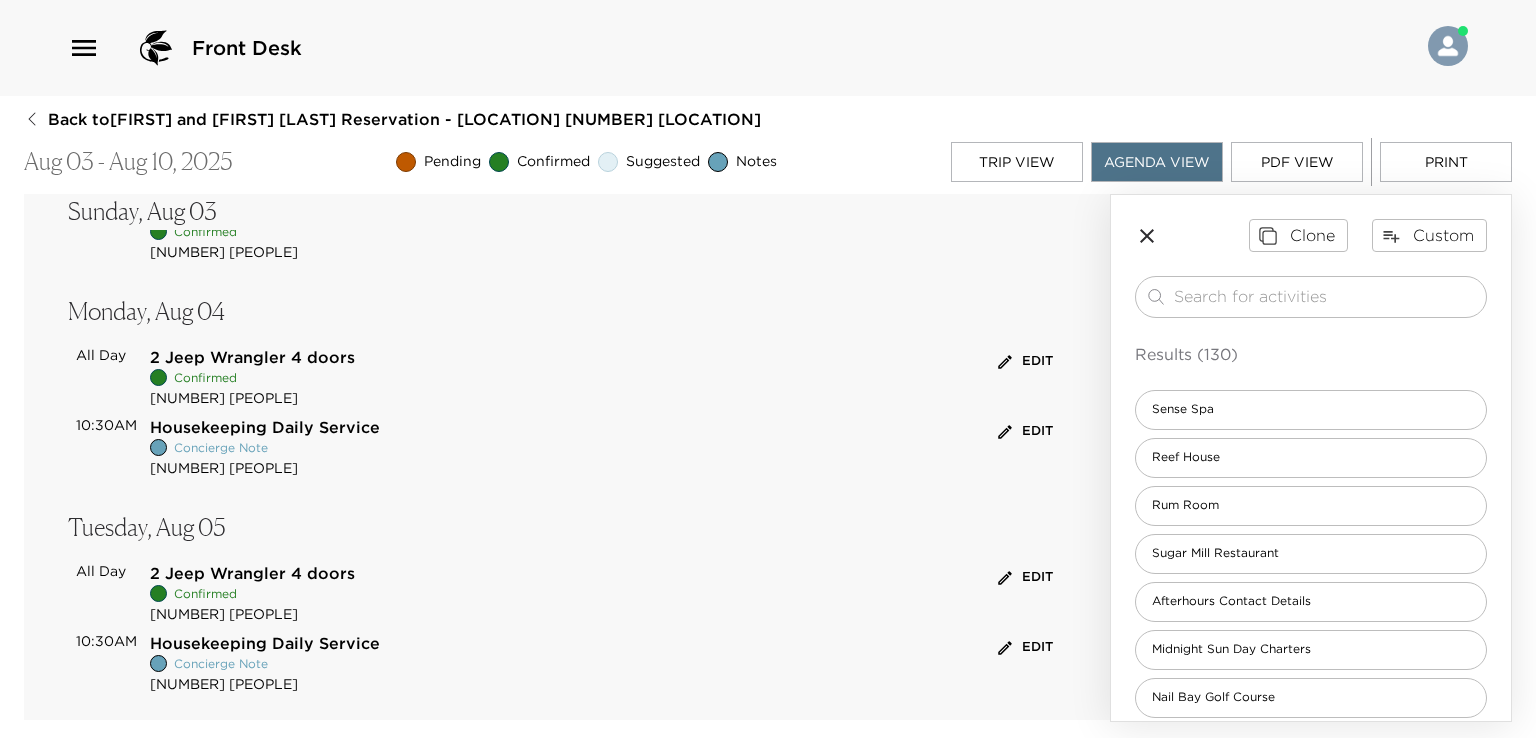 click on "Edit" at bounding box center [1025, 431] 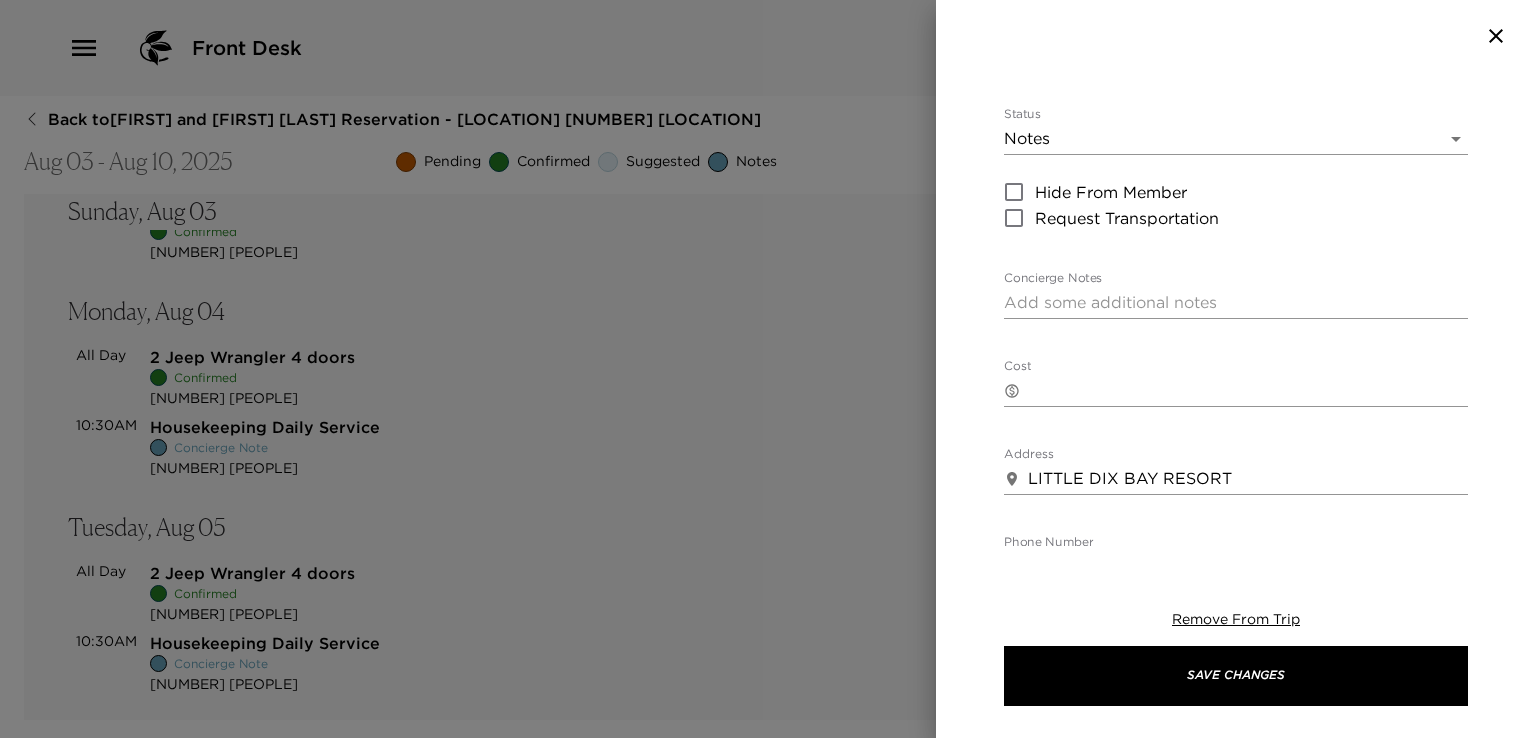 scroll, scrollTop: 0, scrollLeft: 0, axis: both 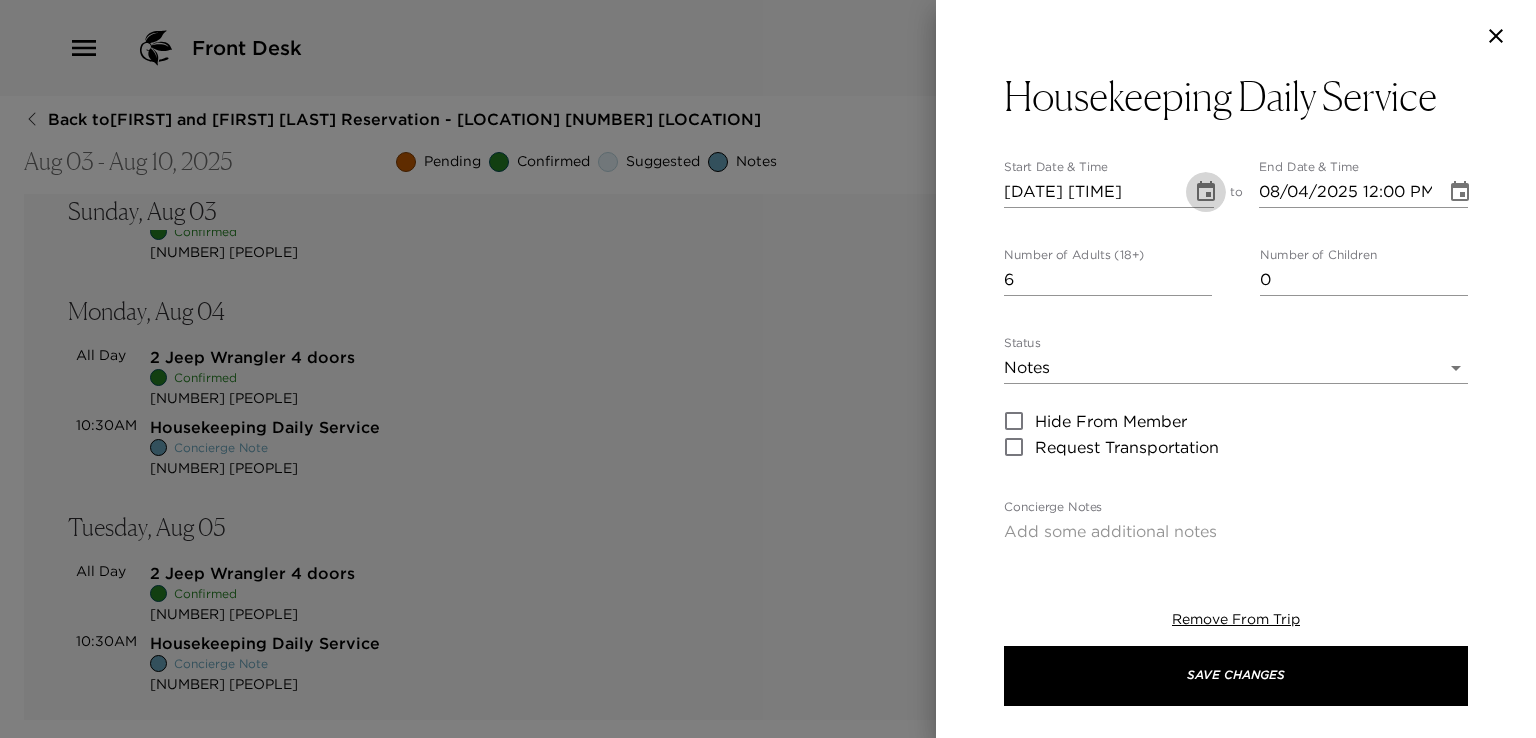 click 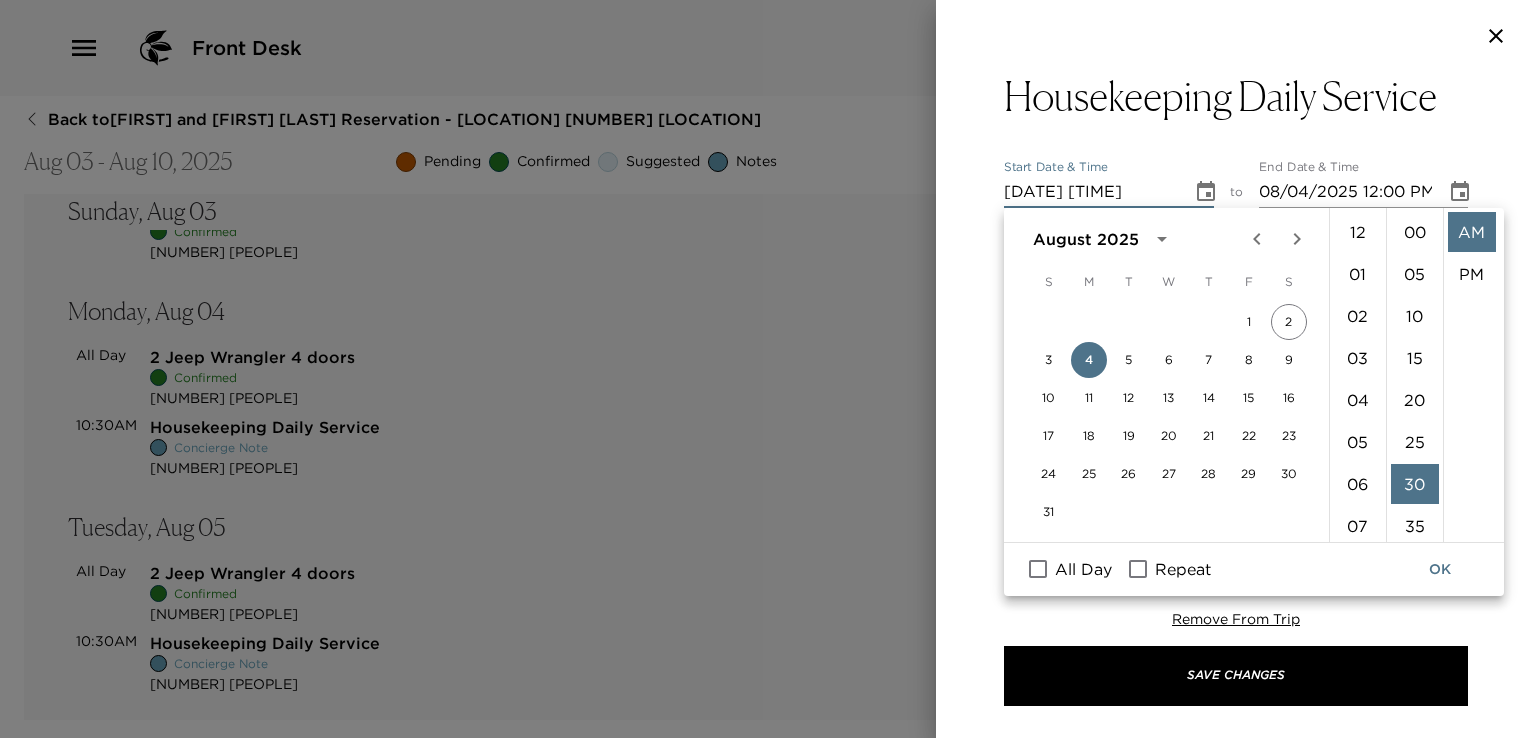 scroll, scrollTop: 420, scrollLeft: 0, axis: vertical 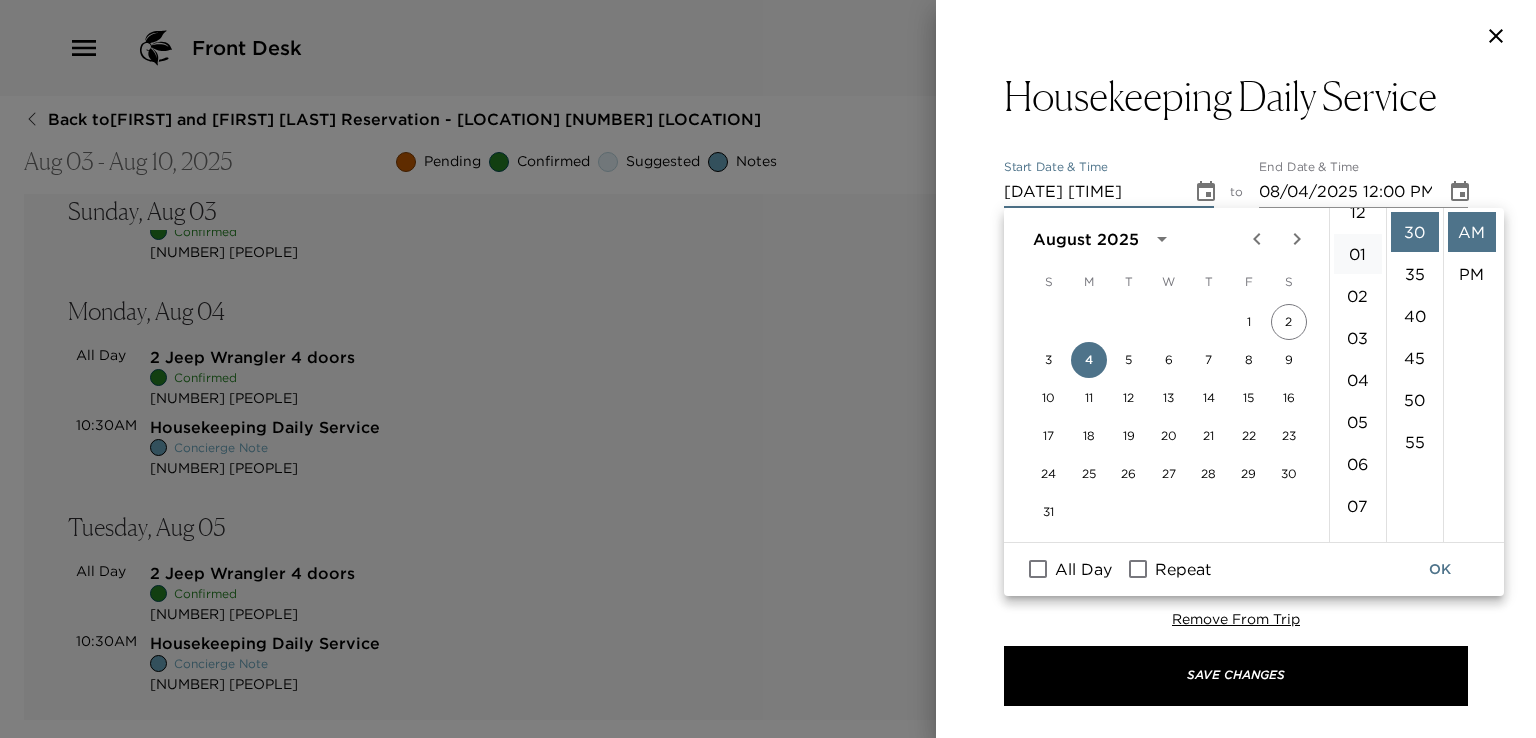 click on "01" at bounding box center (1358, 254) 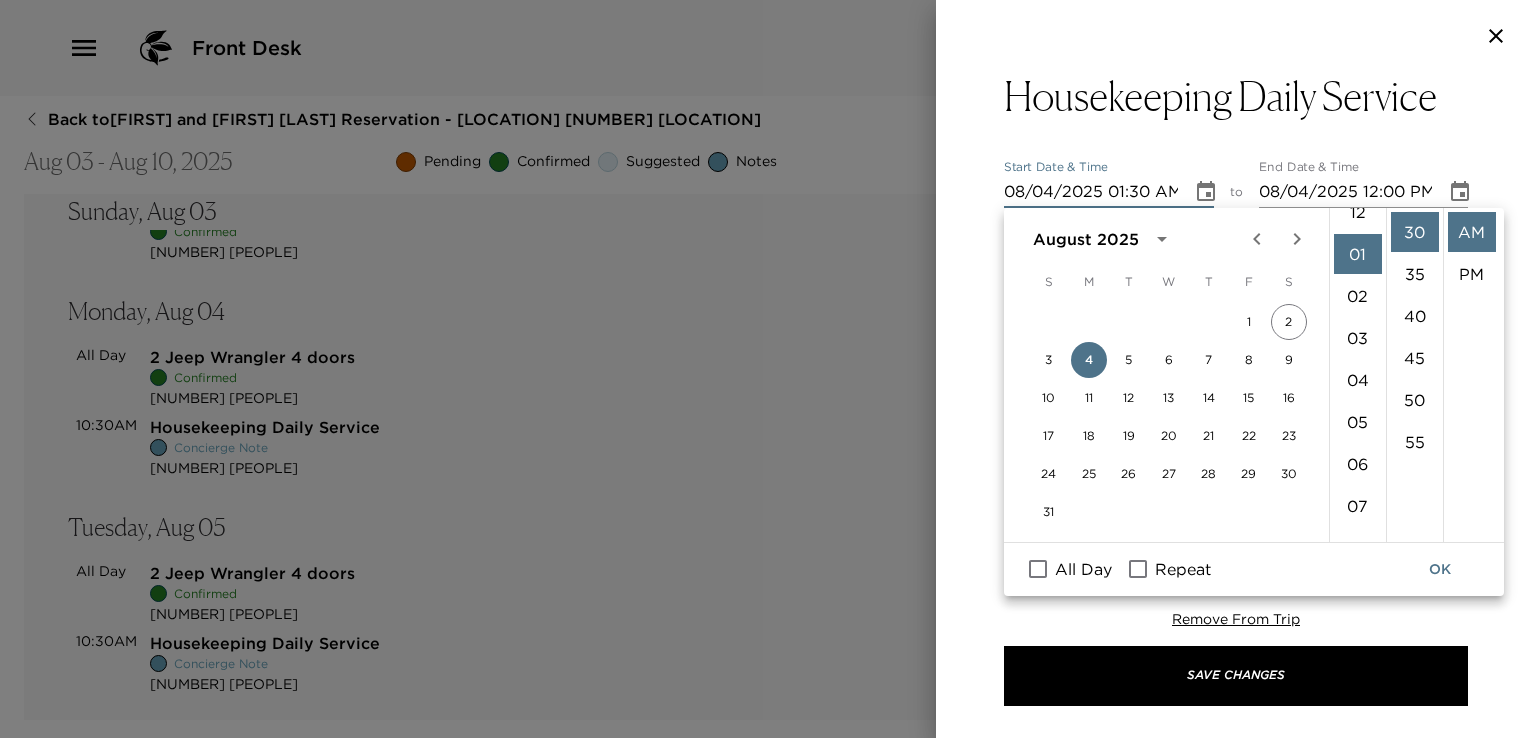 scroll, scrollTop: 42, scrollLeft: 0, axis: vertical 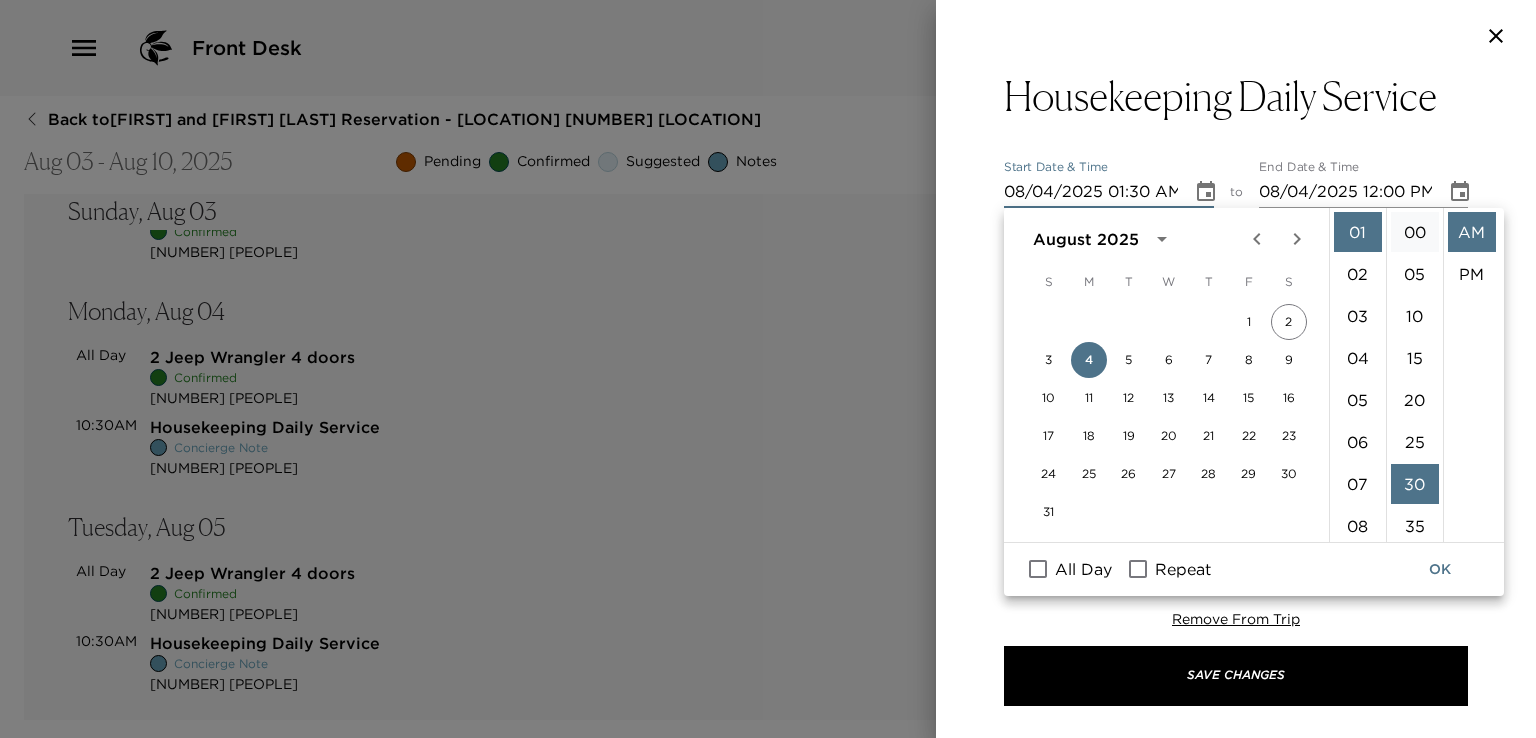 click on "00" at bounding box center (1415, 232) 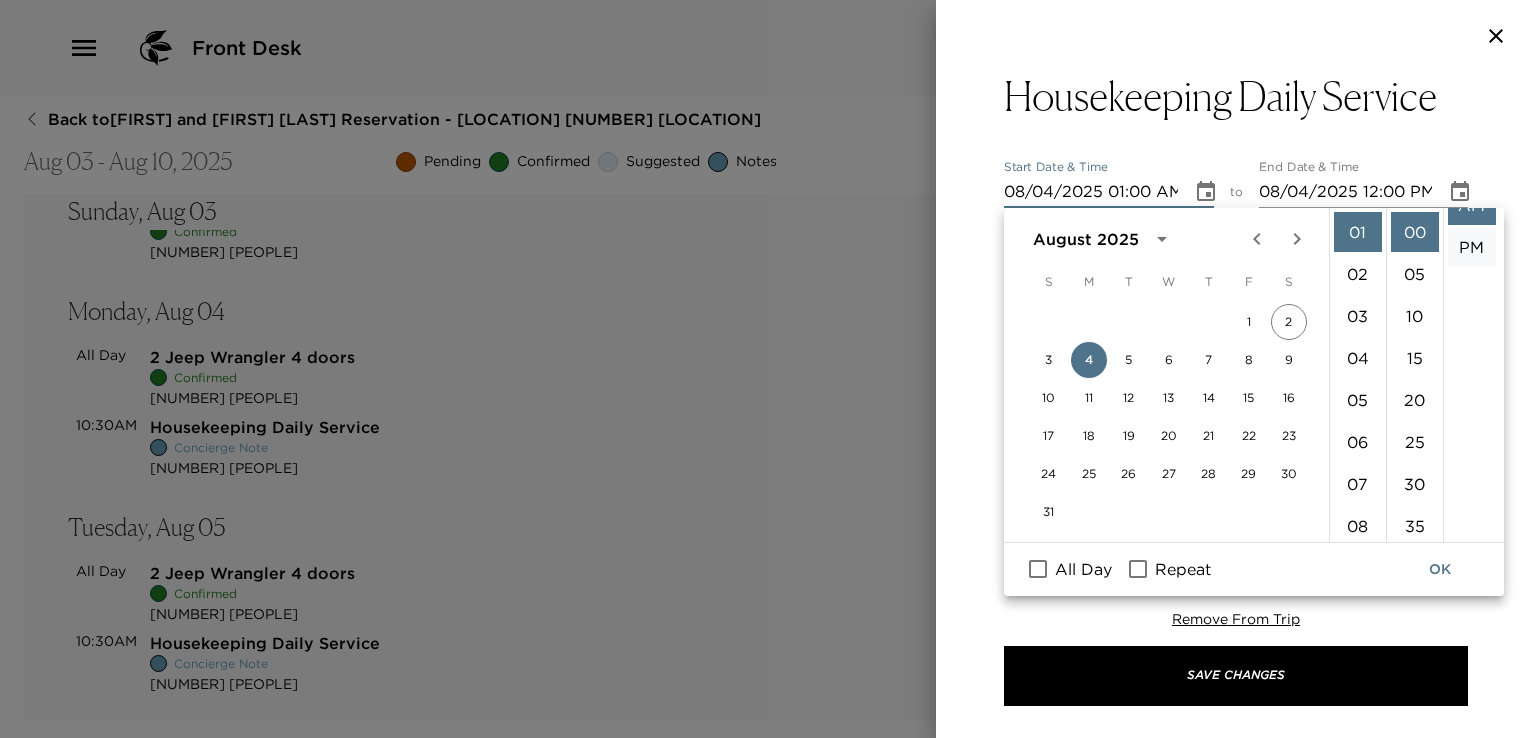 scroll, scrollTop: 41, scrollLeft: 0, axis: vertical 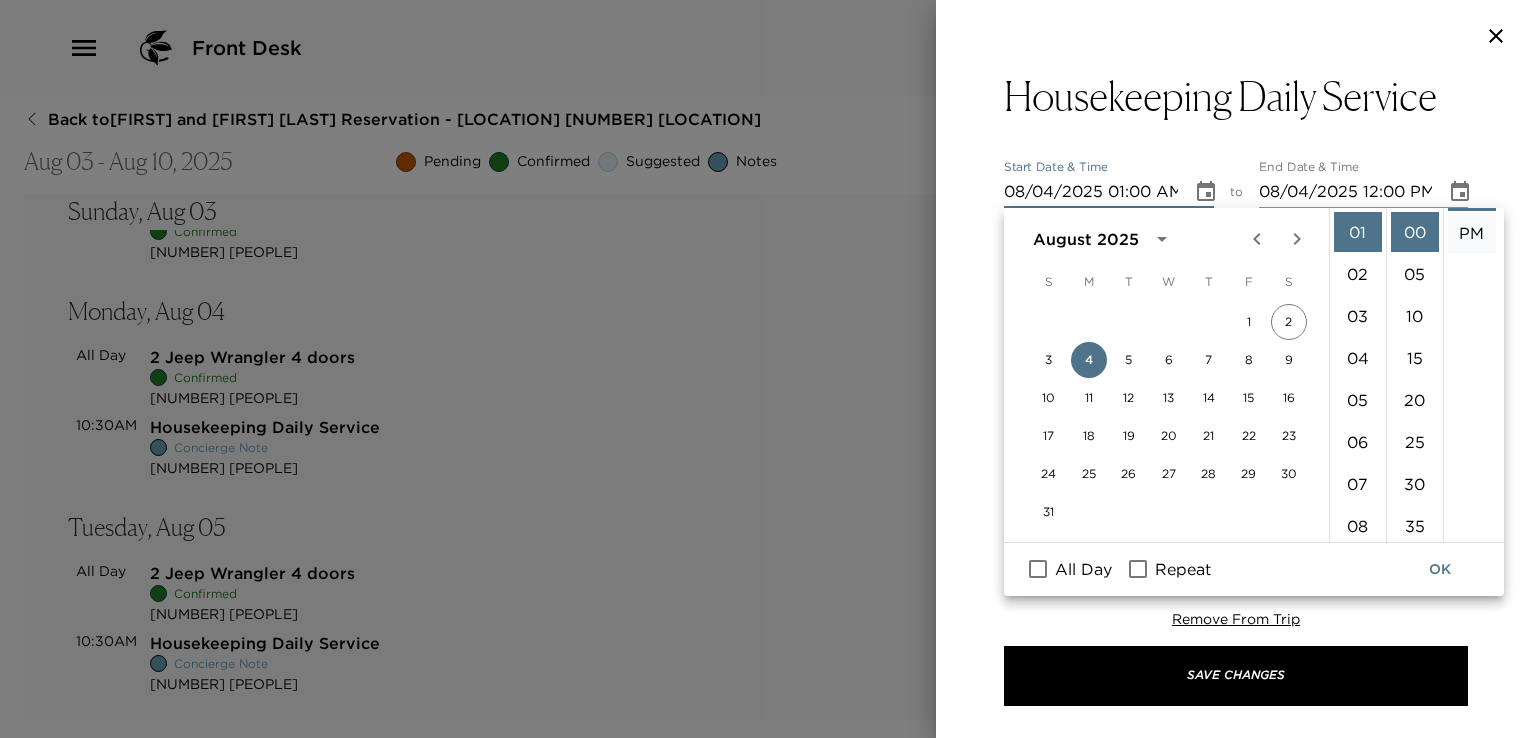 click on "PM" at bounding box center [1472, 233] 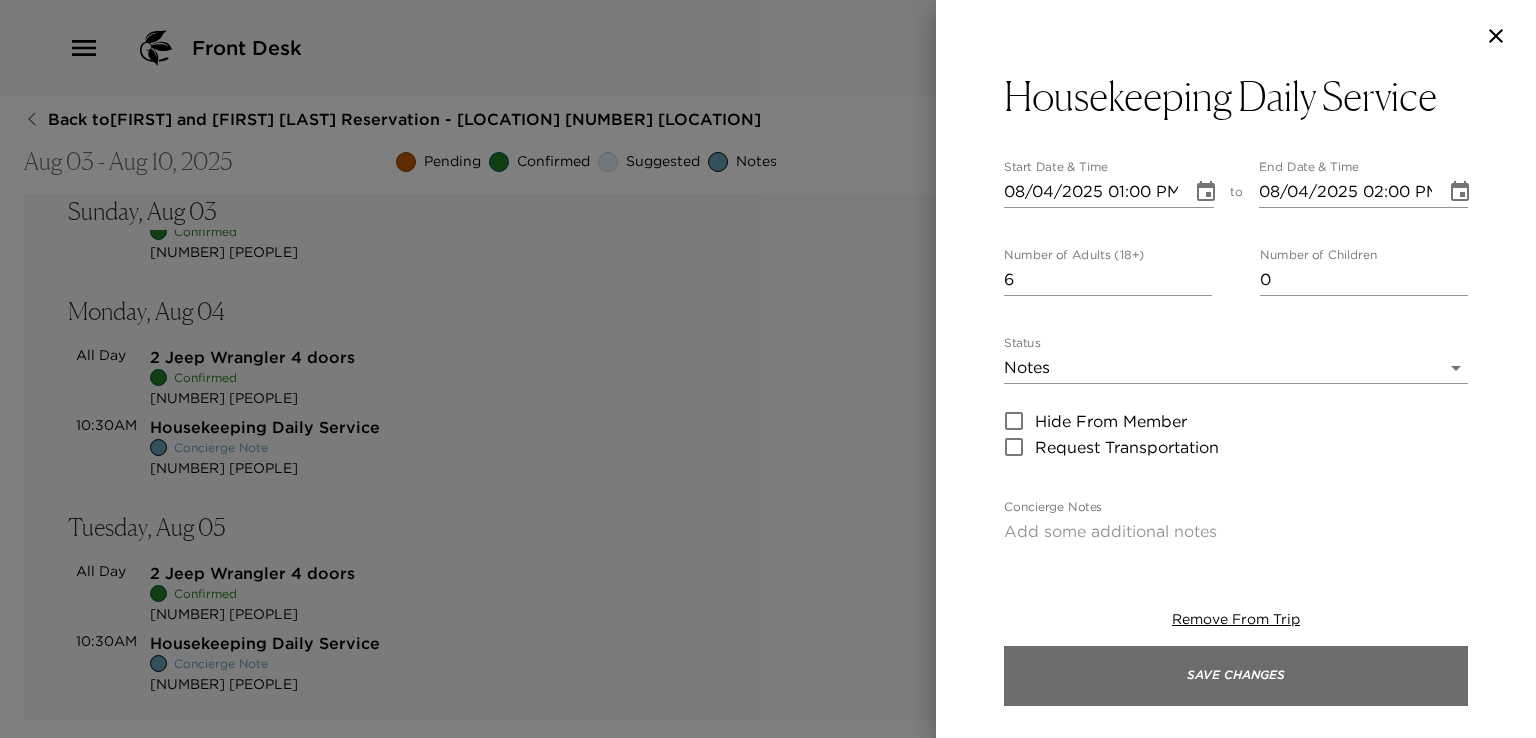click on "Save Changes" at bounding box center (1236, 676) 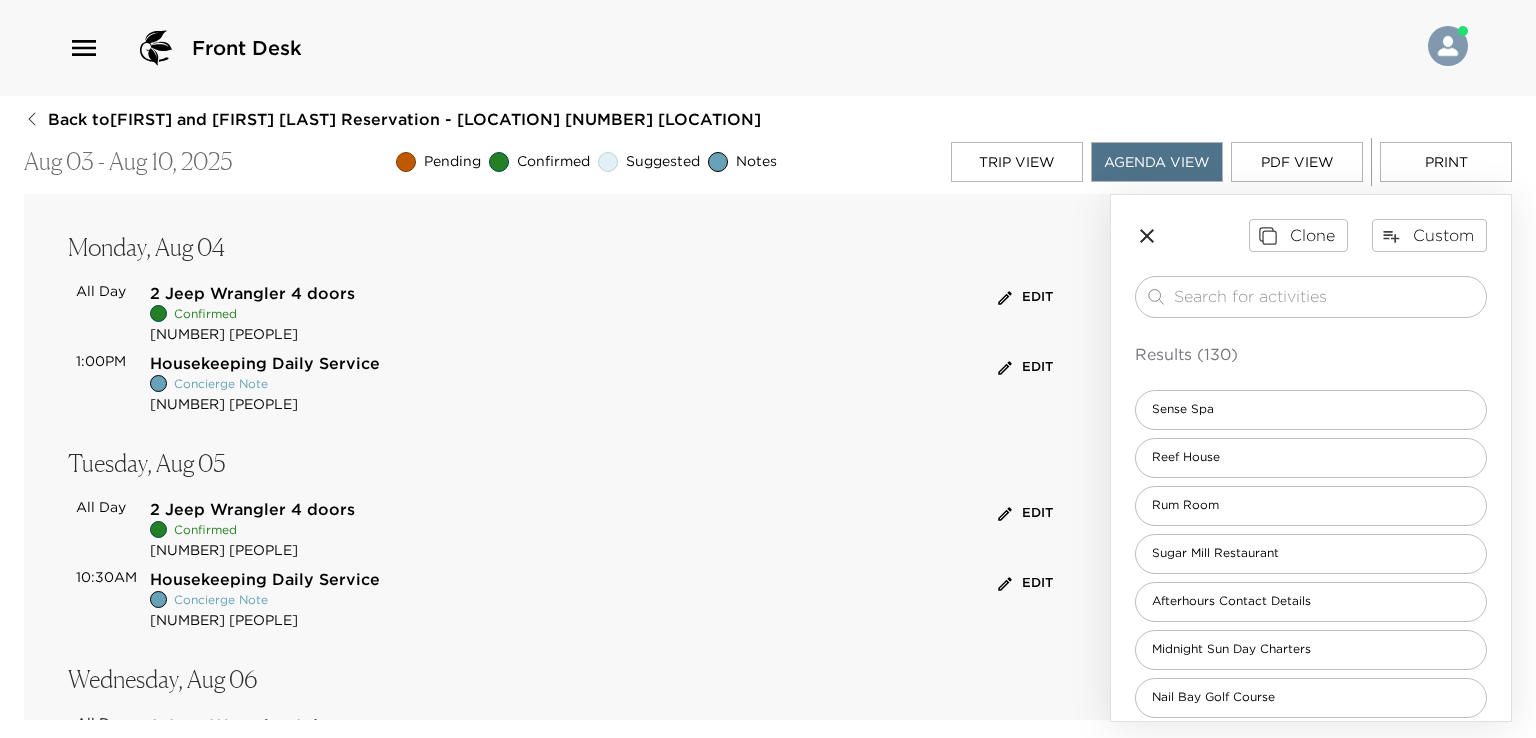 scroll, scrollTop: 500, scrollLeft: 0, axis: vertical 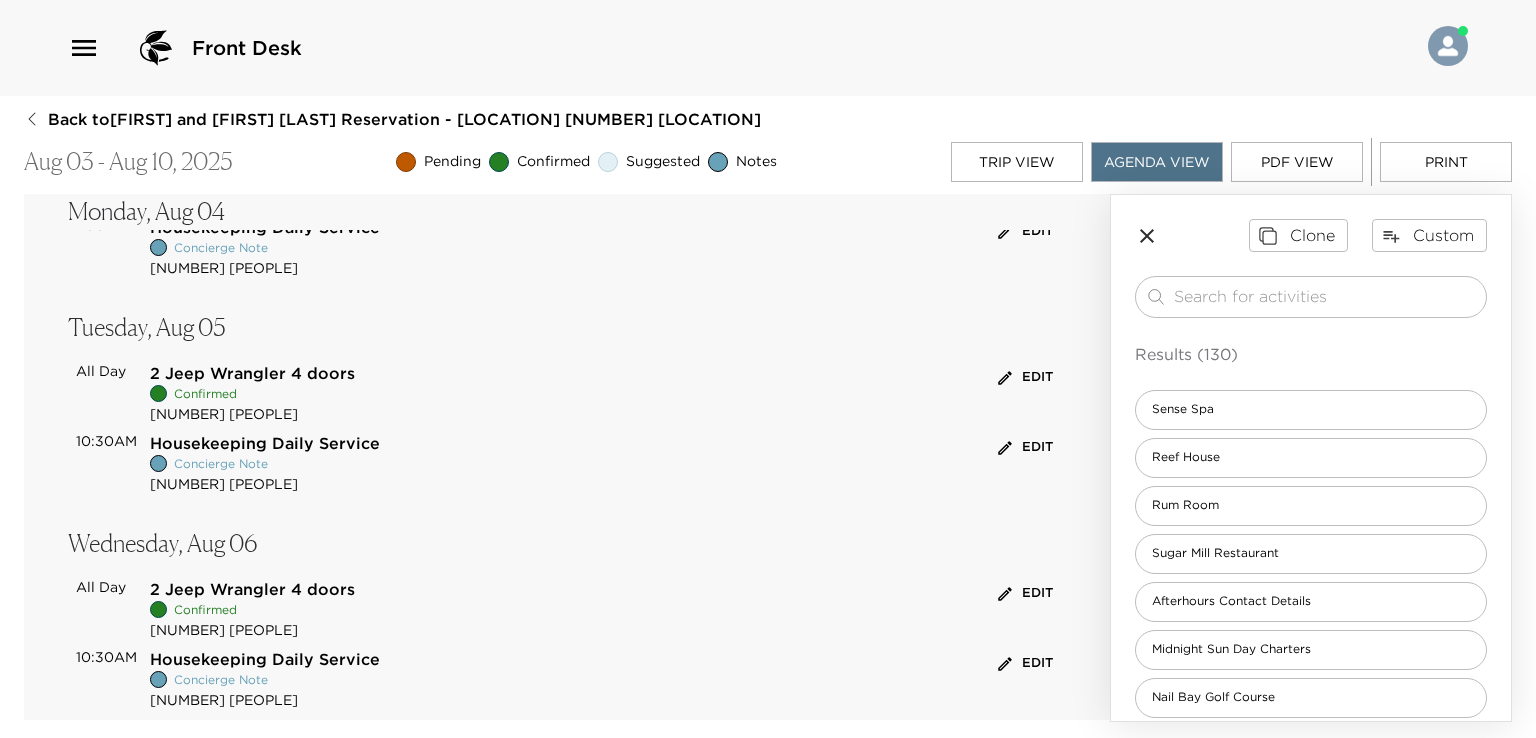 click 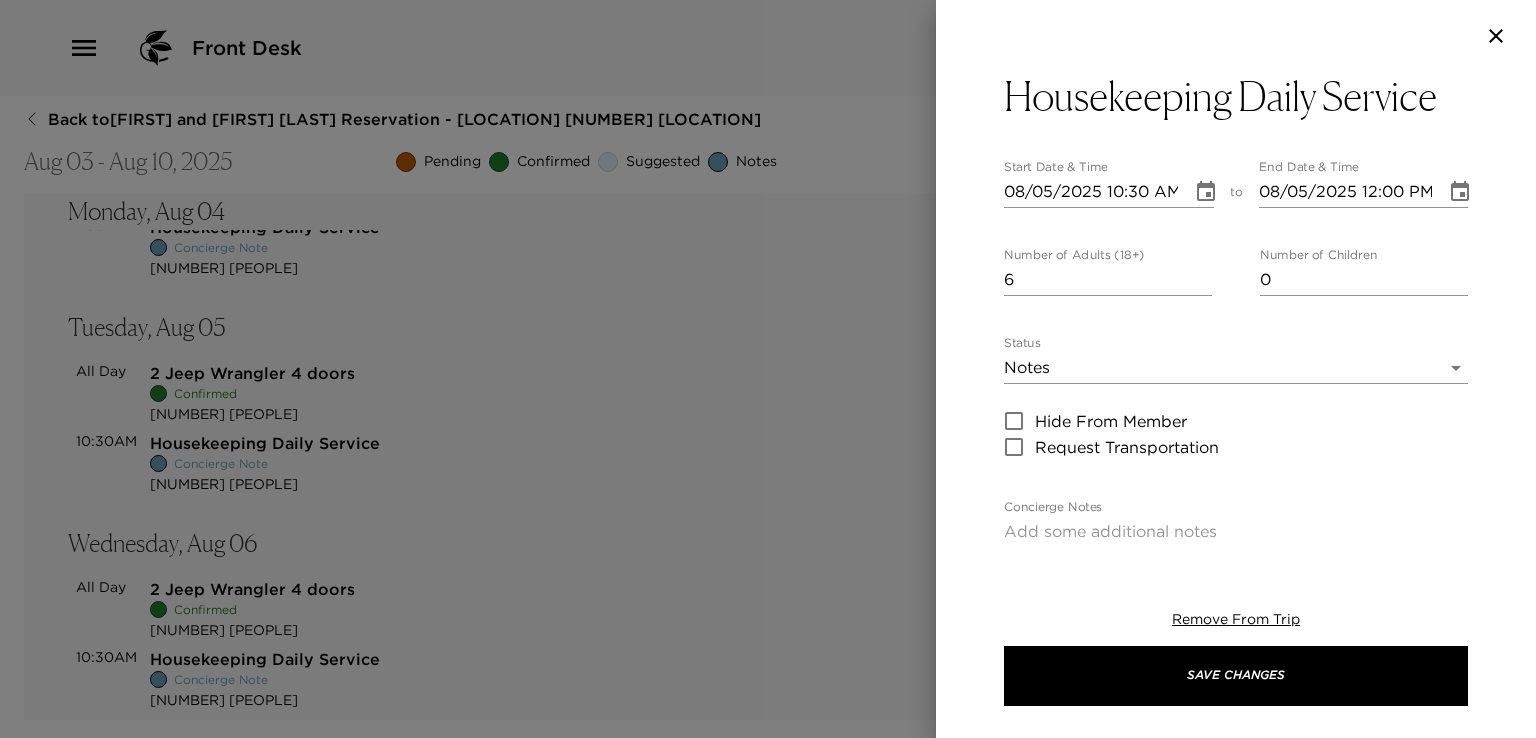 click 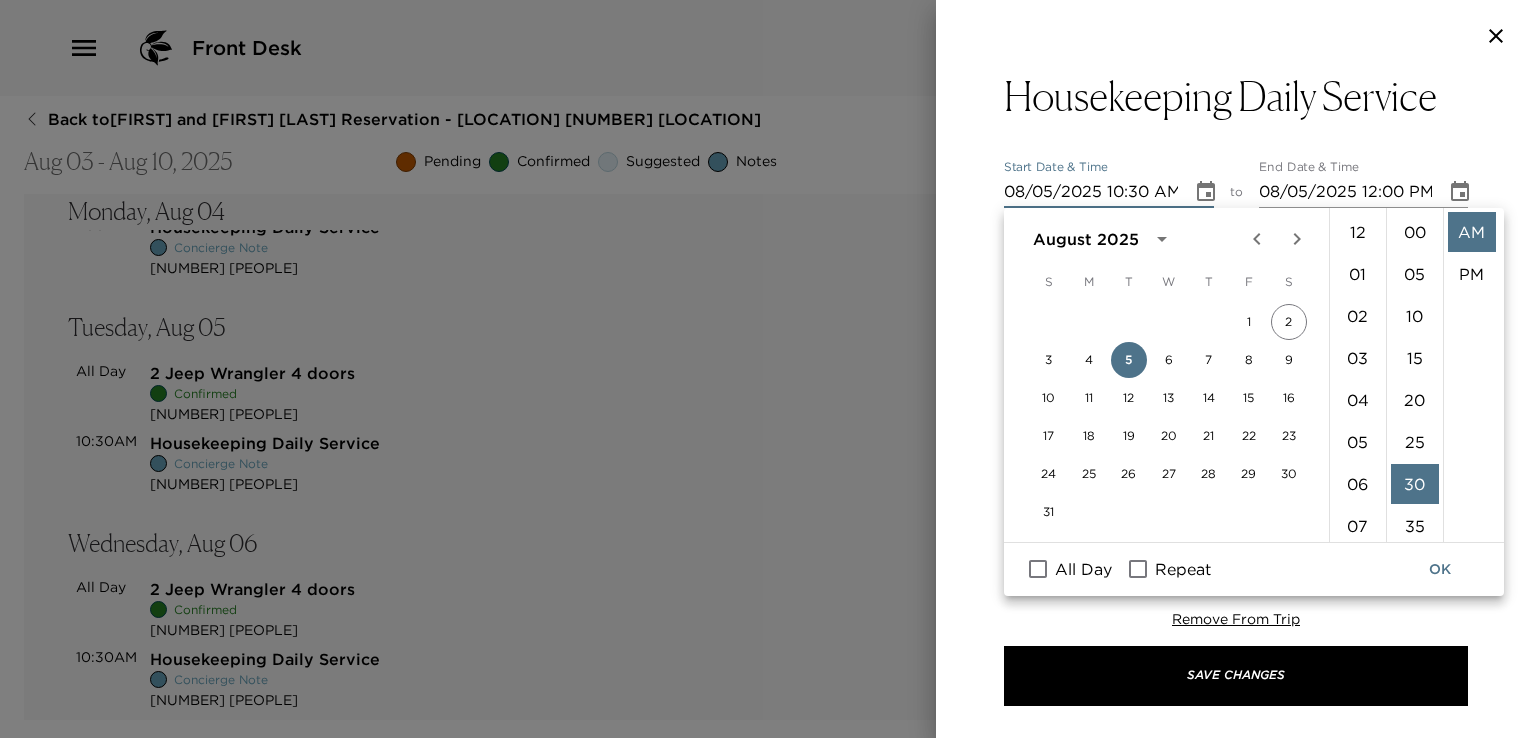 scroll, scrollTop: 420, scrollLeft: 0, axis: vertical 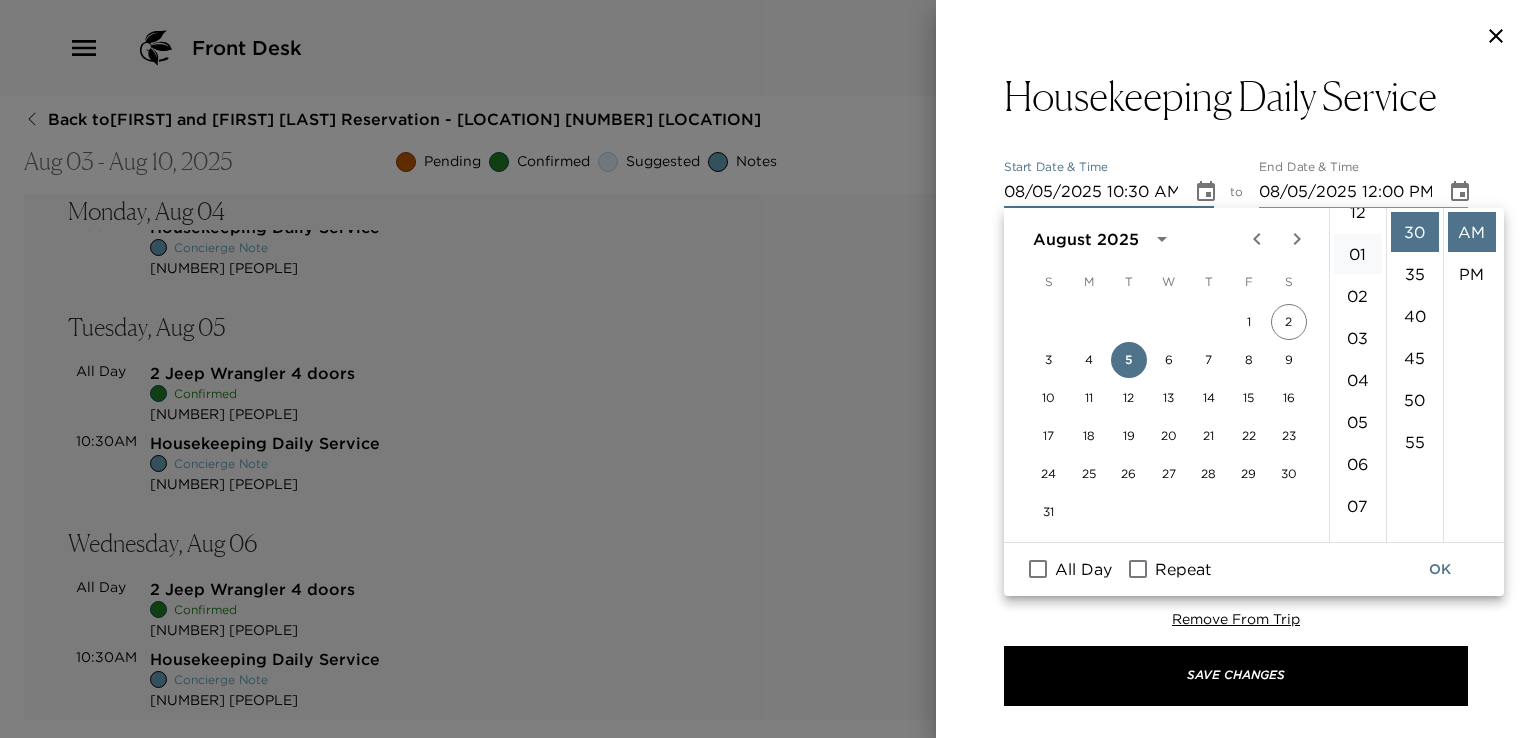 click on "01" at bounding box center (1358, 254) 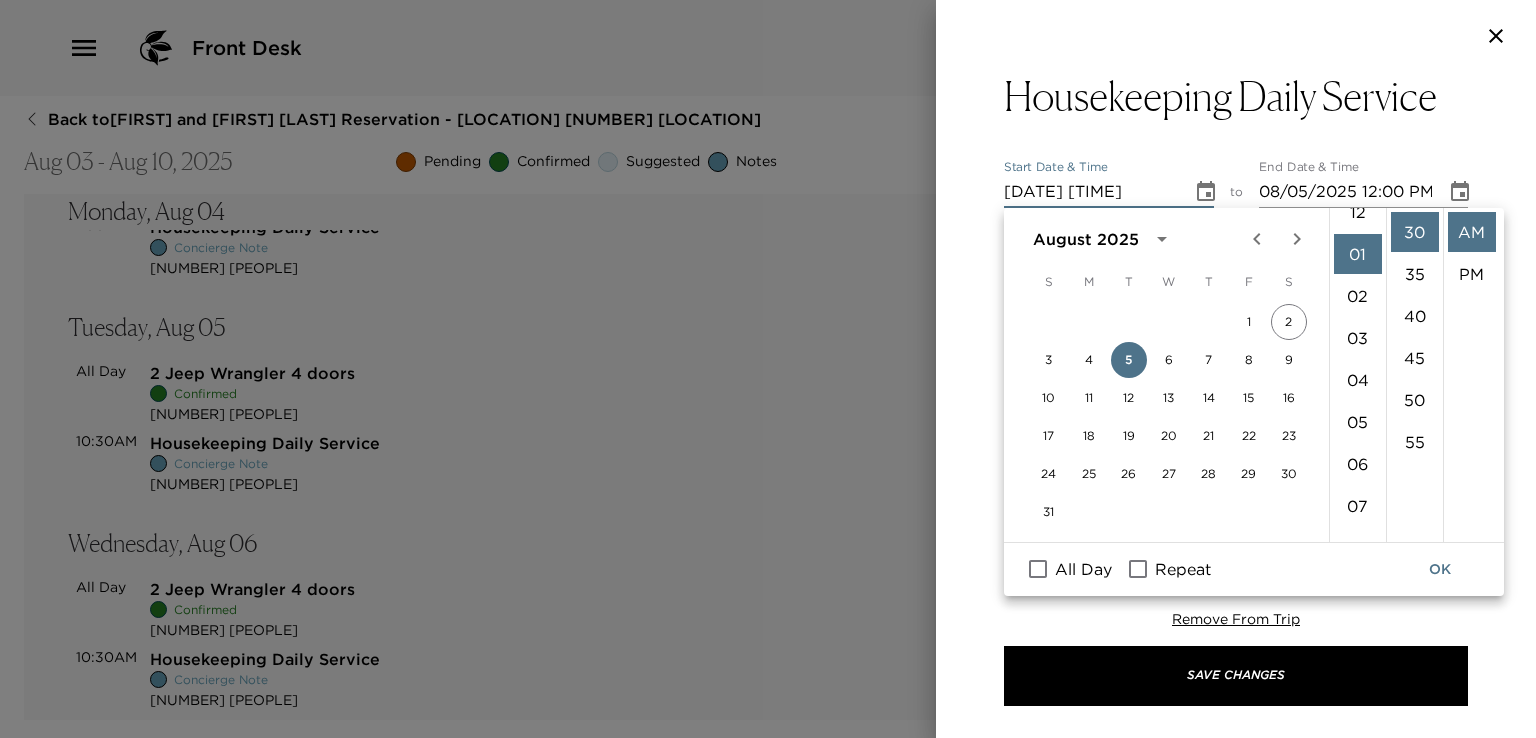 scroll, scrollTop: 42, scrollLeft: 0, axis: vertical 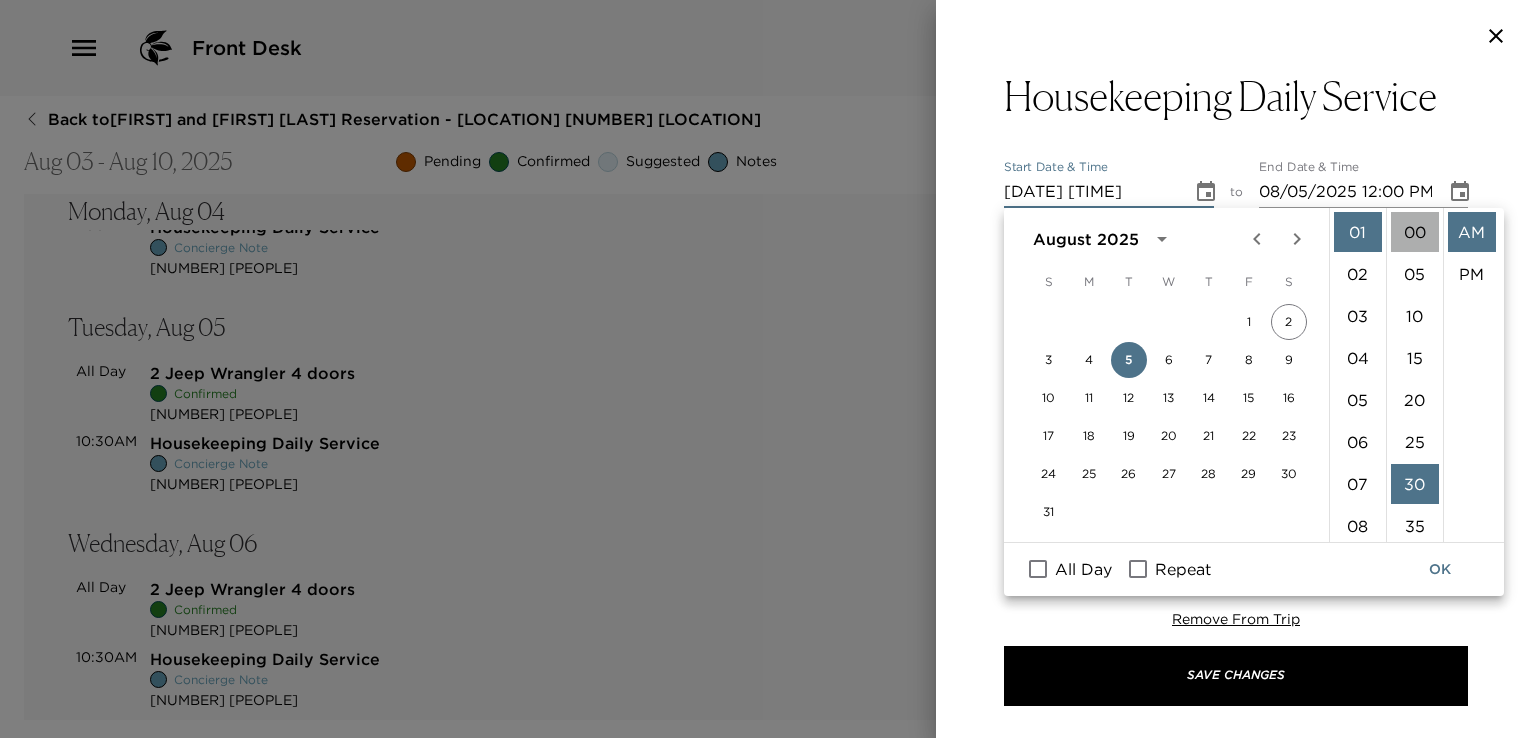 click on "00" at bounding box center (1415, 232) 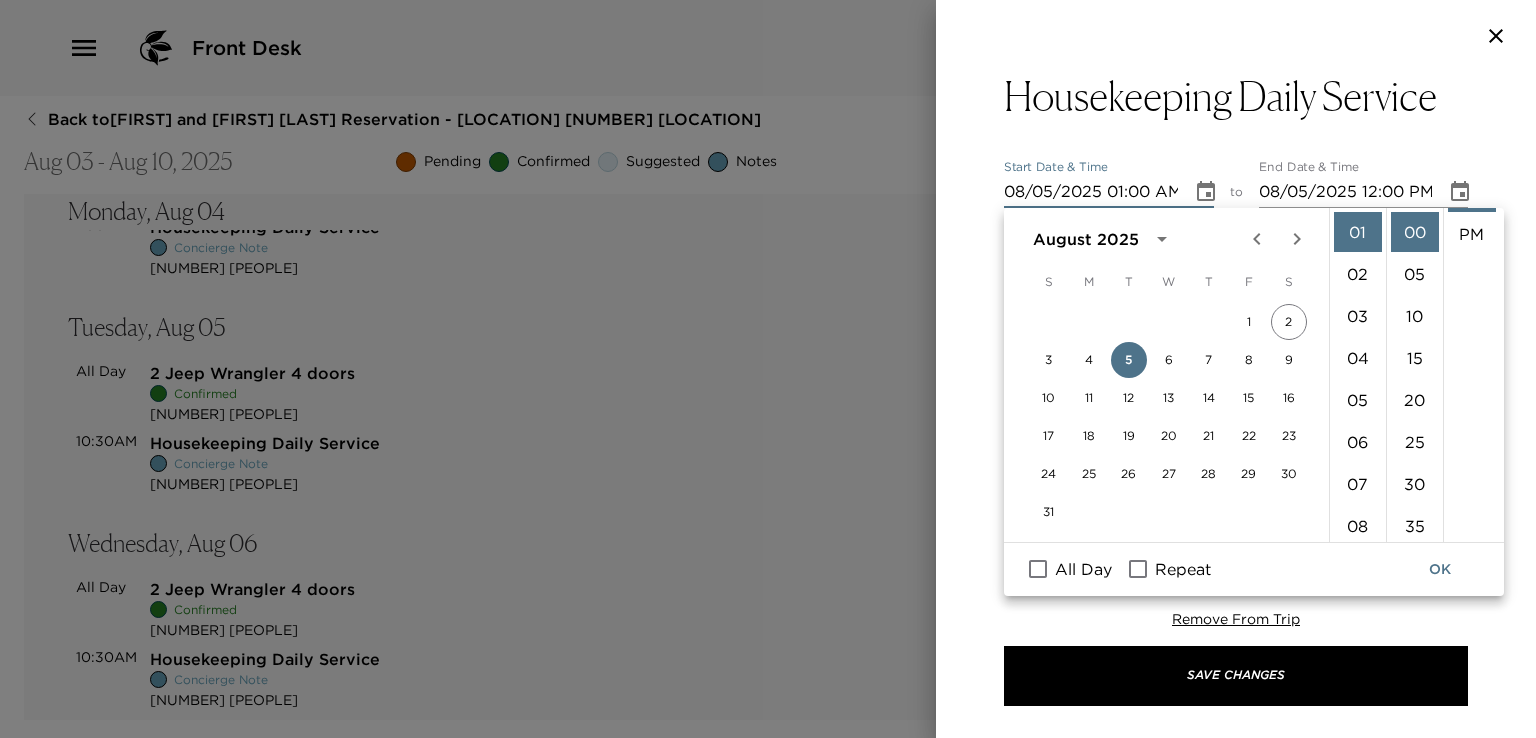 scroll, scrollTop: 41, scrollLeft: 0, axis: vertical 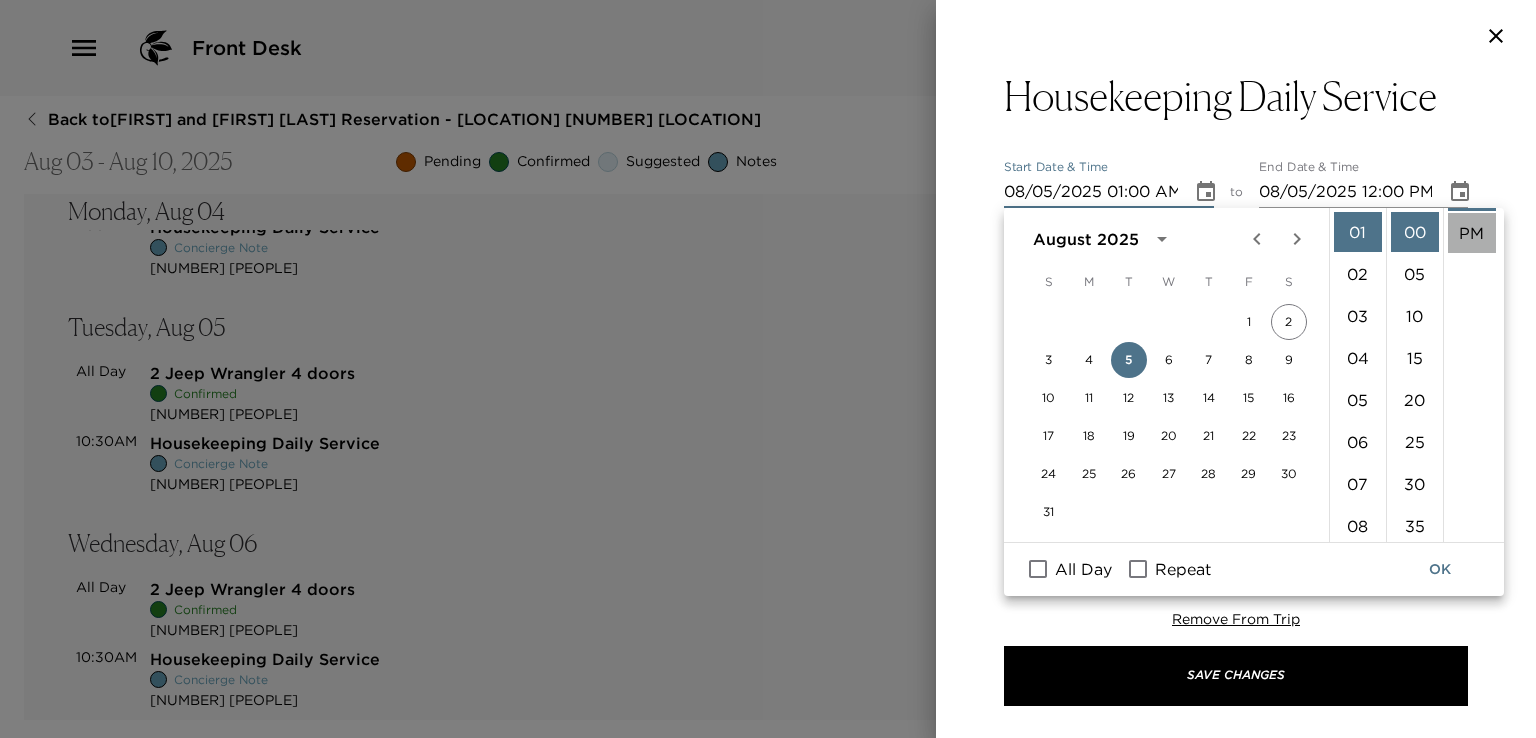 click on "PM" at bounding box center [1472, 233] 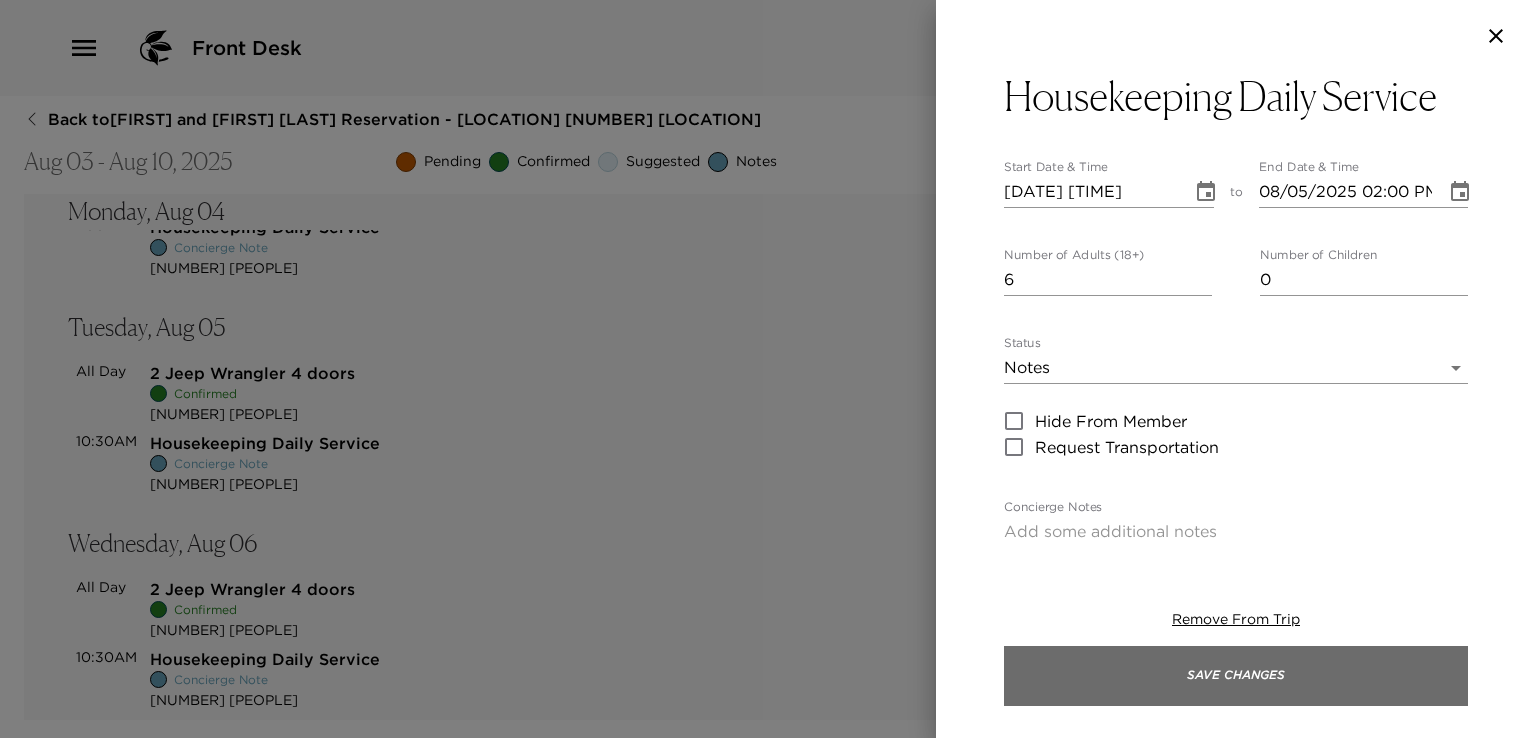 click on "Save Changes" at bounding box center (1236, 676) 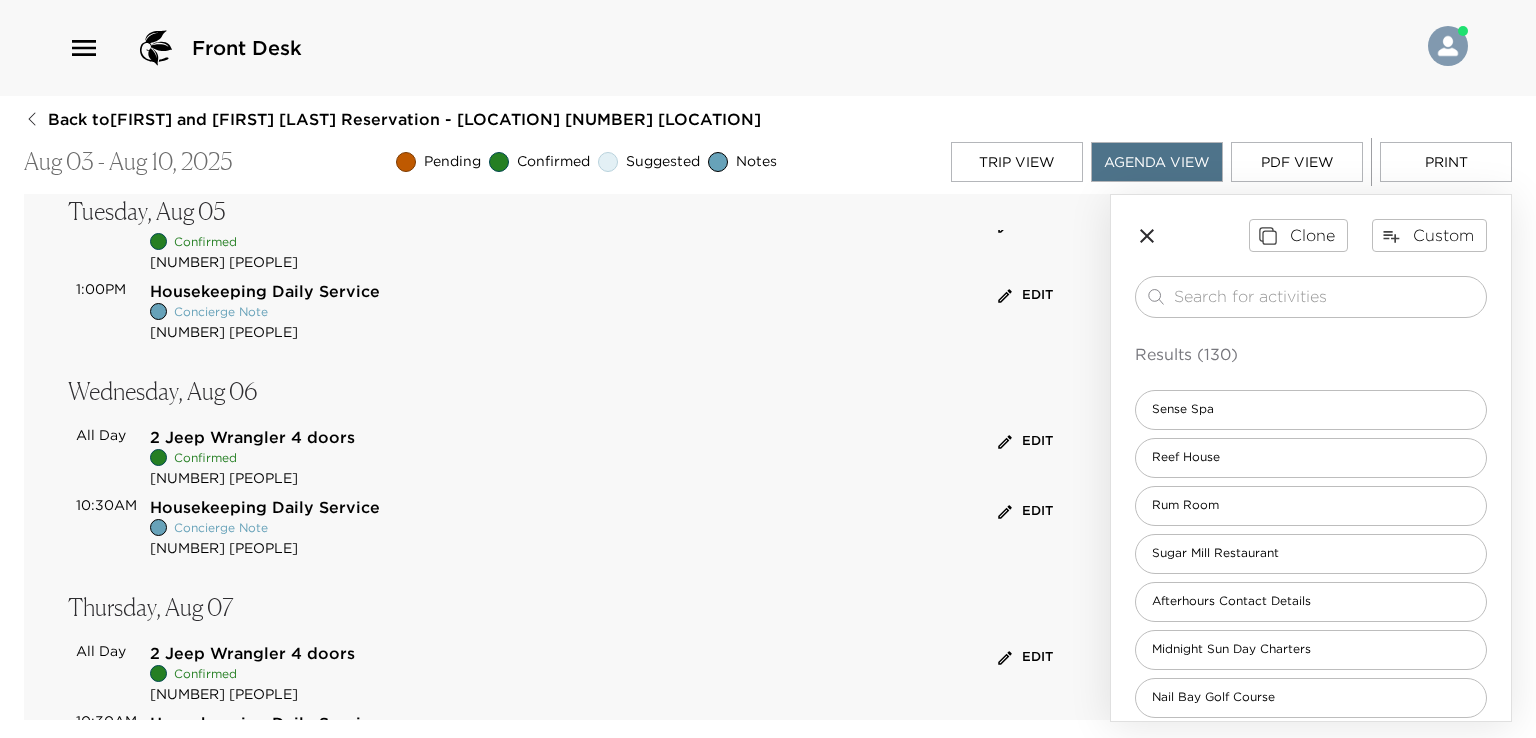 scroll, scrollTop: 700, scrollLeft: 0, axis: vertical 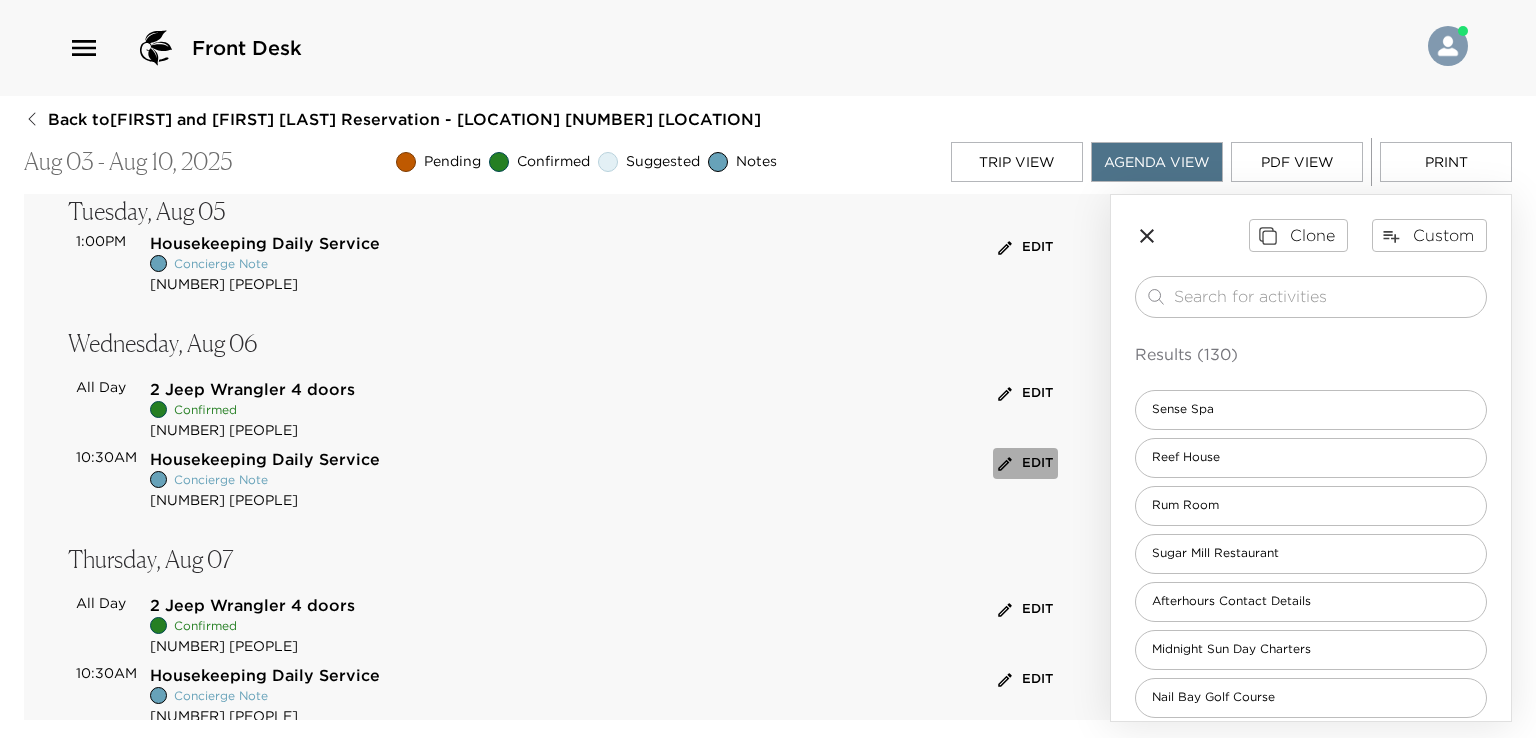 click 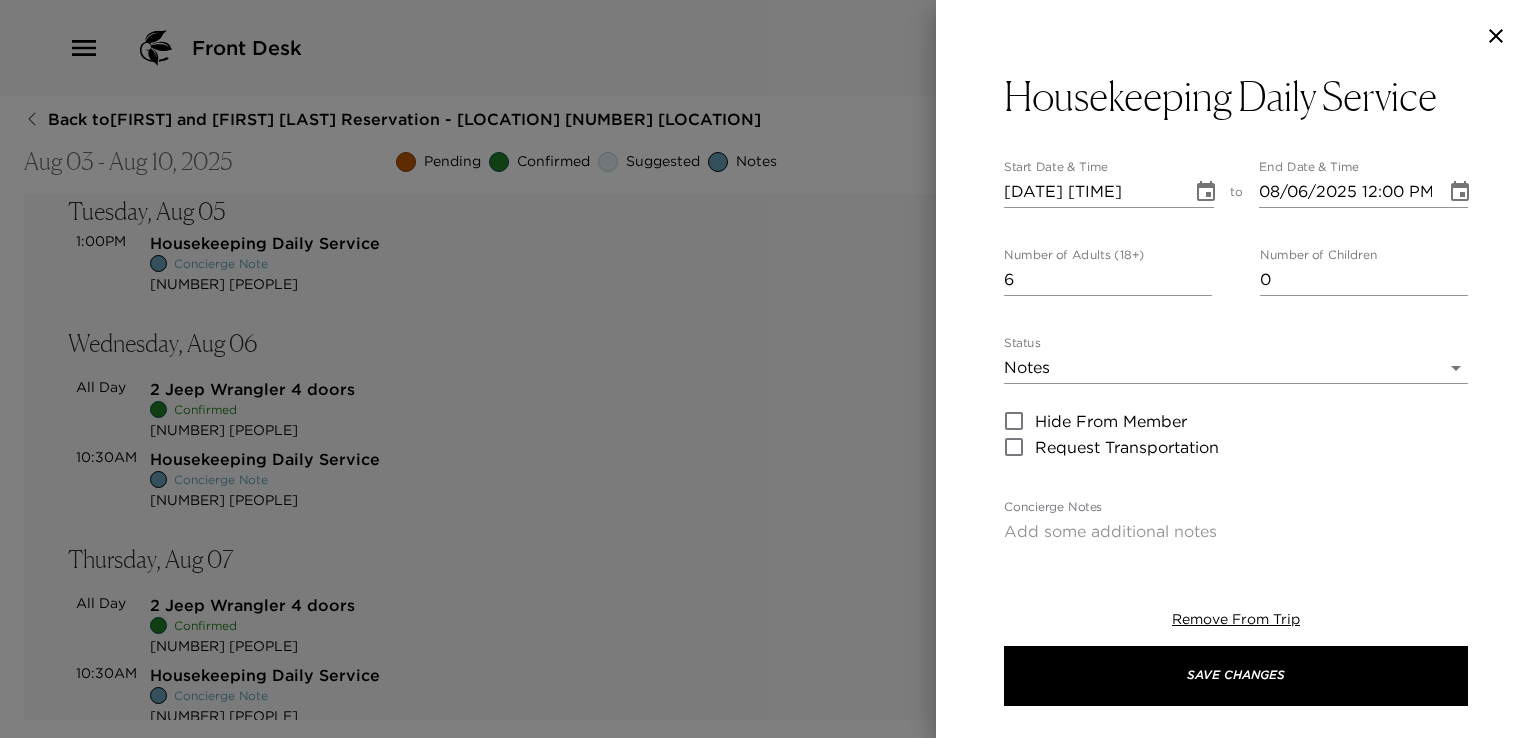 click 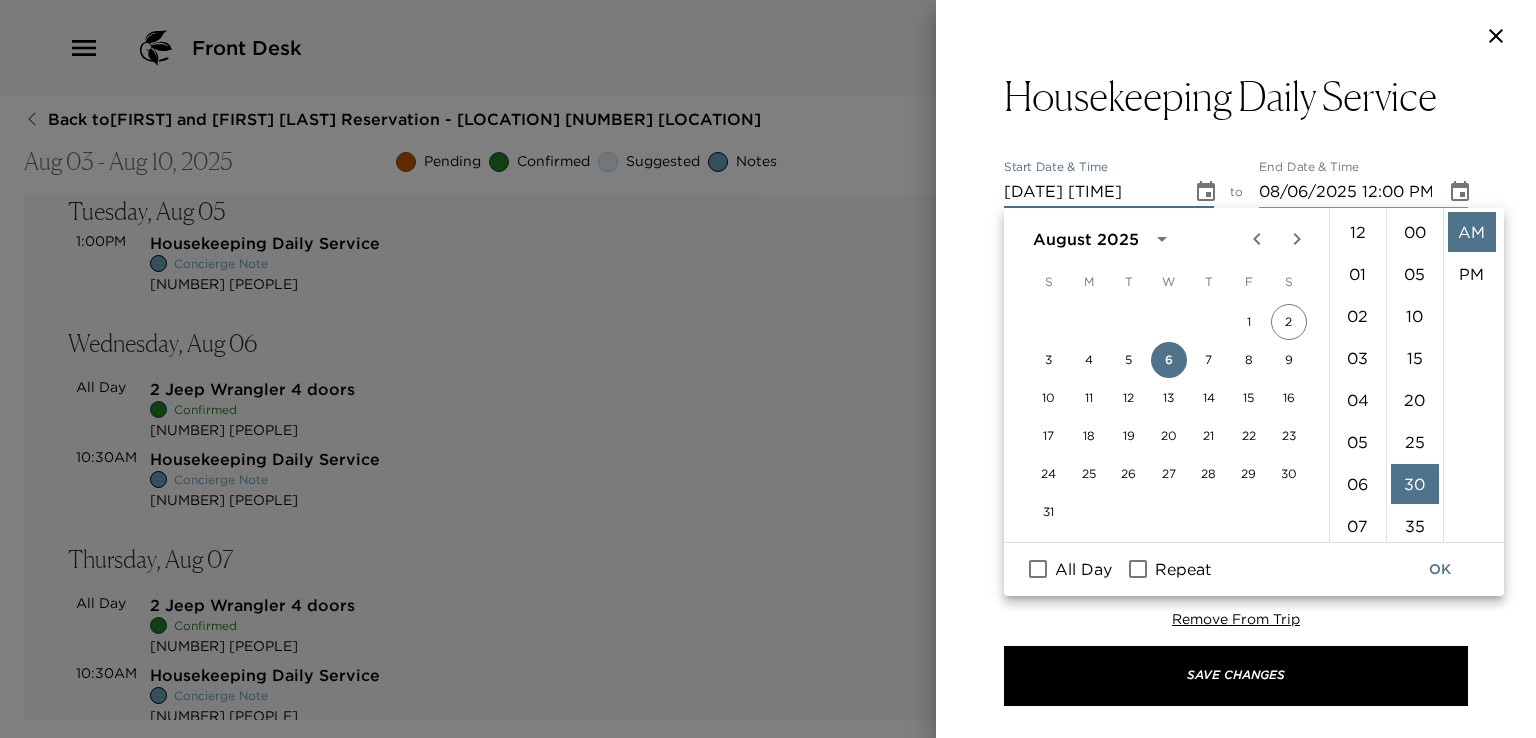 scroll, scrollTop: 420, scrollLeft: 0, axis: vertical 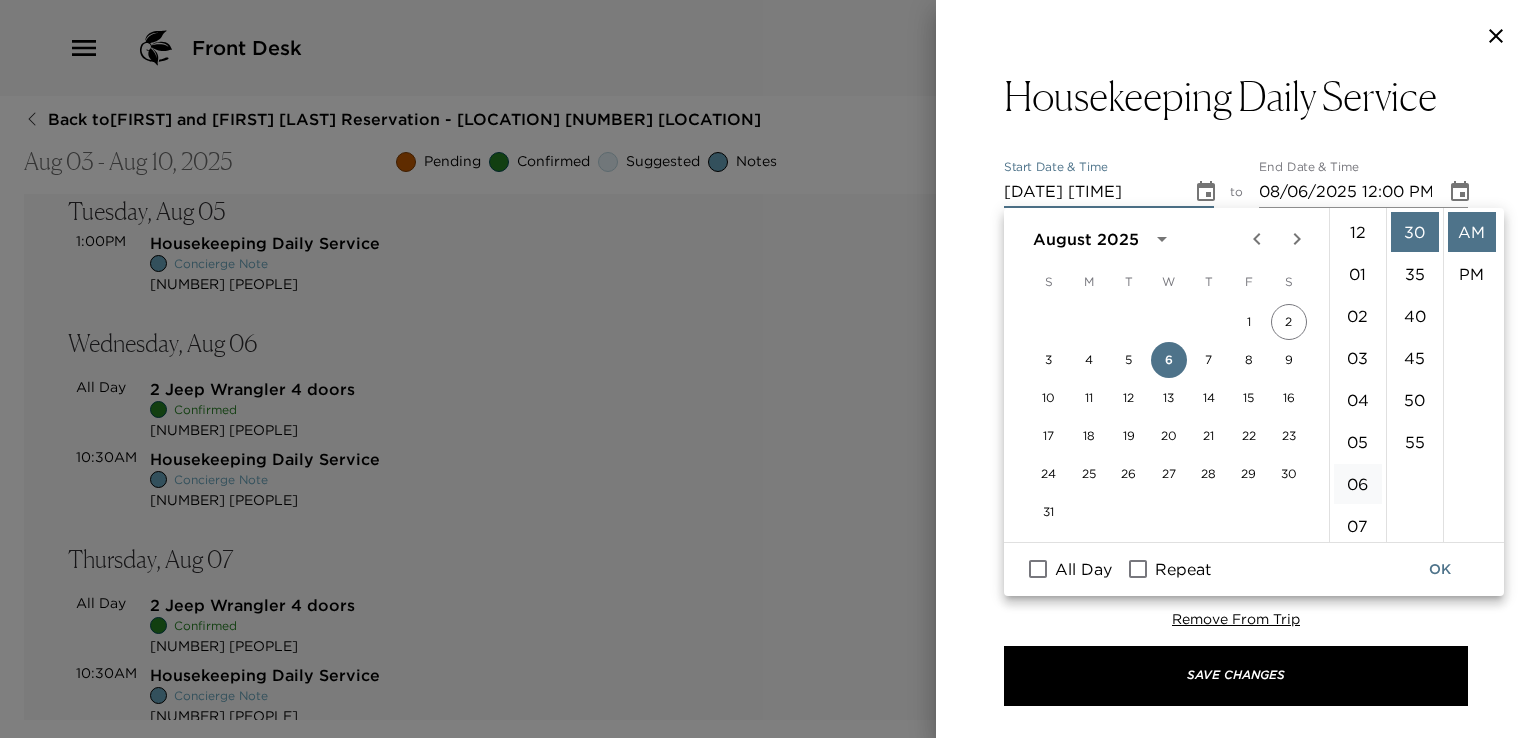 click on "01" at bounding box center [1358, 274] 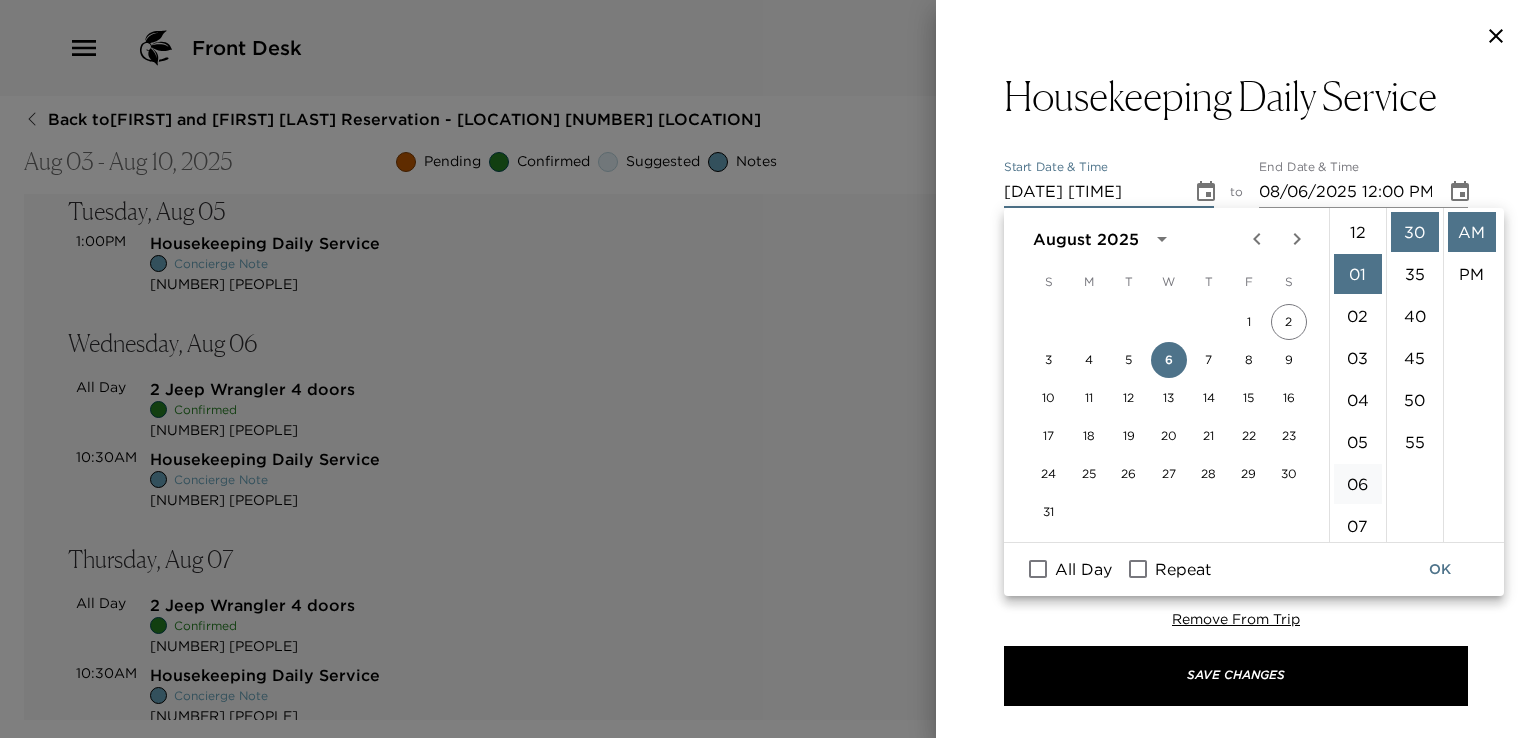 scroll, scrollTop: 42, scrollLeft: 0, axis: vertical 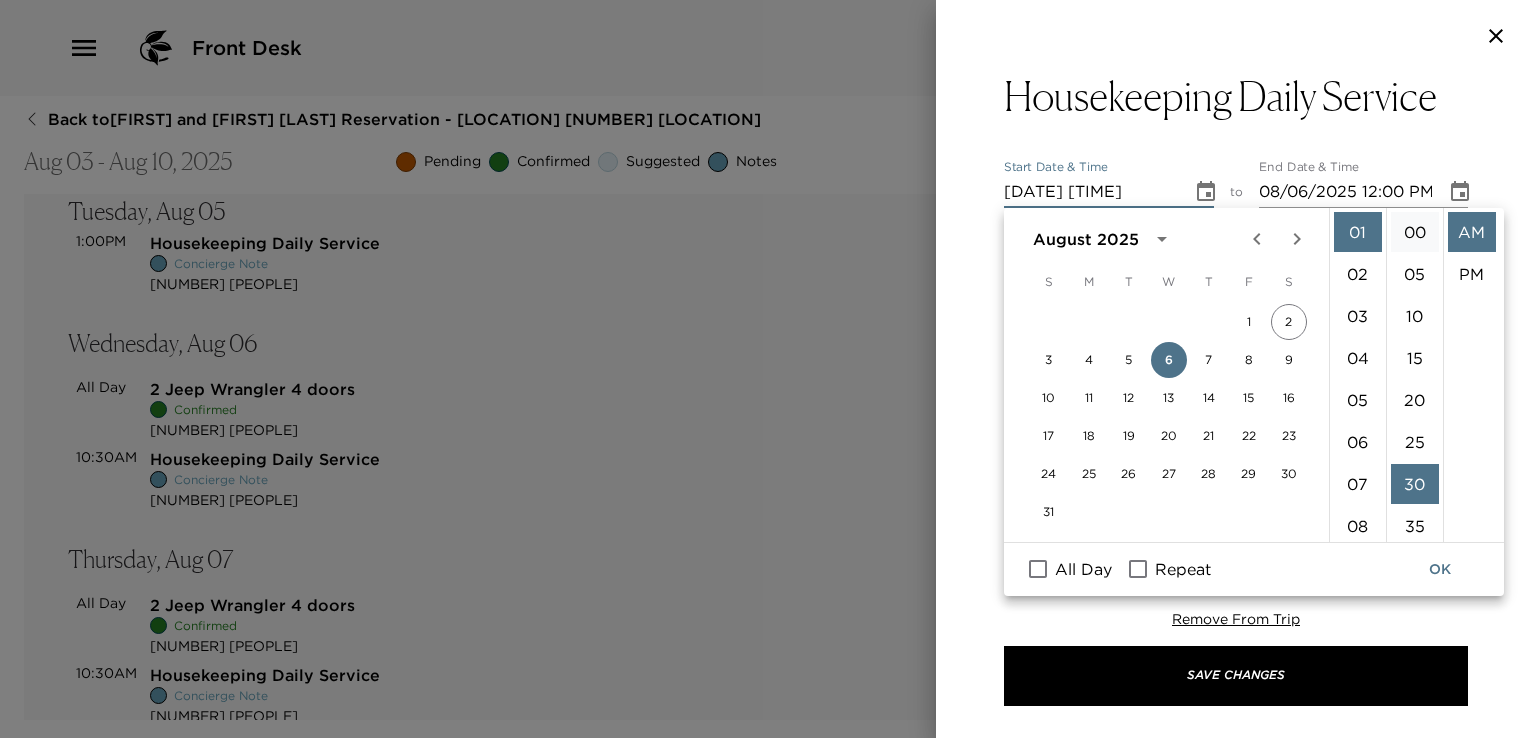 click on "00" at bounding box center (1415, 232) 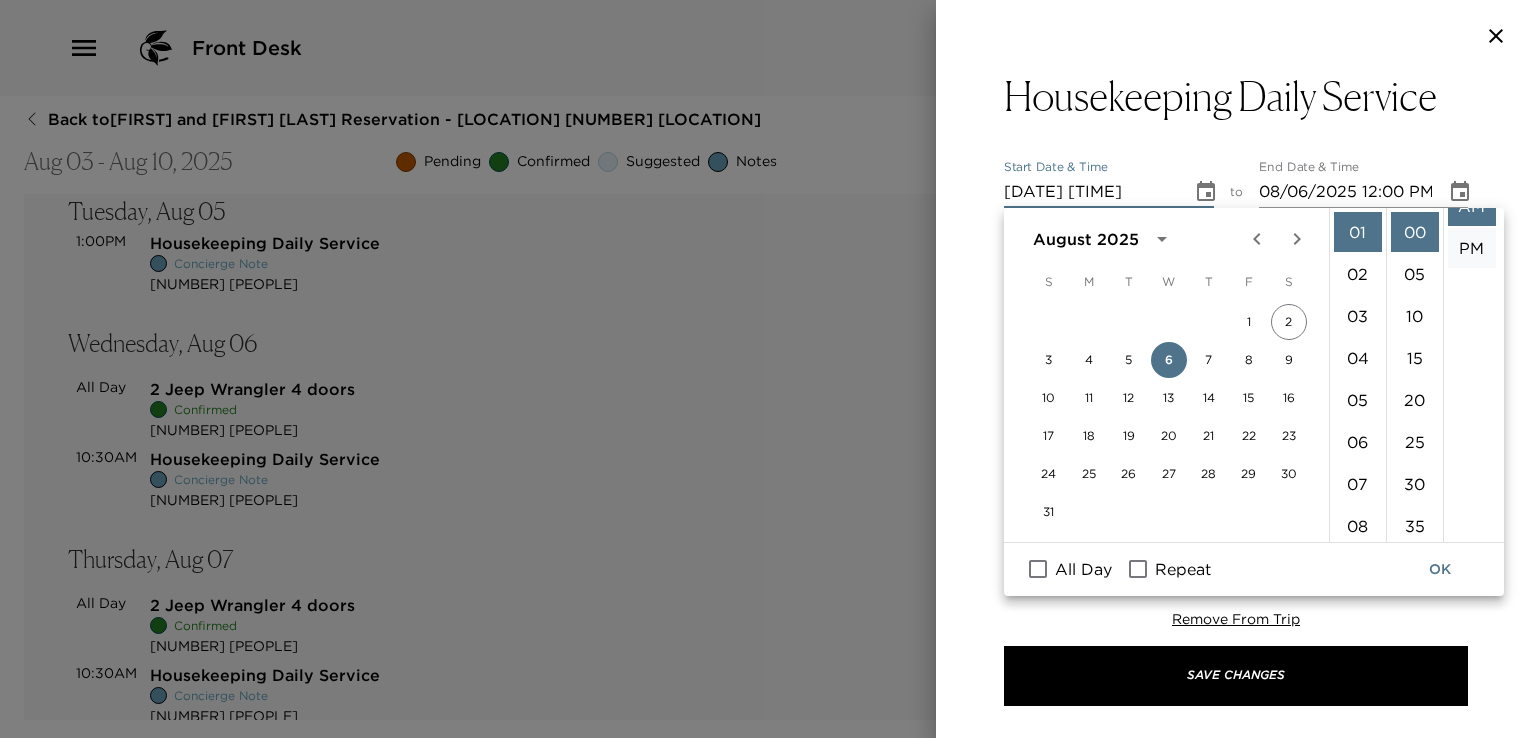 scroll, scrollTop: 41, scrollLeft: 0, axis: vertical 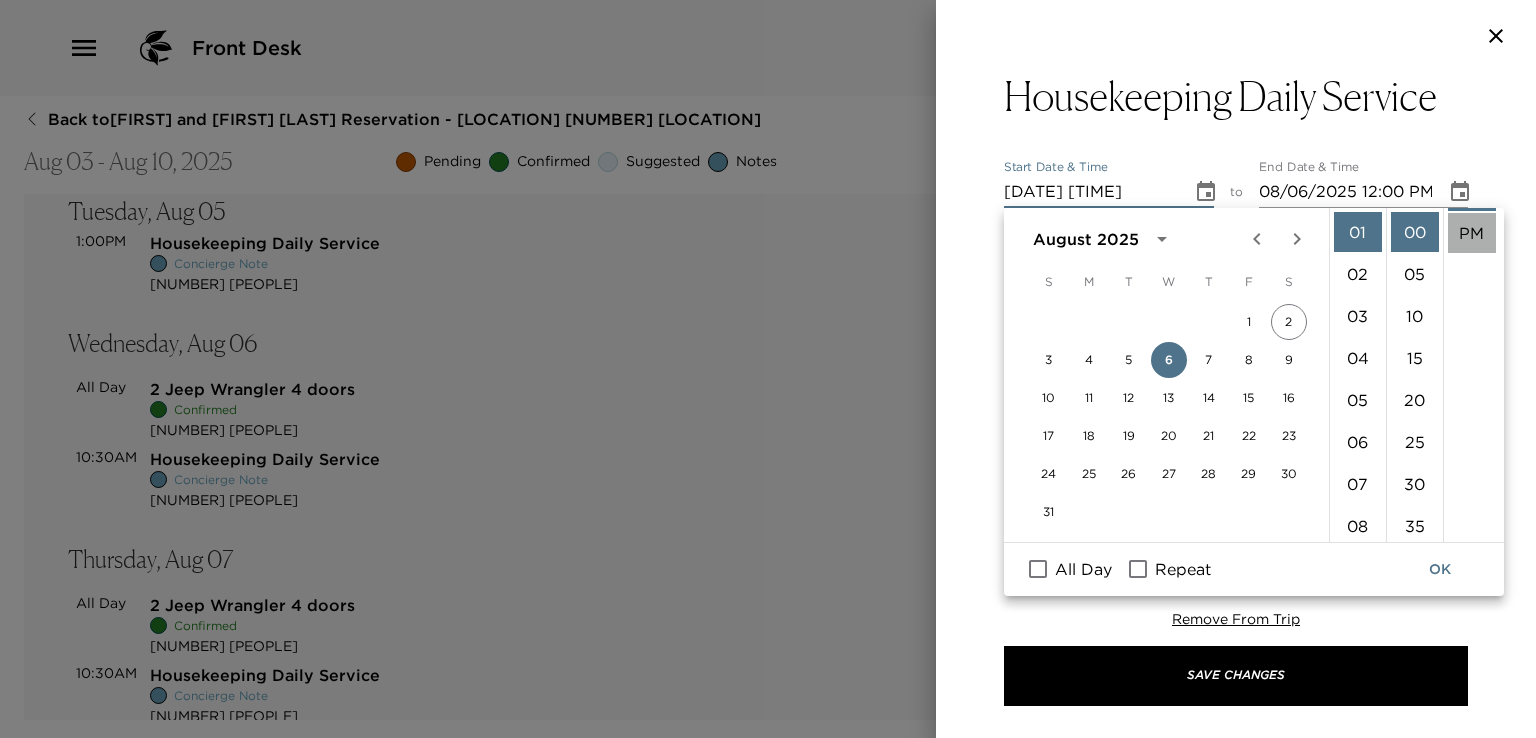 click on "PM" at bounding box center [1472, 233] 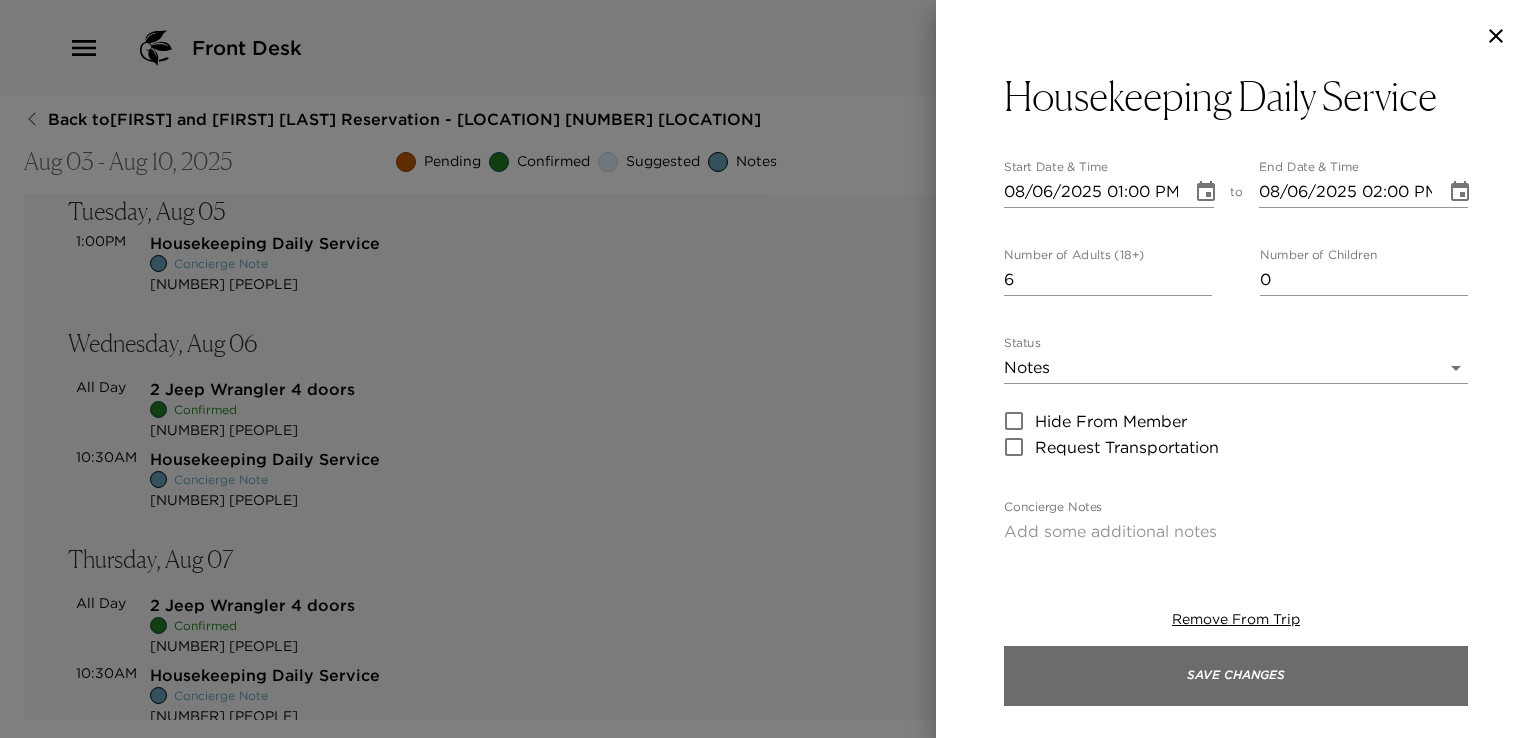 click on "Save Changes" at bounding box center (1236, 676) 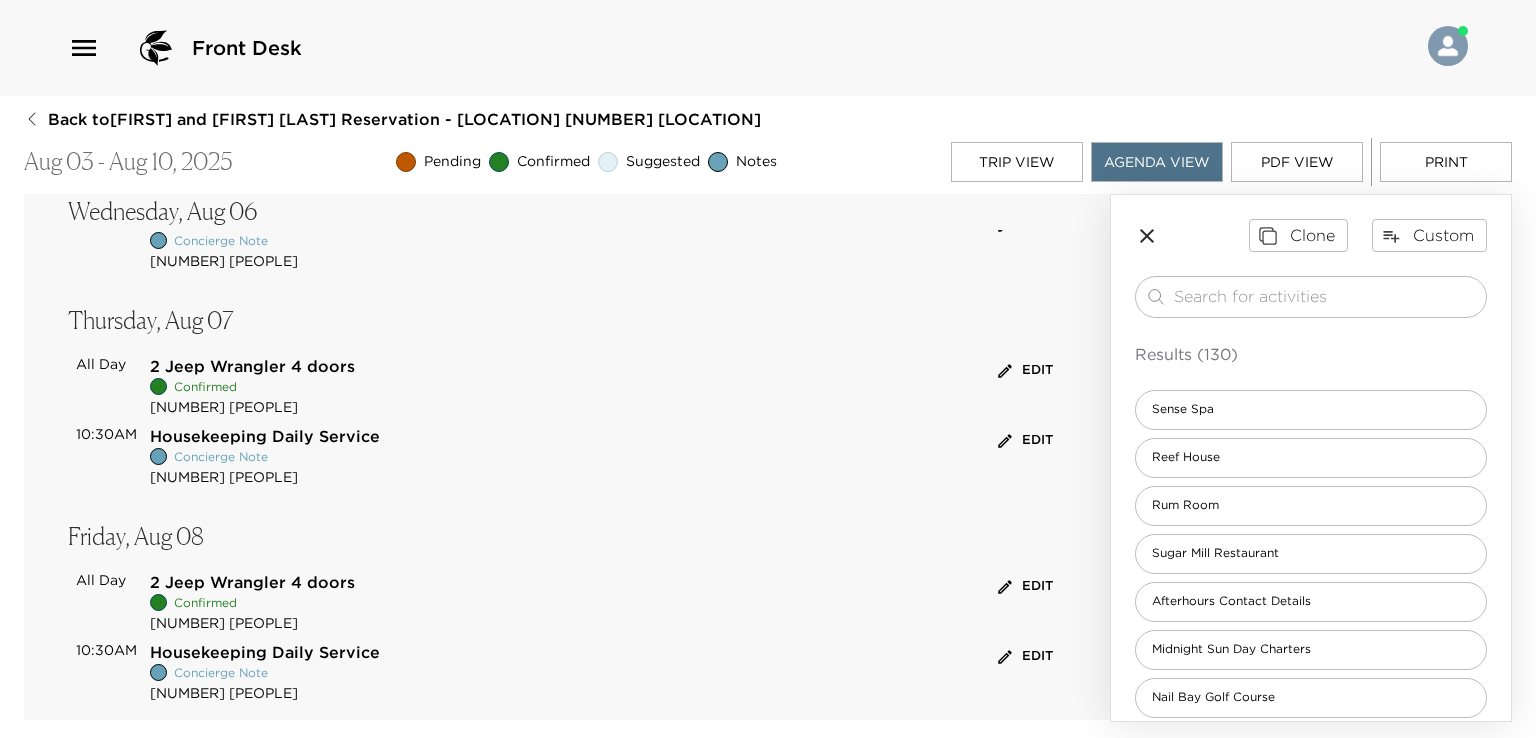 scroll, scrollTop: 1000, scrollLeft: 0, axis: vertical 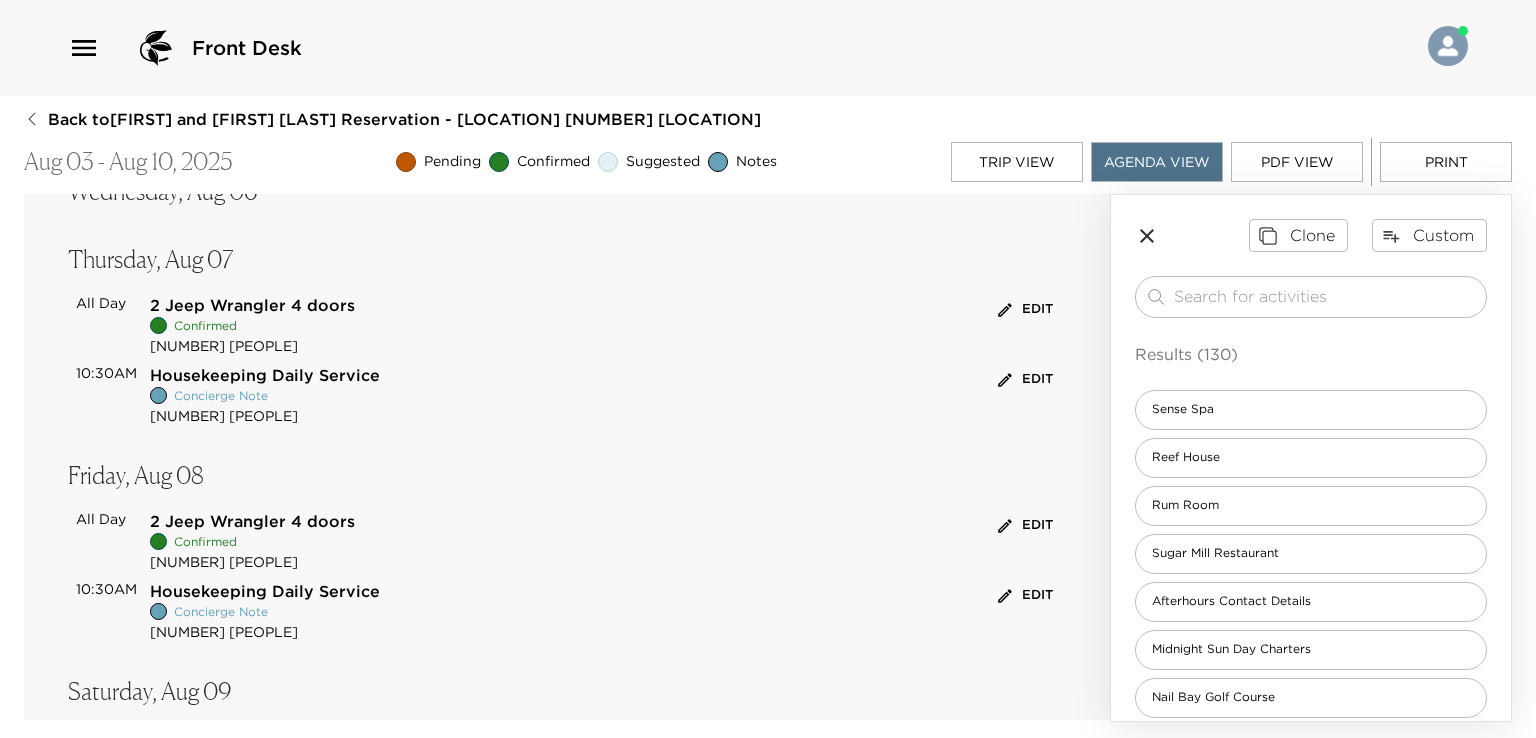 click 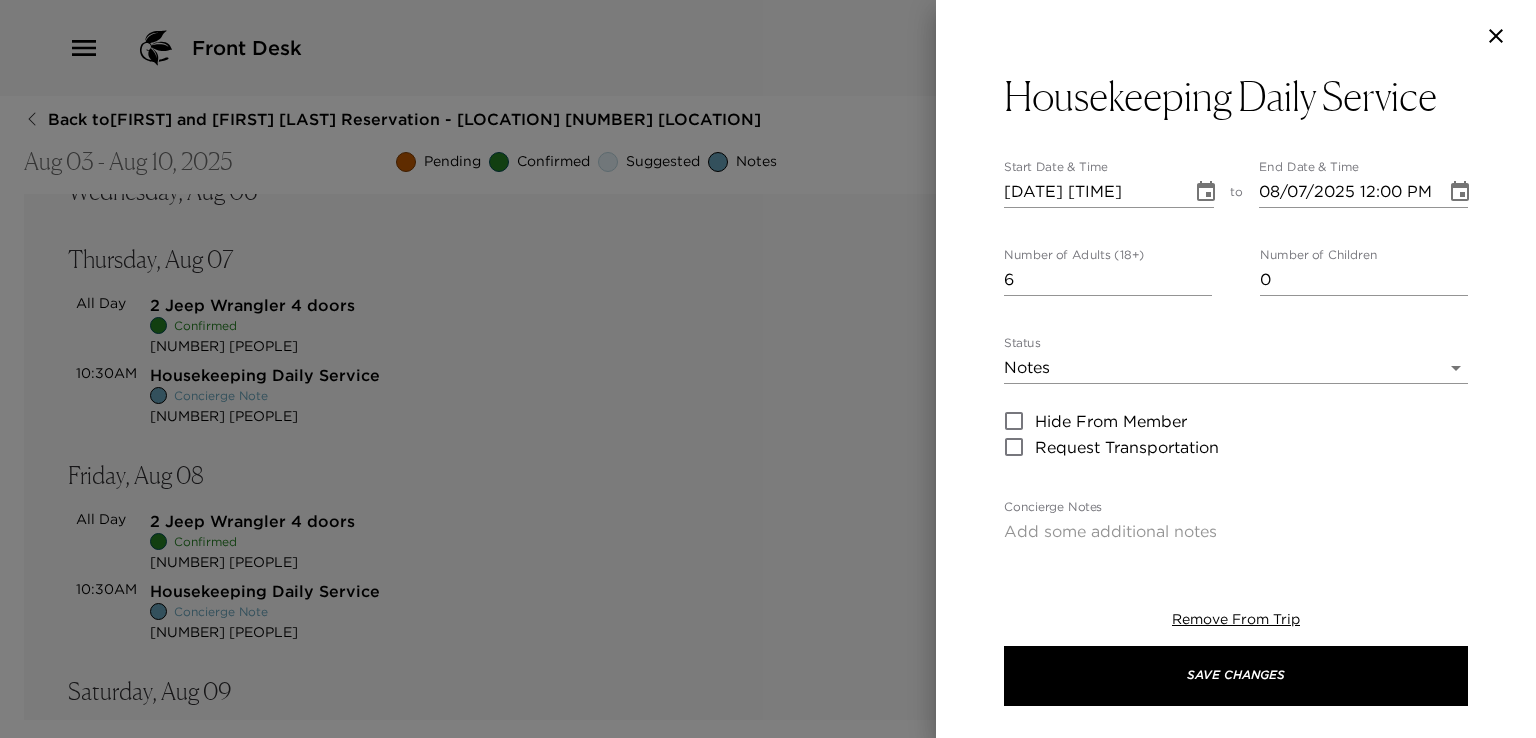 drag, startPoint x: 1201, startPoint y: 192, endPoint x: 1191, endPoint y: 193, distance: 10.049875 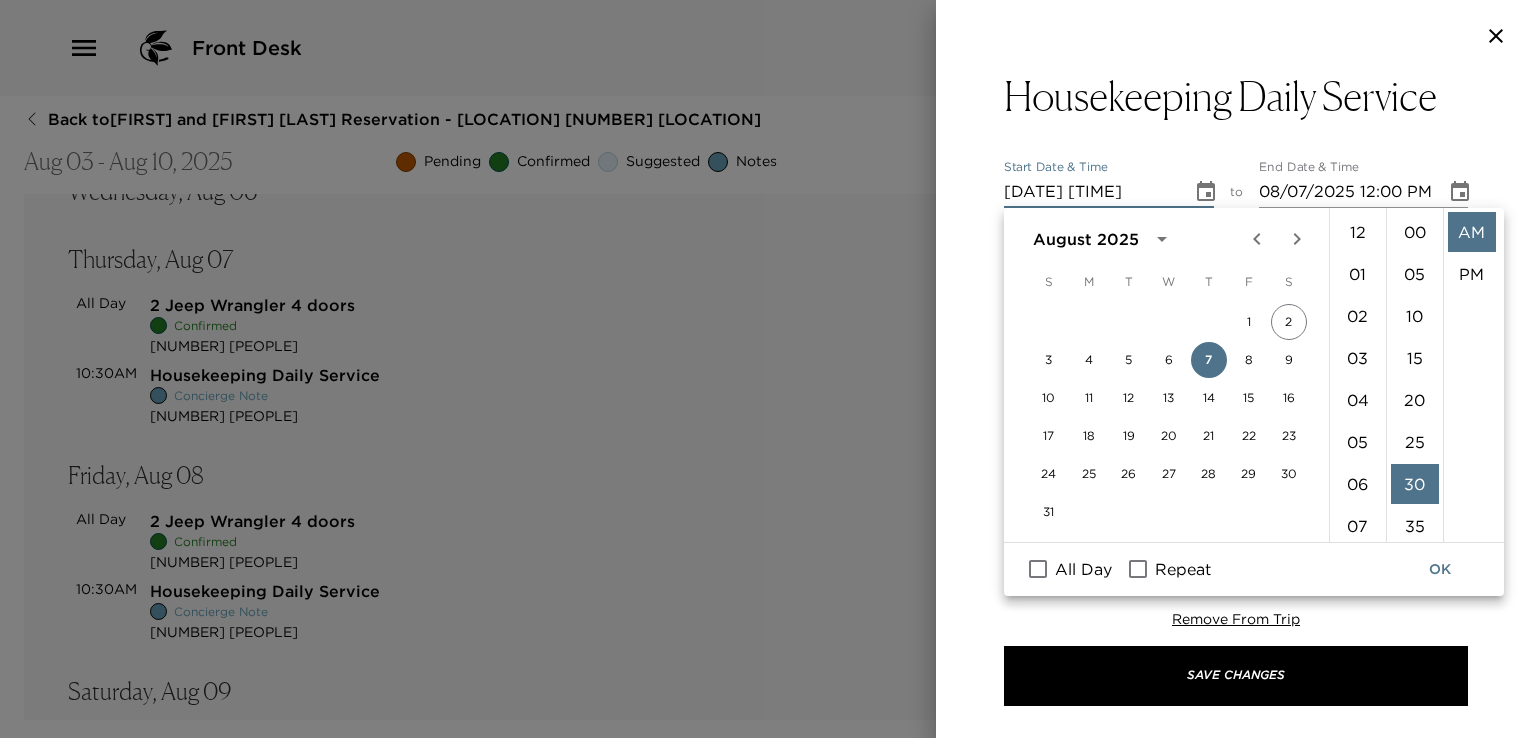 scroll, scrollTop: 420, scrollLeft: 0, axis: vertical 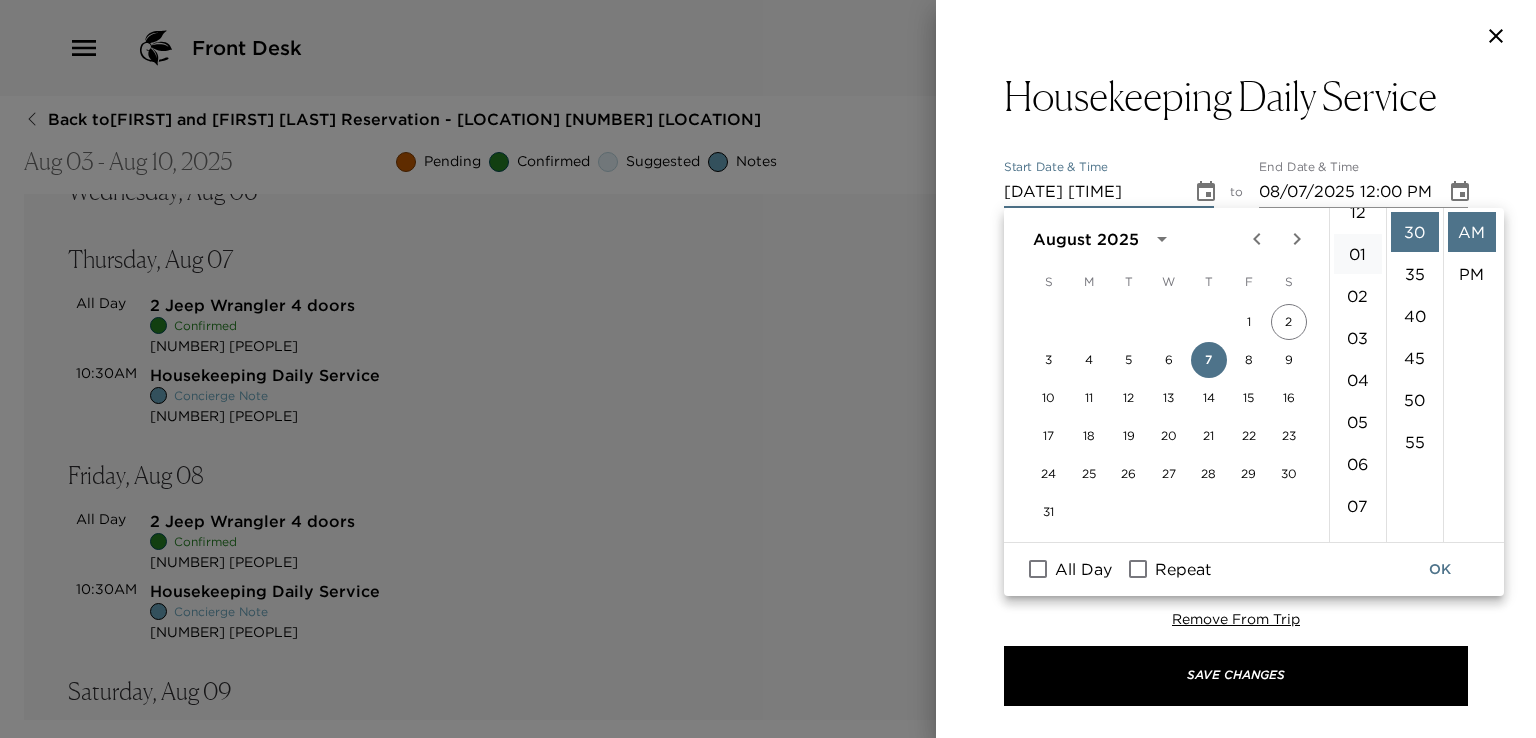 click on "01" at bounding box center (1358, 254) 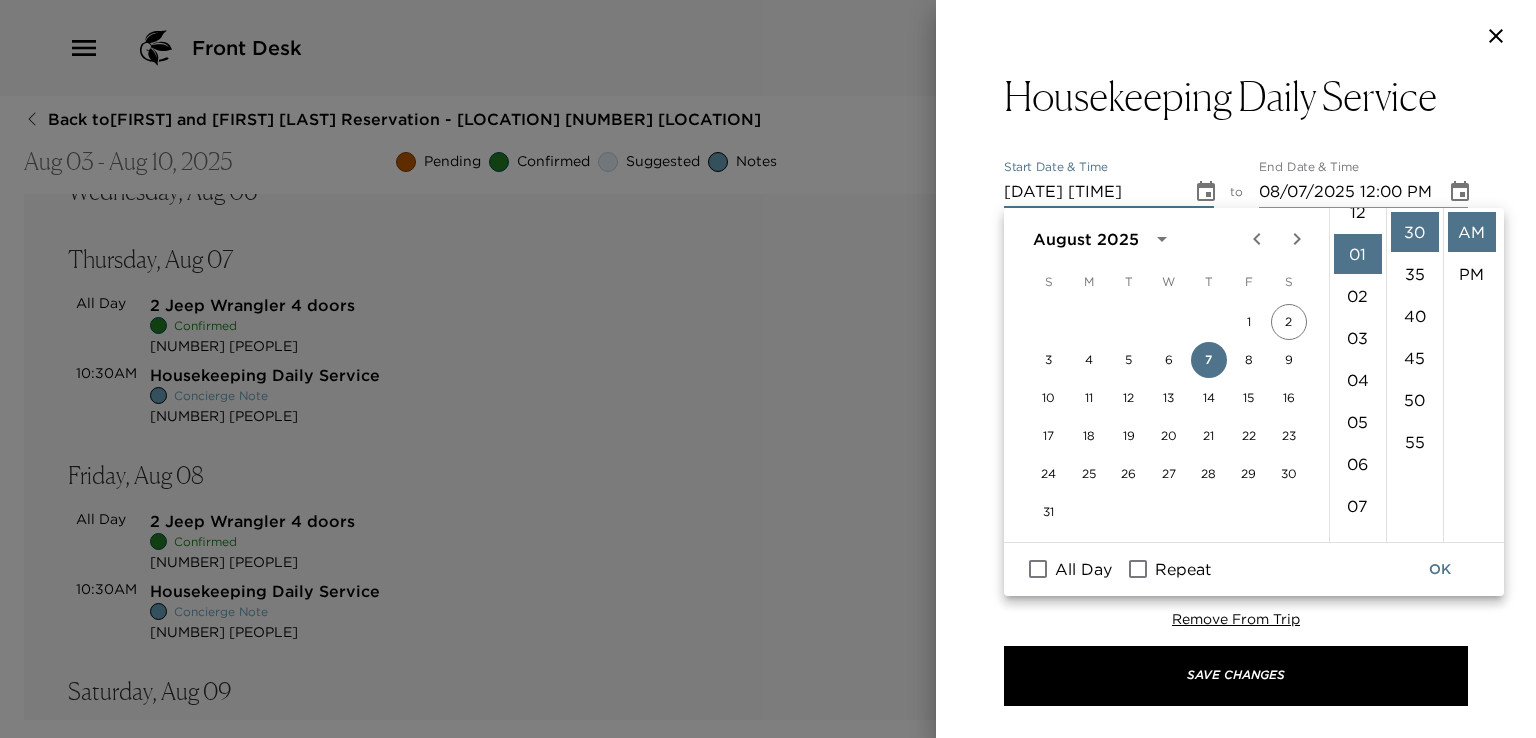 scroll, scrollTop: 42, scrollLeft: 0, axis: vertical 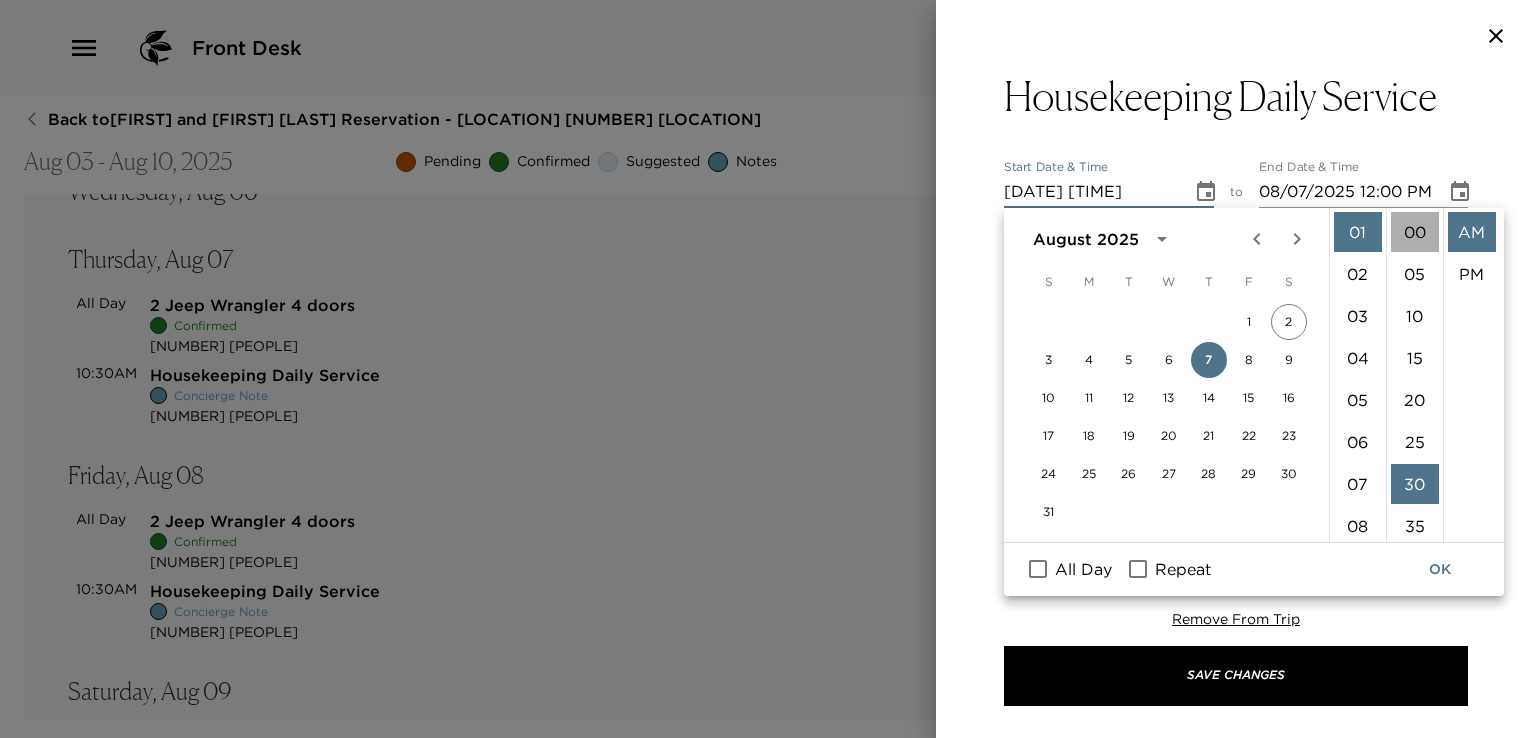 click on "00" at bounding box center [1415, 232] 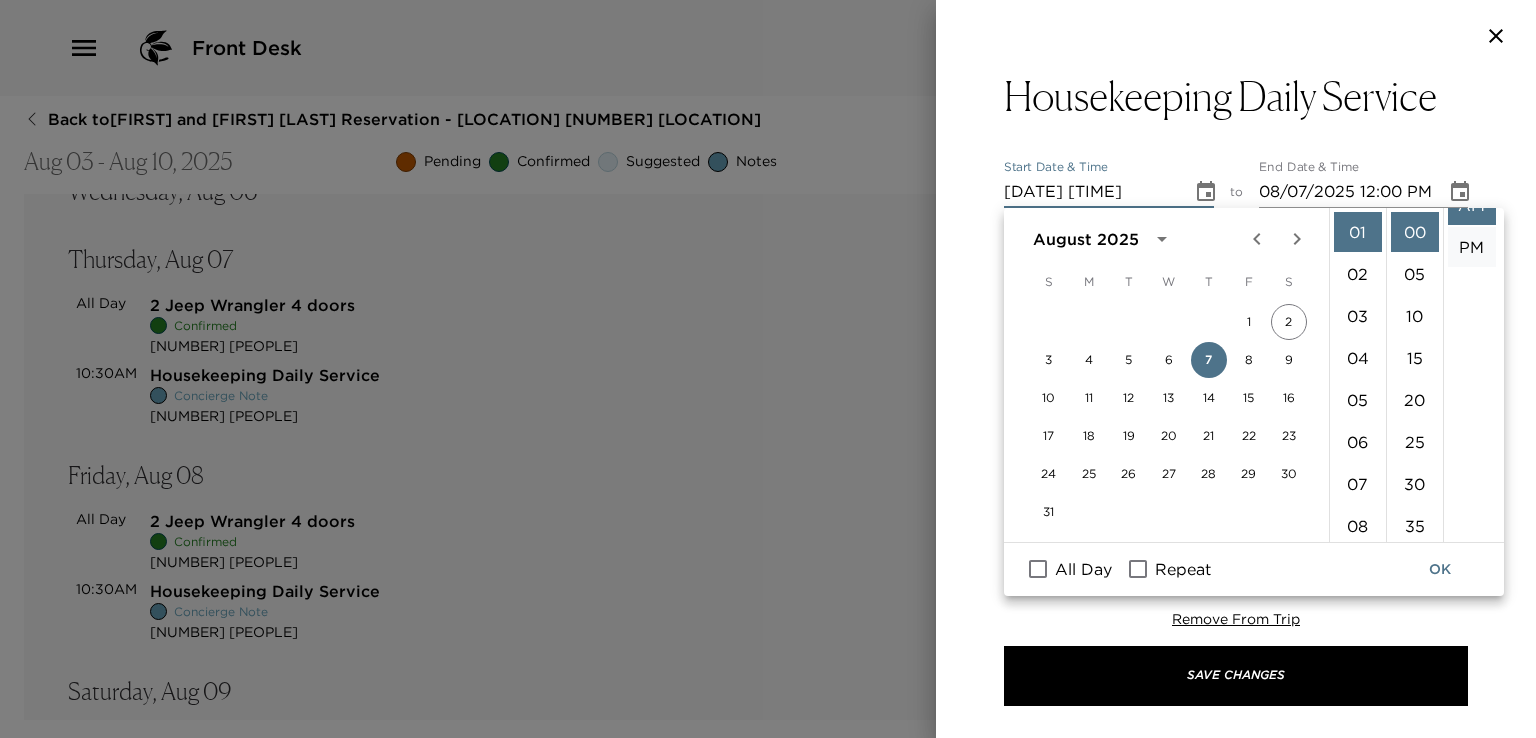 scroll, scrollTop: 41, scrollLeft: 0, axis: vertical 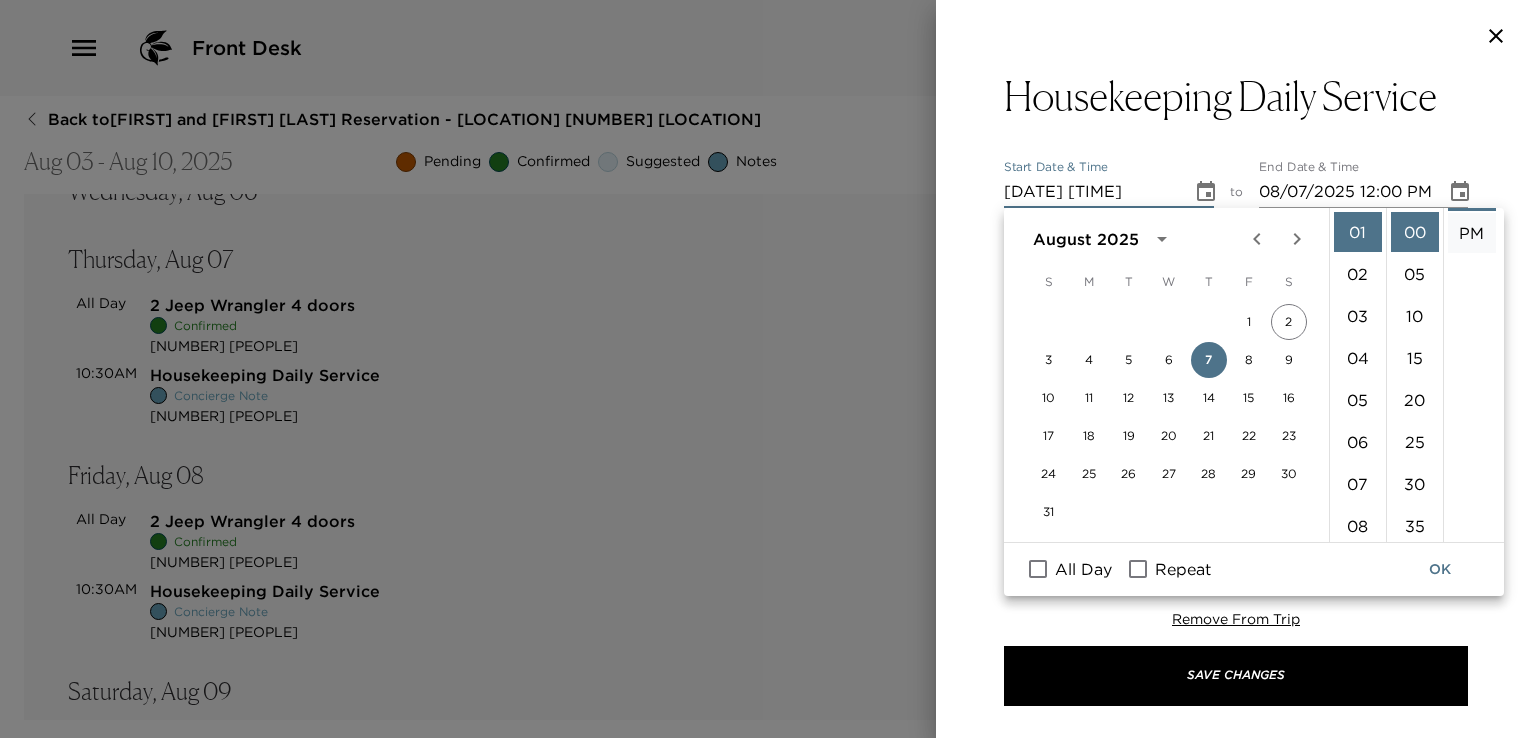click on "PM" at bounding box center [1472, 233] 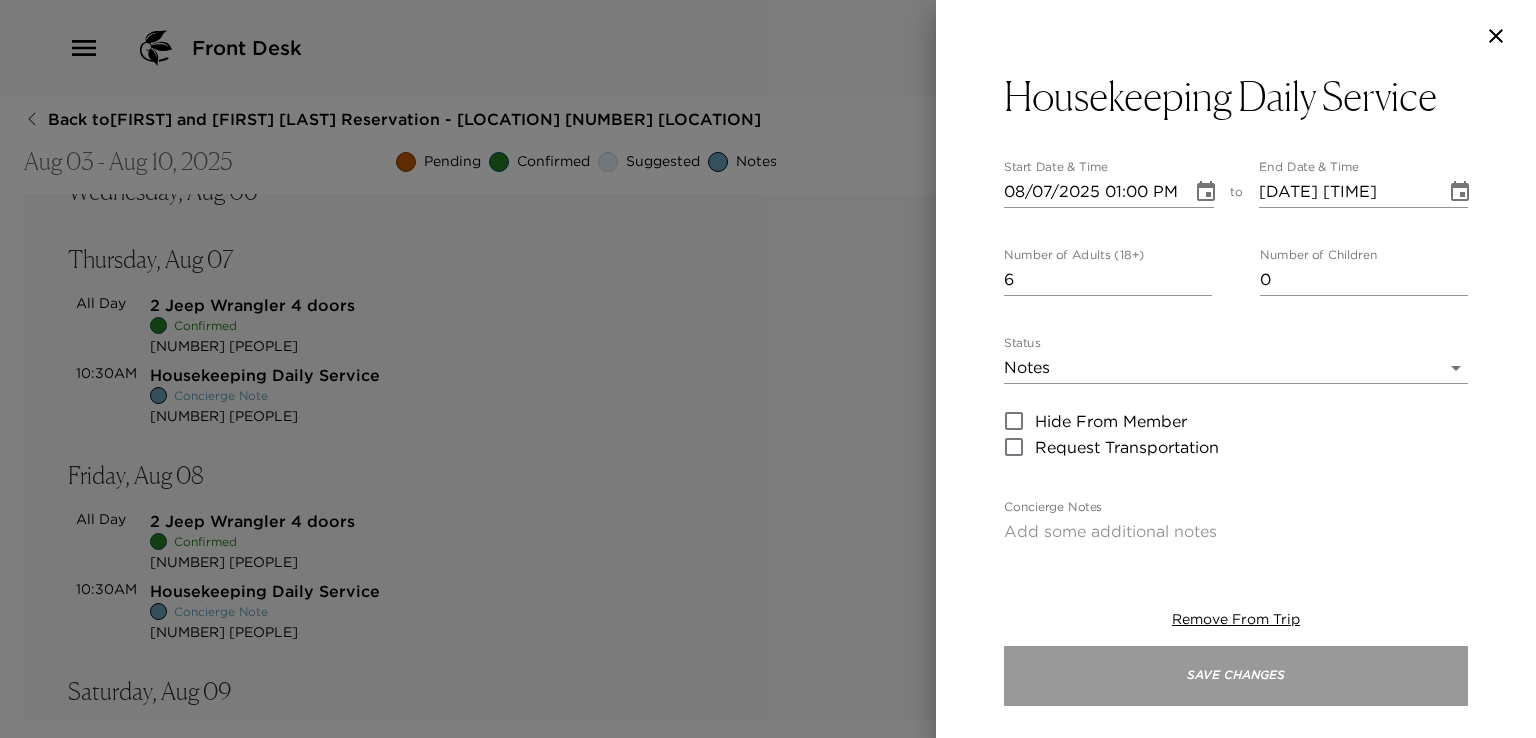 click on "Save Changes" at bounding box center [1236, 676] 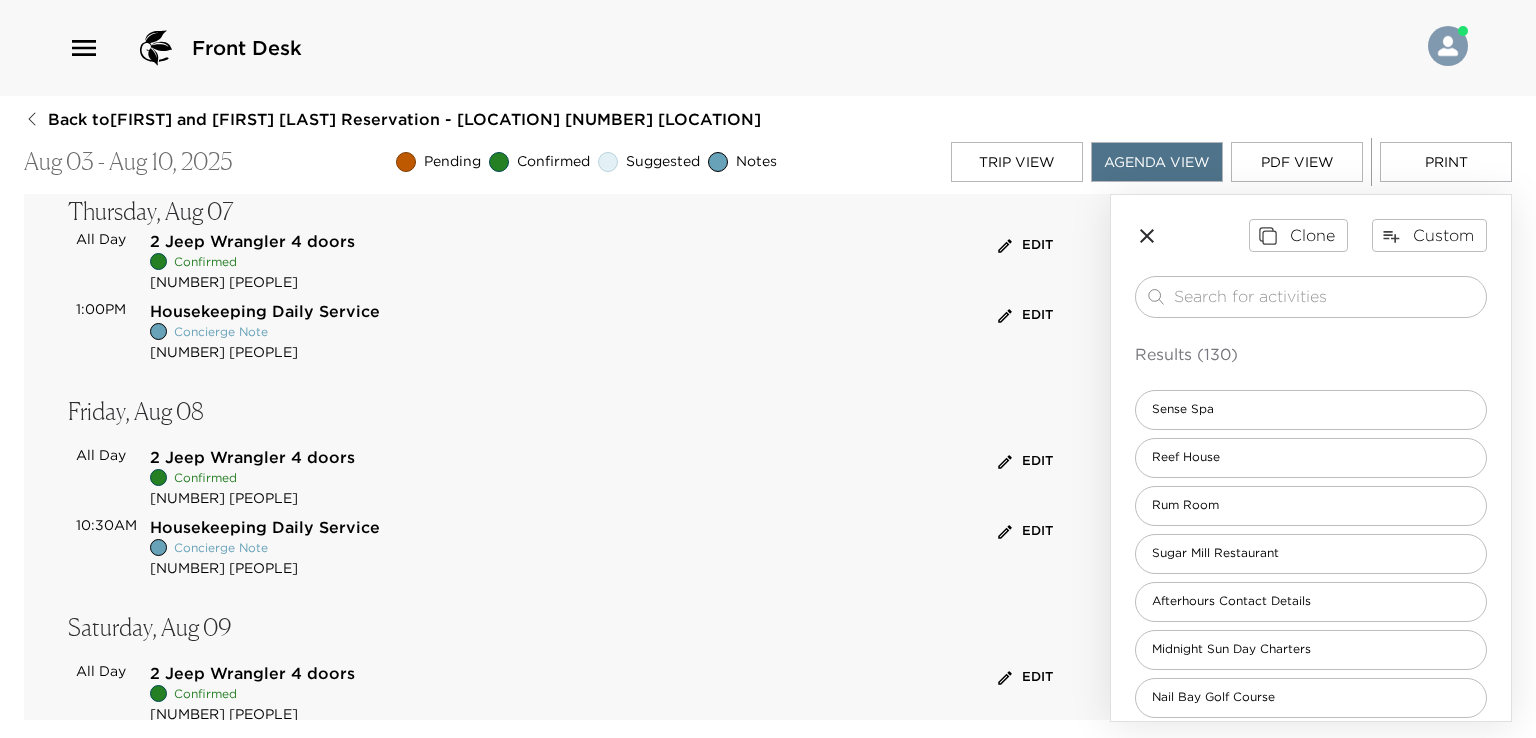 scroll, scrollTop: 1100, scrollLeft: 0, axis: vertical 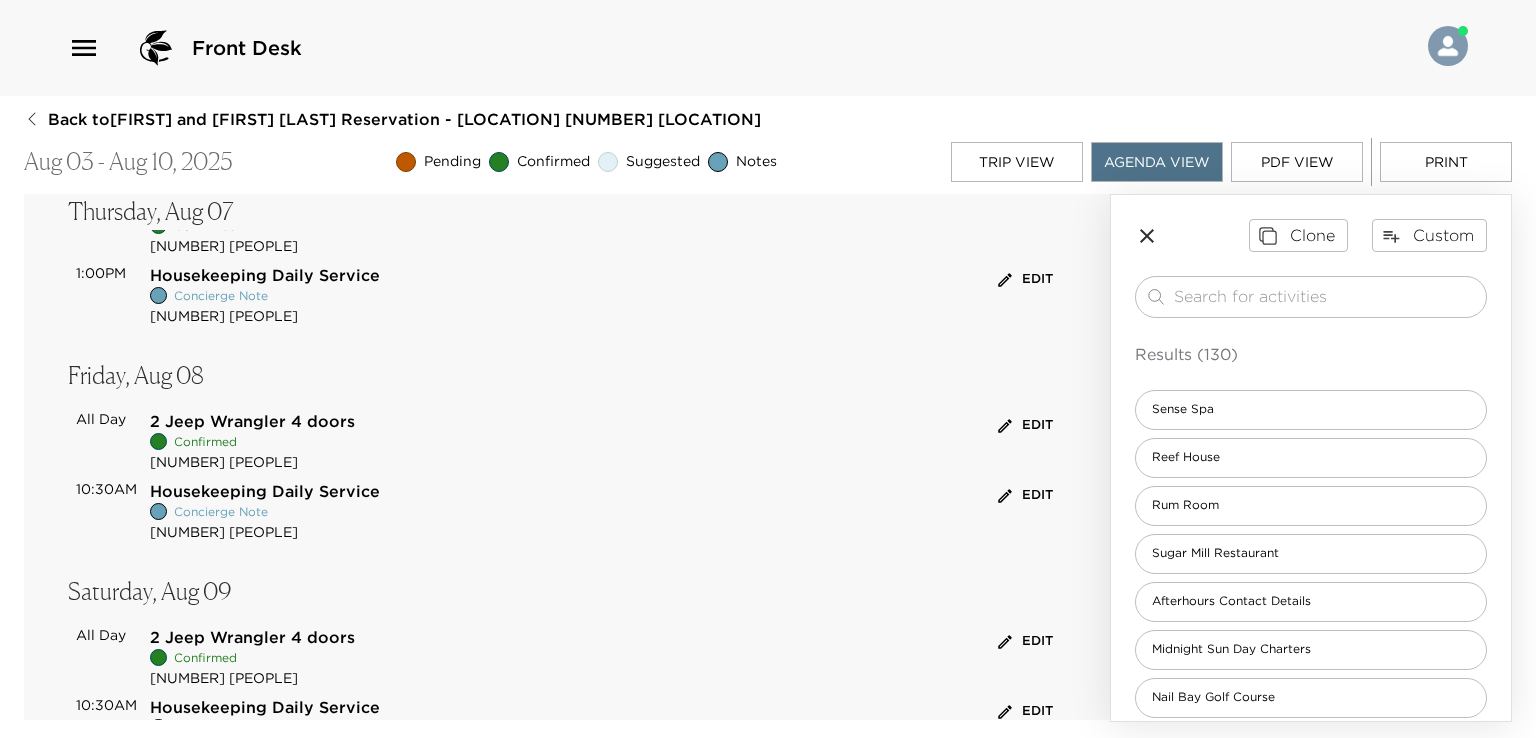click on "Edit" at bounding box center [1025, 495] 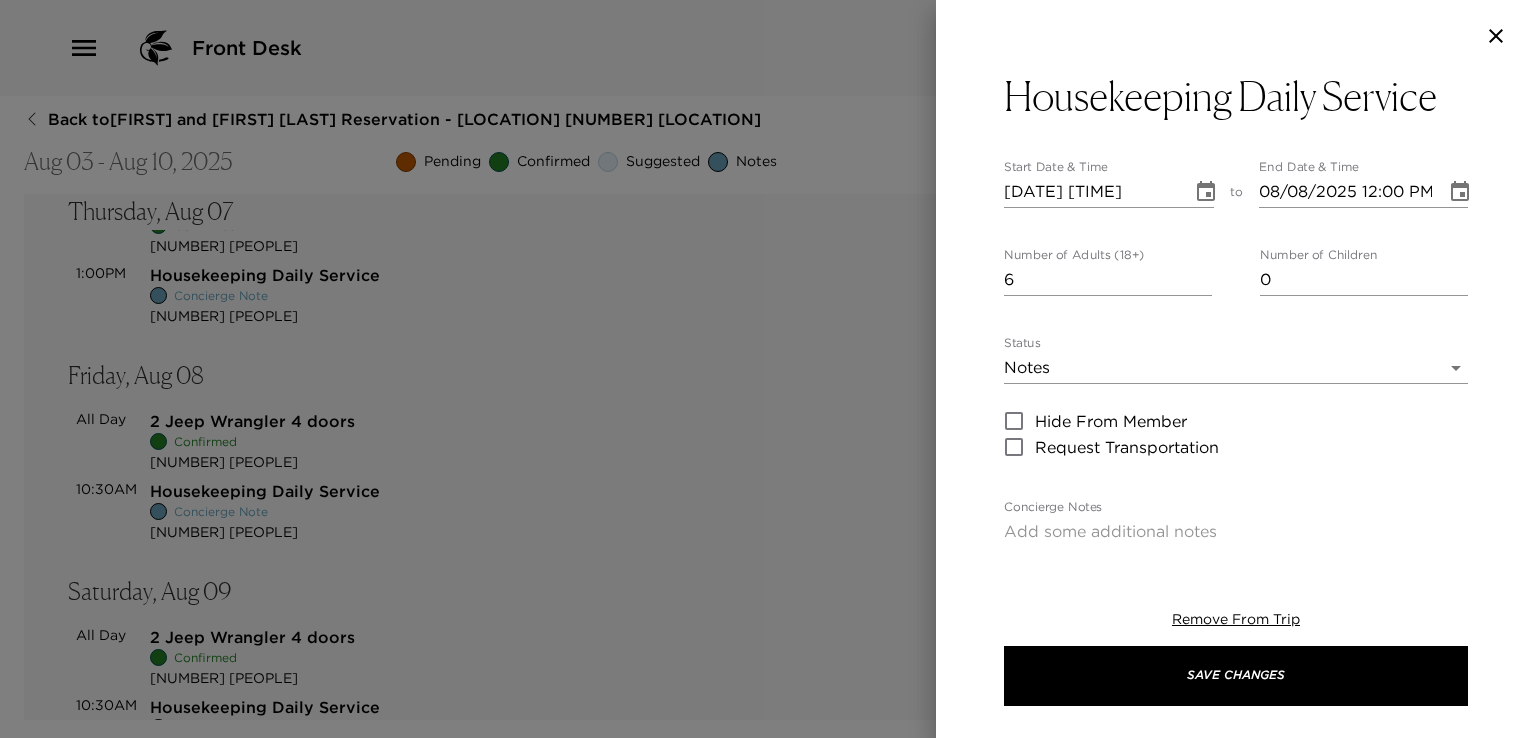 click 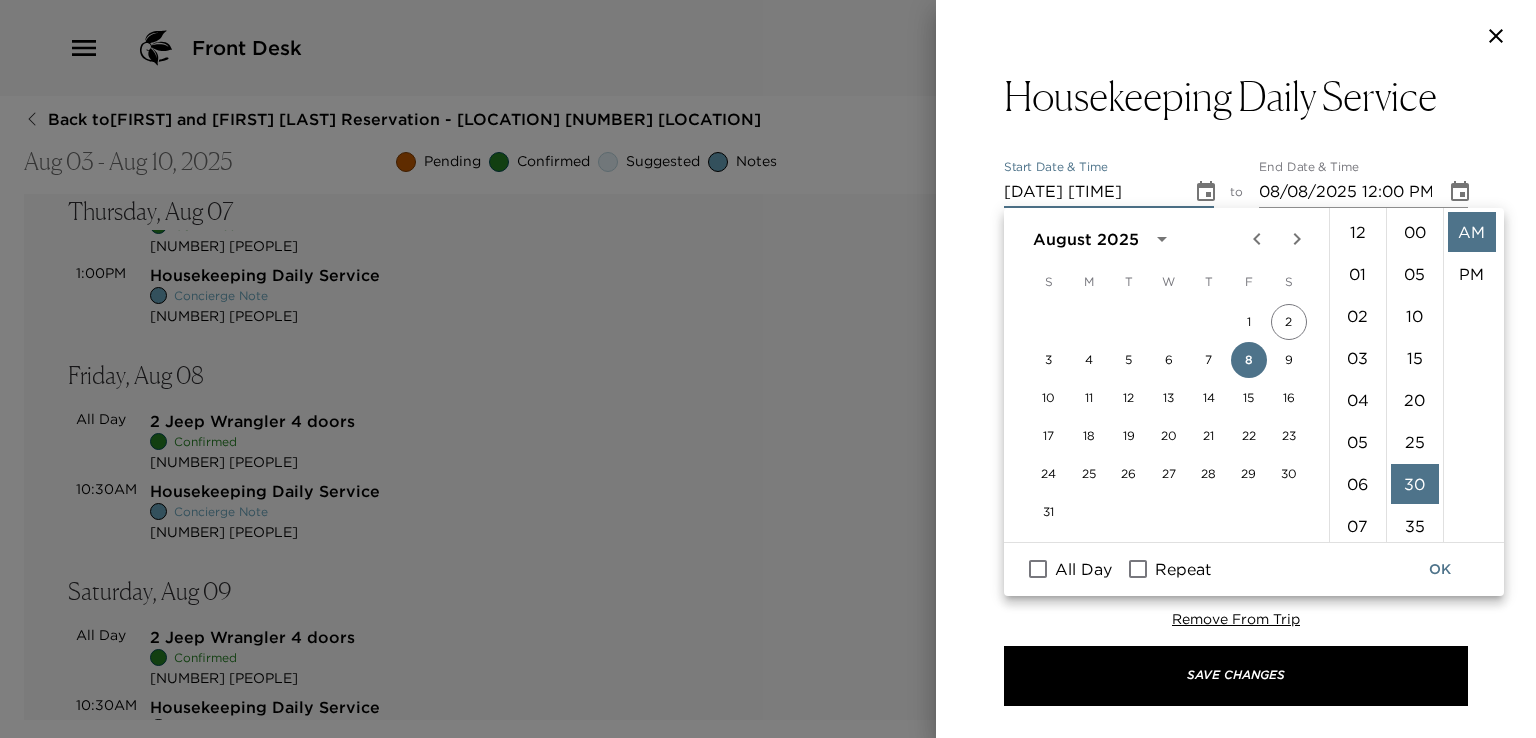 scroll, scrollTop: 420, scrollLeft: 0, axis: vertical 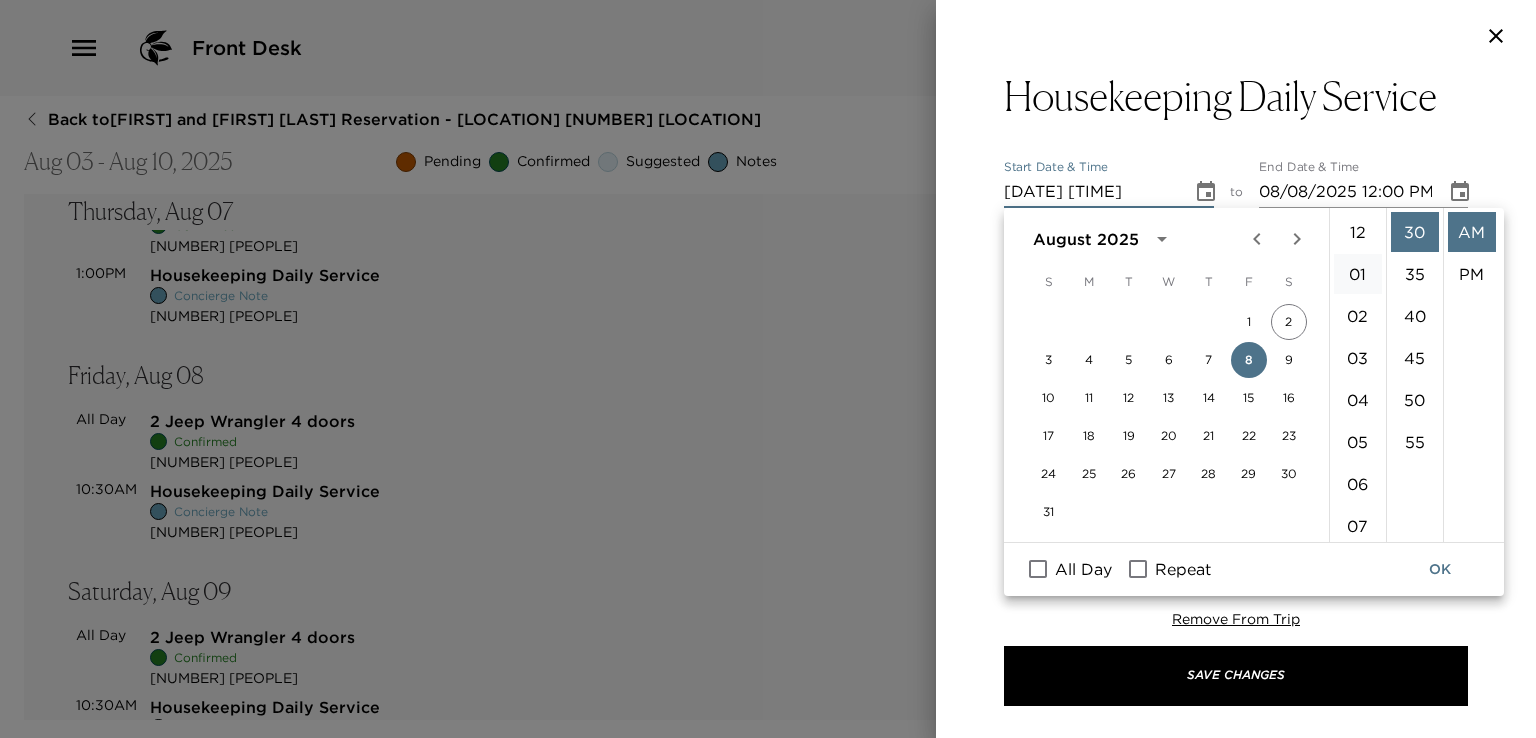 click on "01" at bounding box center [1358, 274] 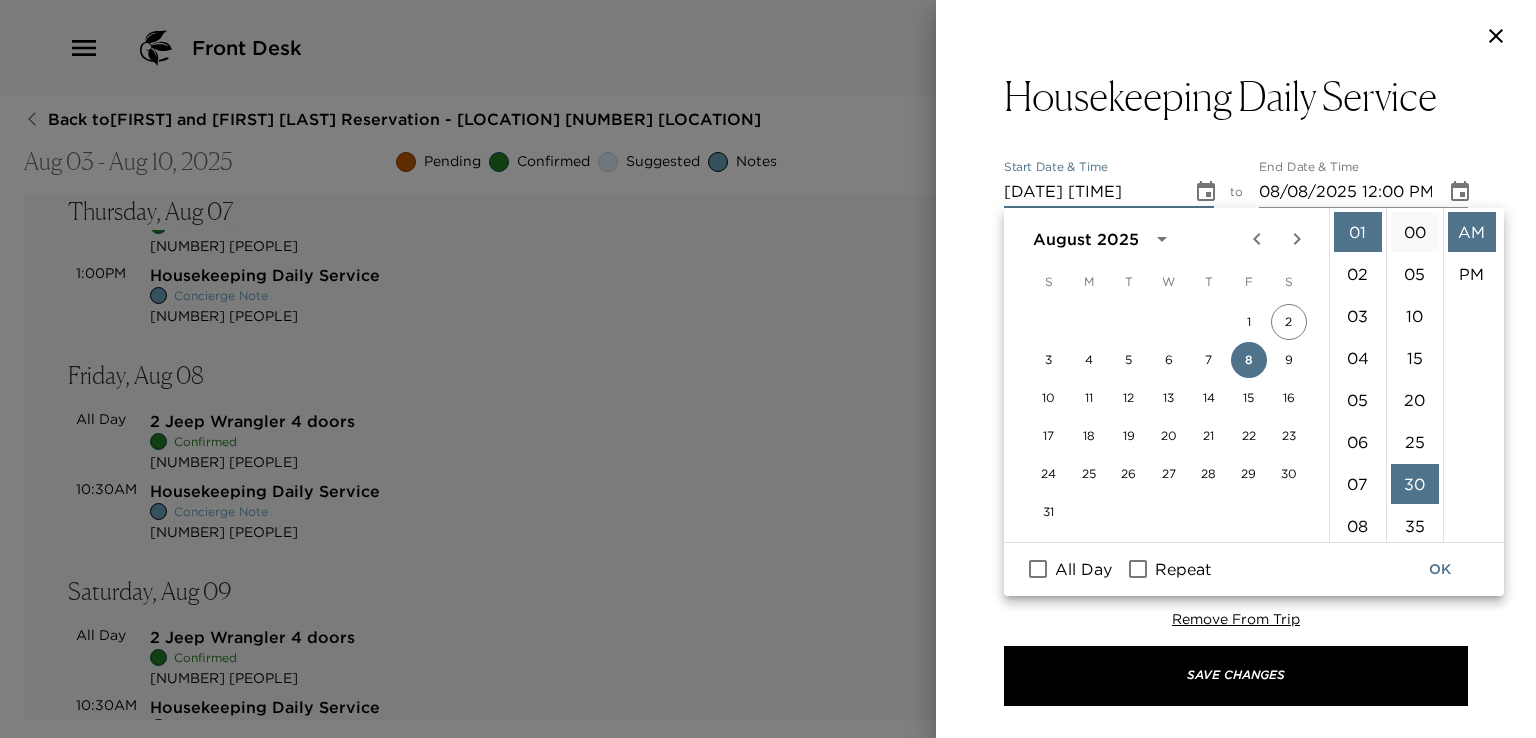 click on "00" at bounding box center (1415, 232) 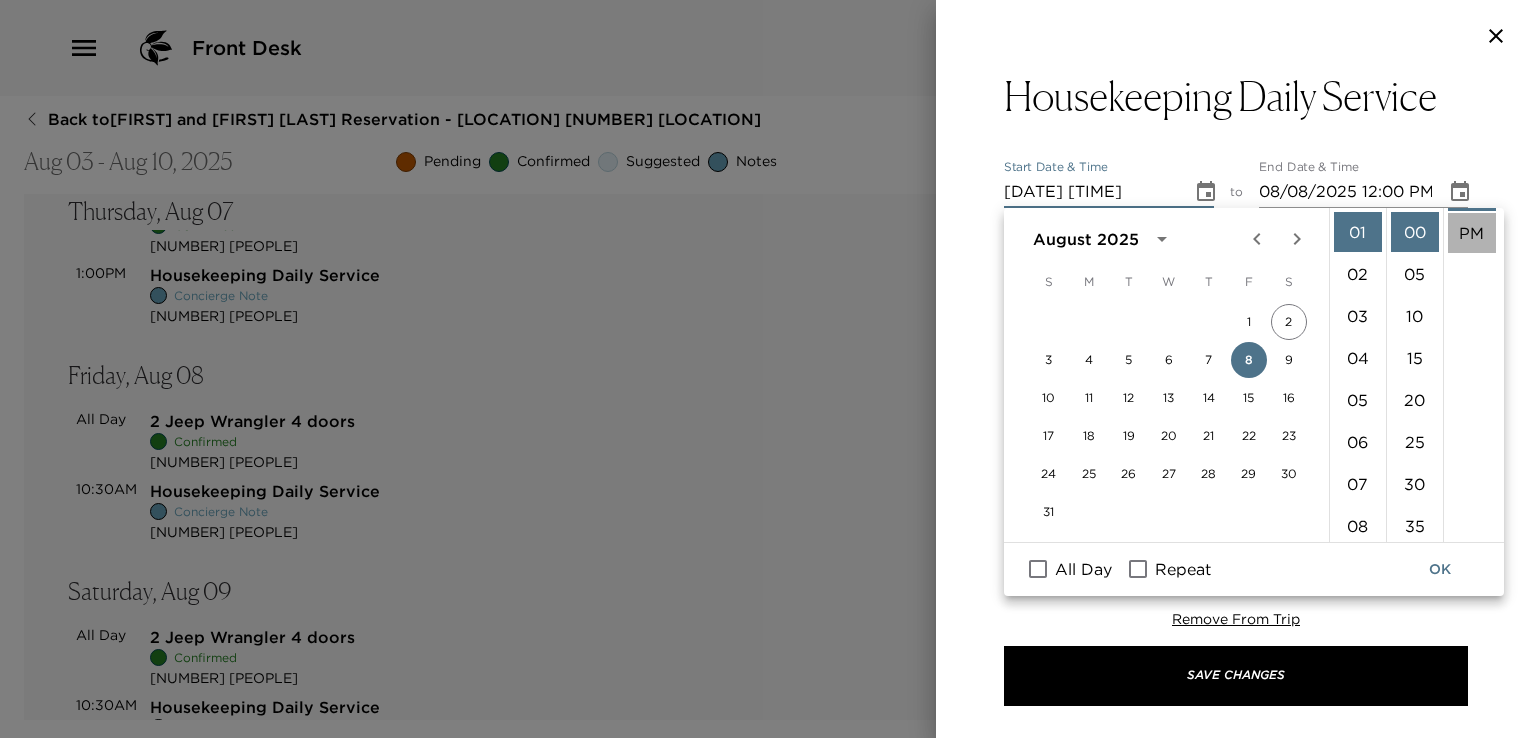 click on "PM" at bounding box center (1472, 233) 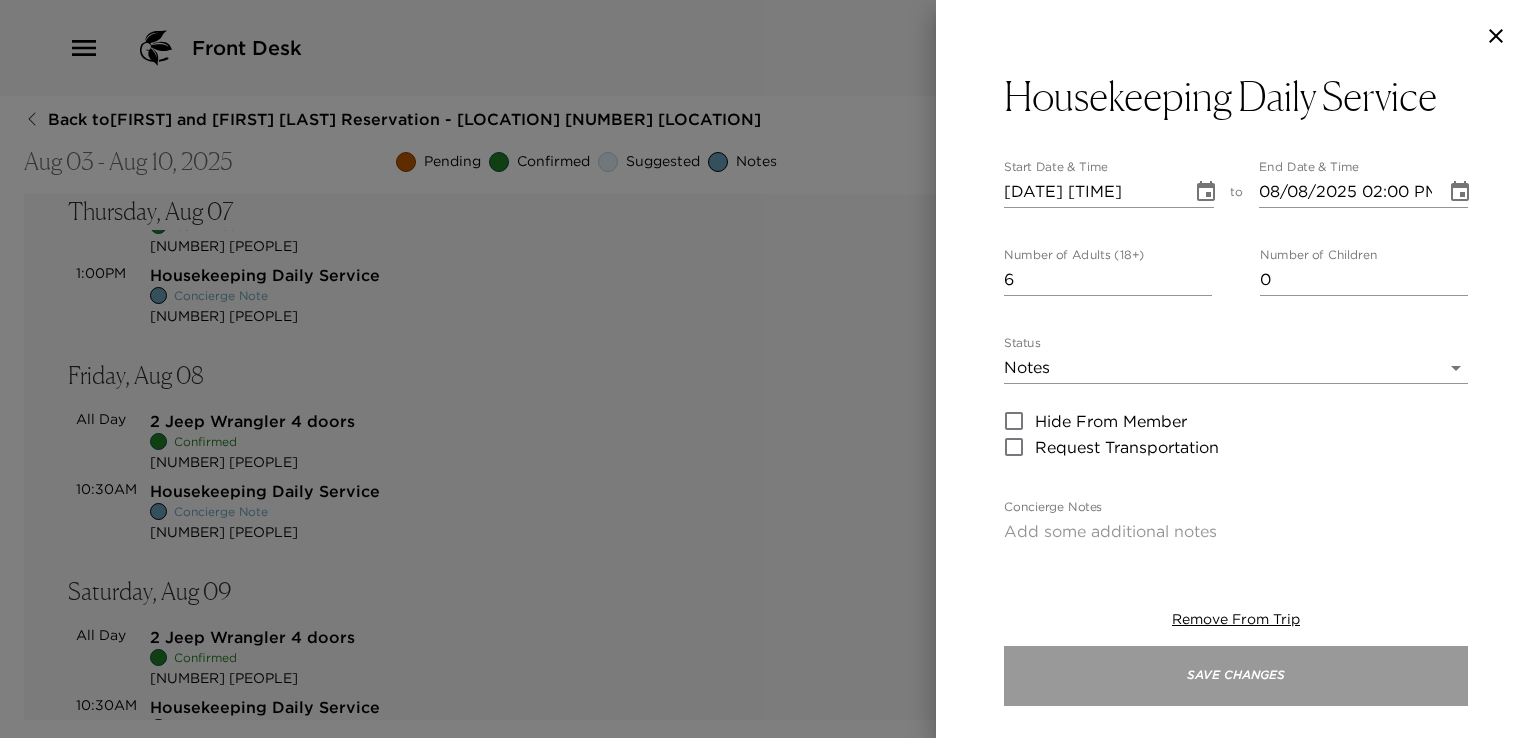 click on "Save Changes" at bounding box center (1236, 676) 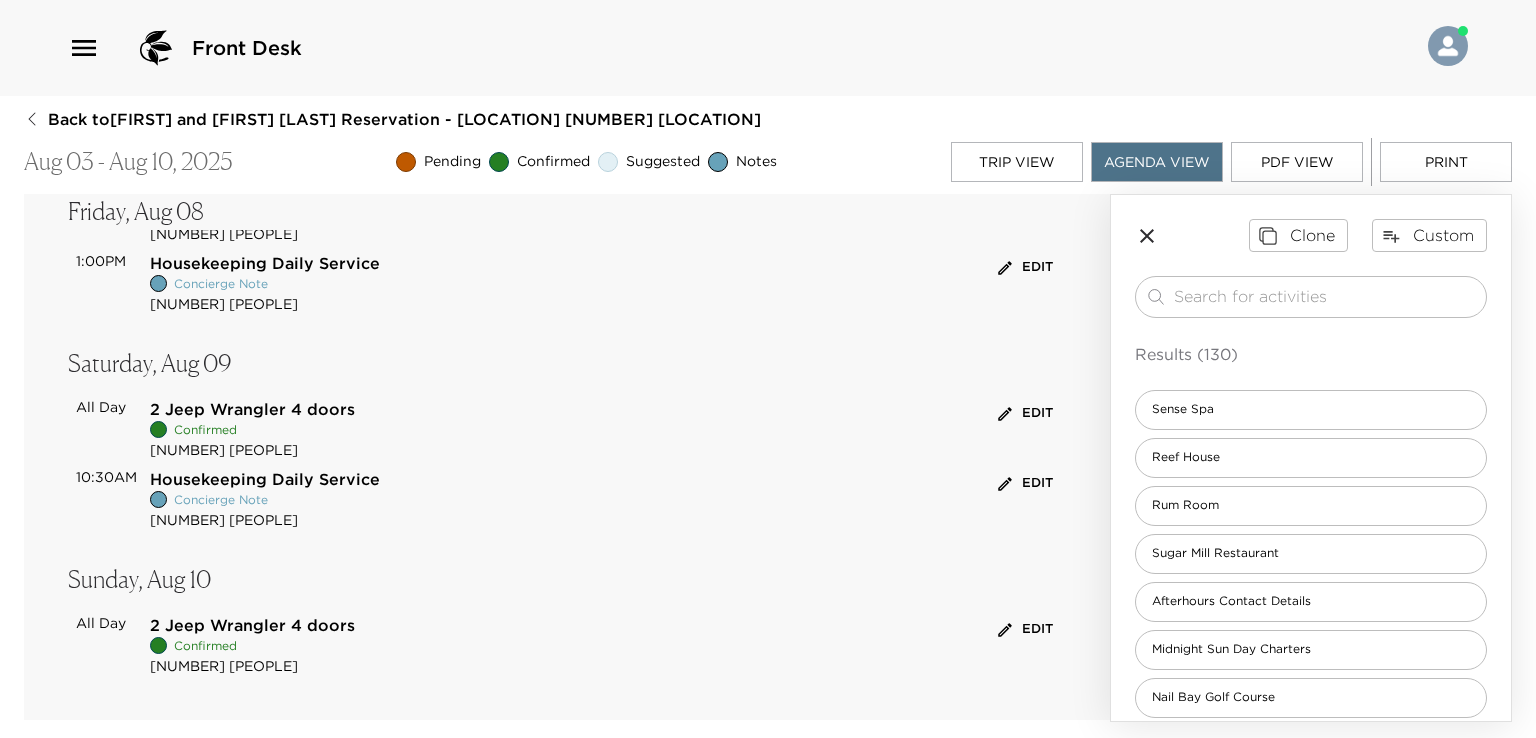 click 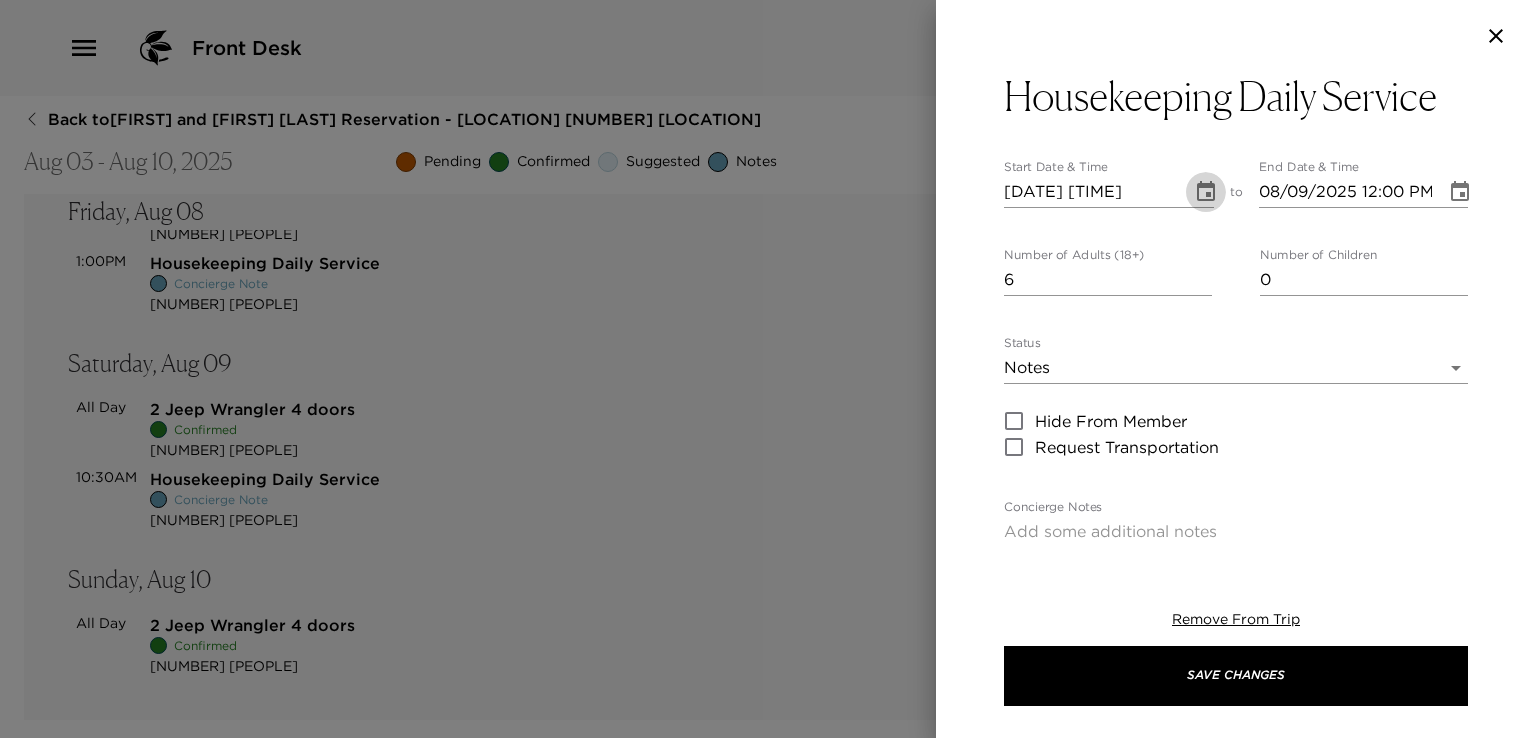 click 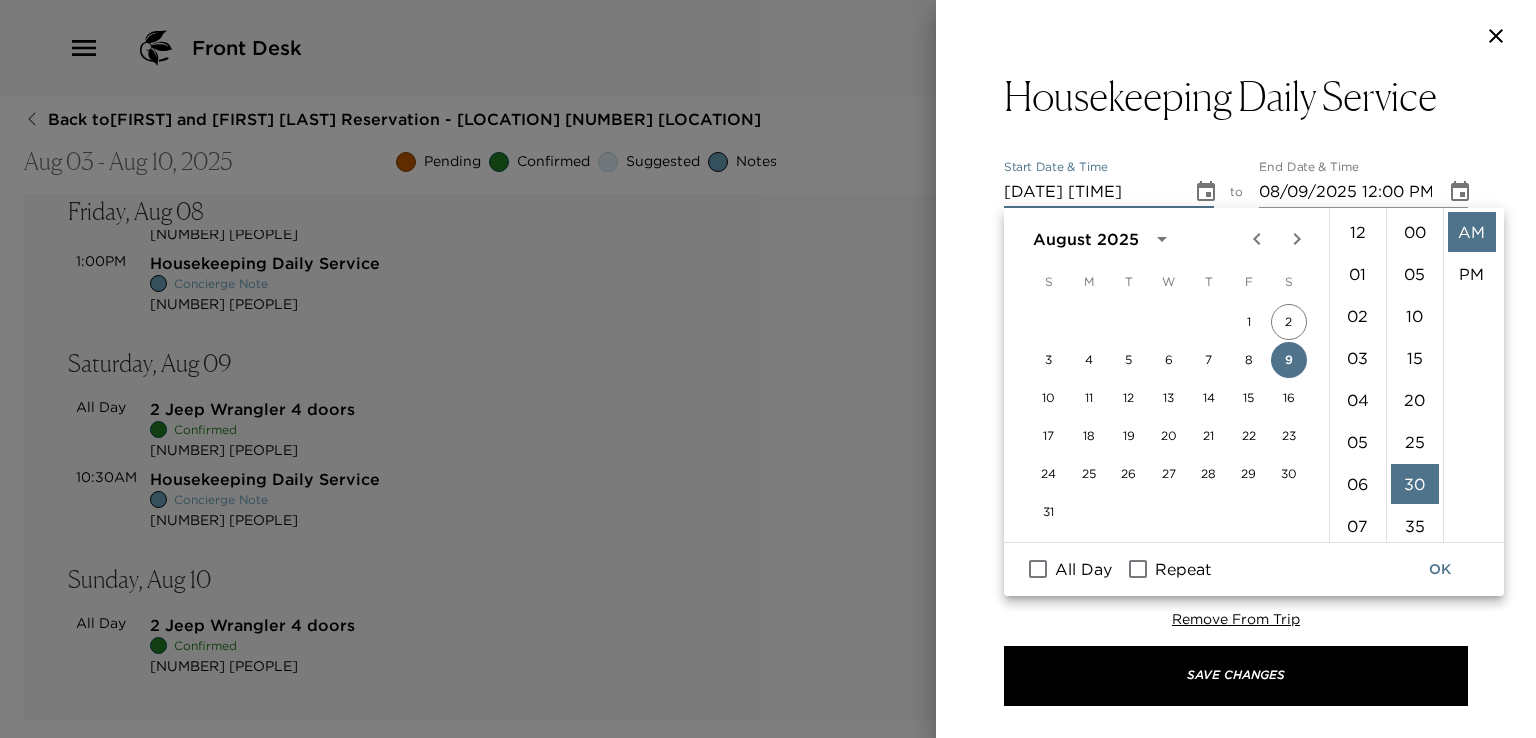 scroll, scrollTop: 420, scrollLeft: 0, axis: vertical 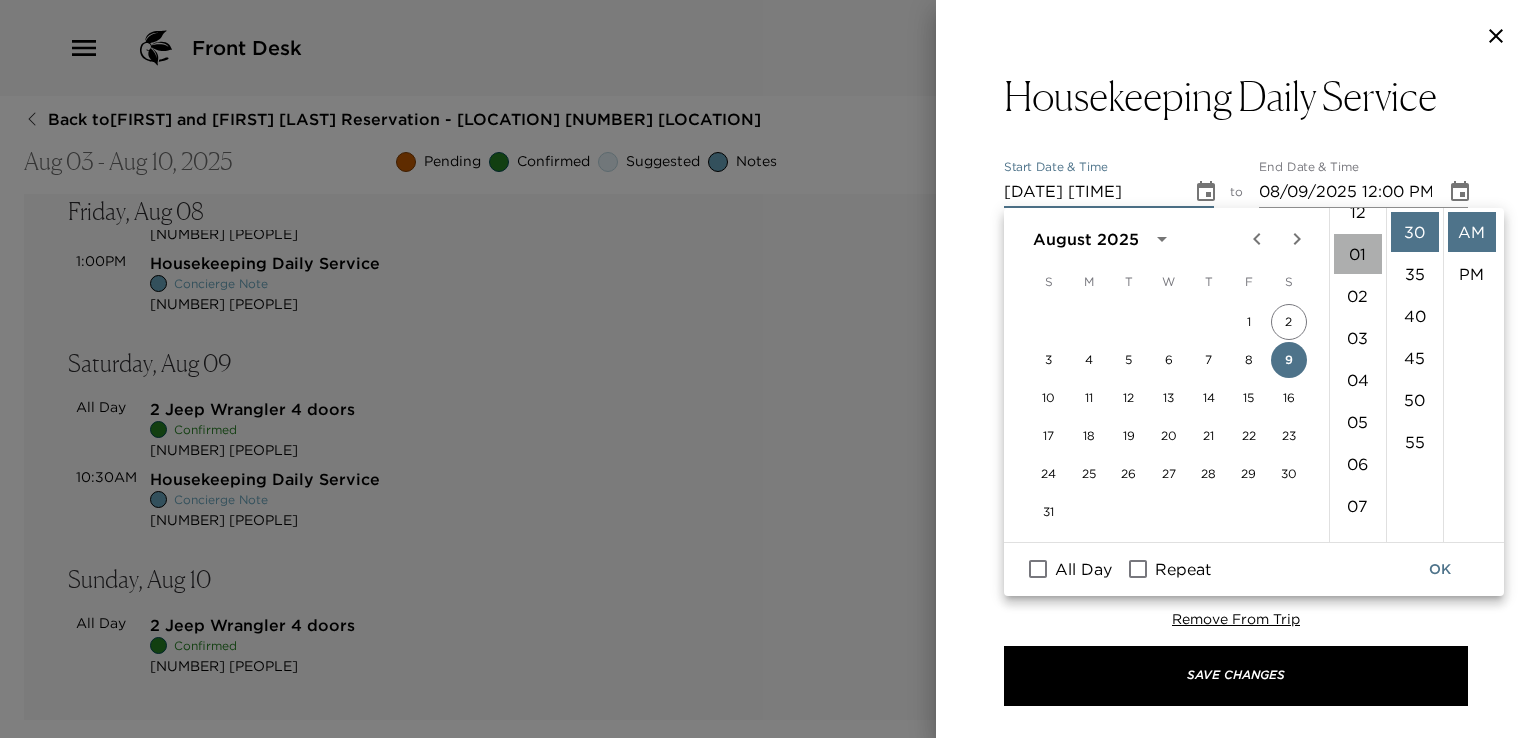 click on "01" at bounding box center (1358, 254) 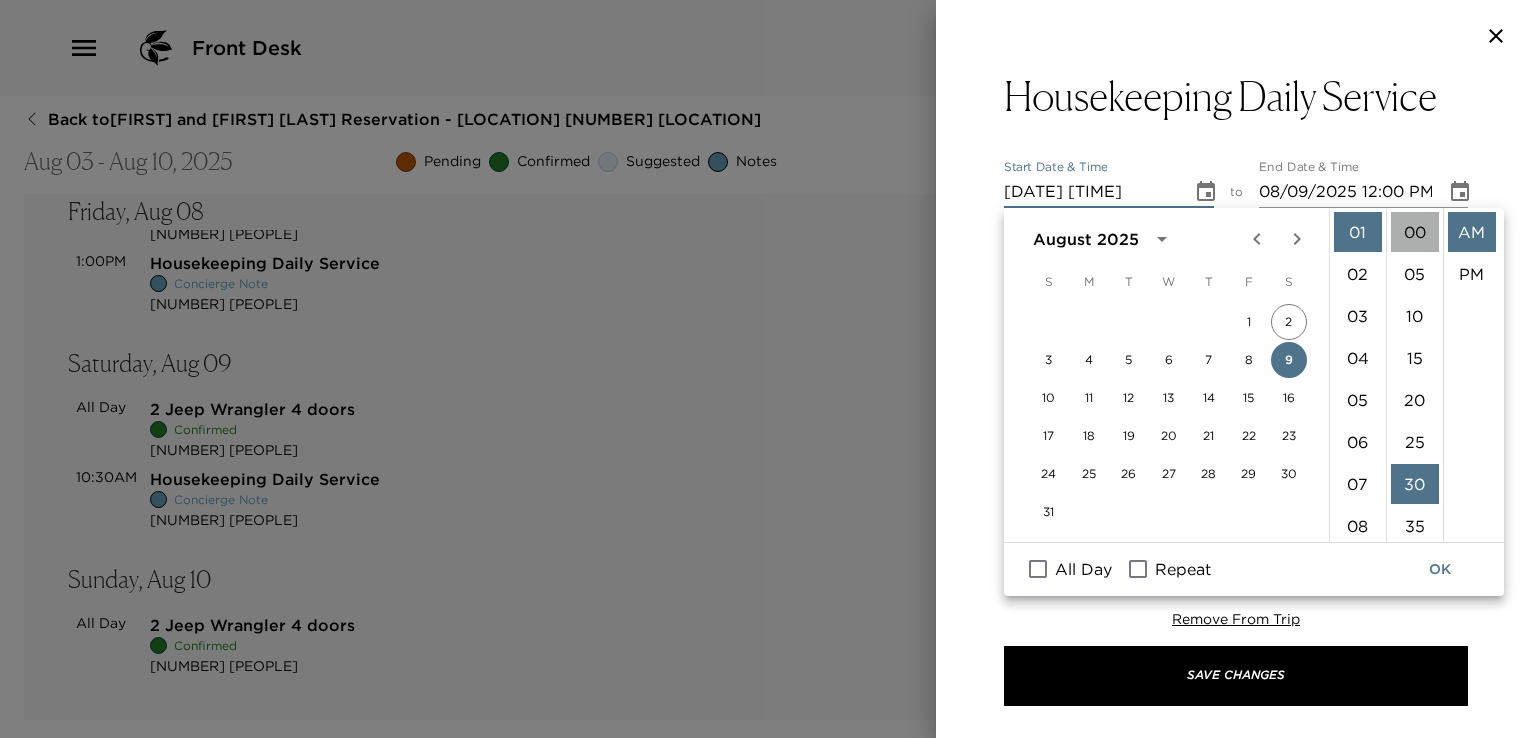 click on "00" at bounding box center [1415, 232] 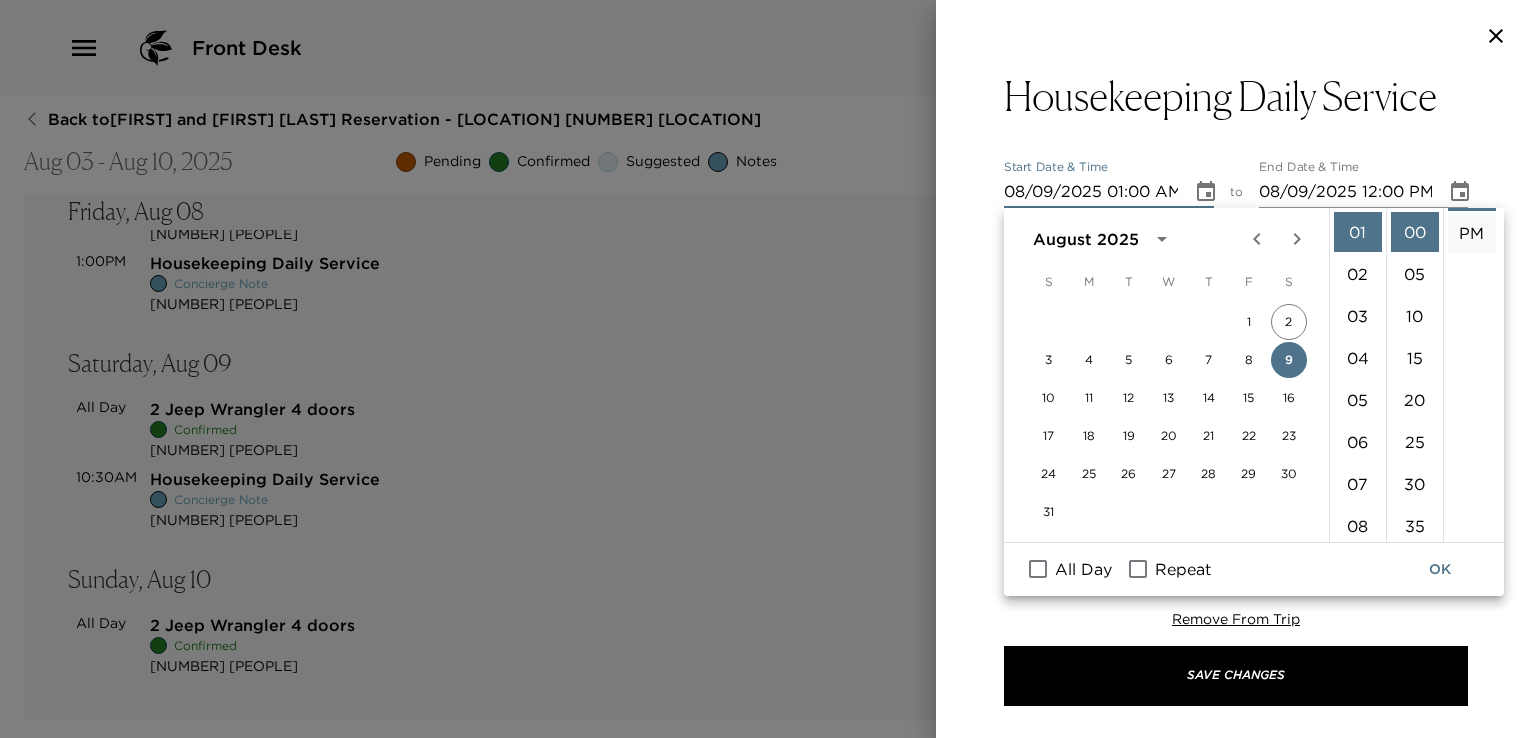 click on "PM" at bounding box center (1472, 233) 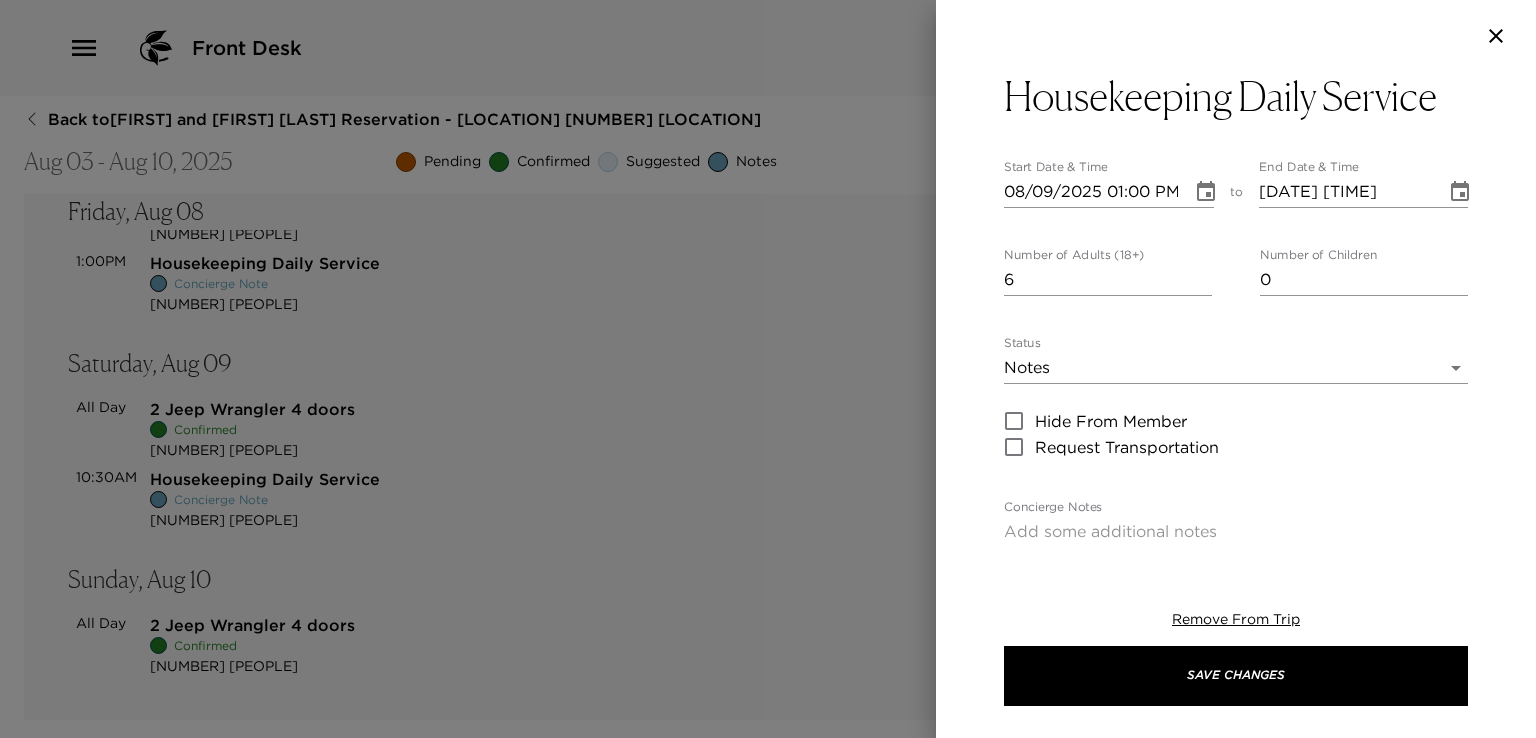 click on "Save Changes" at bounding box center [1236, 676] 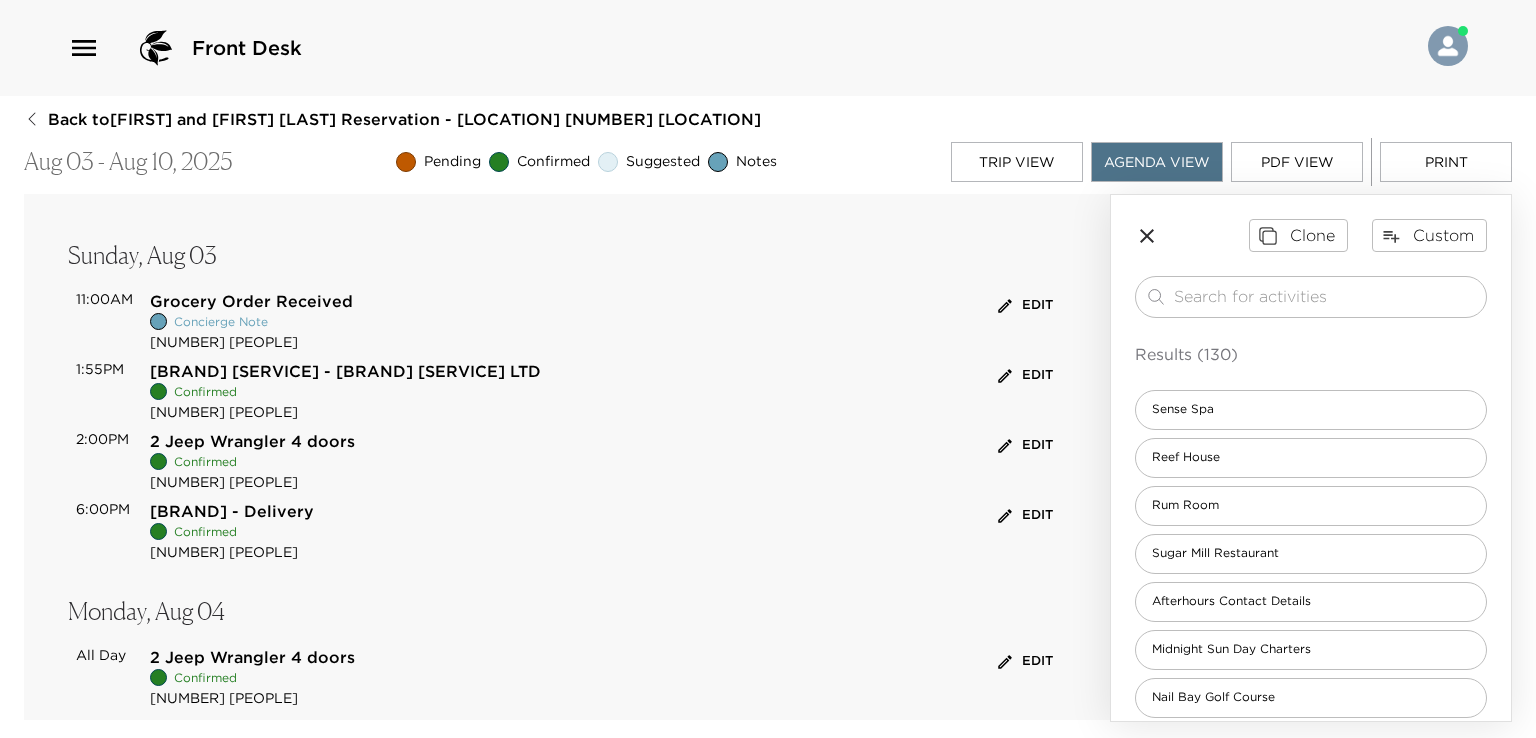 click on "Print" at bounding box center [1446, 162] 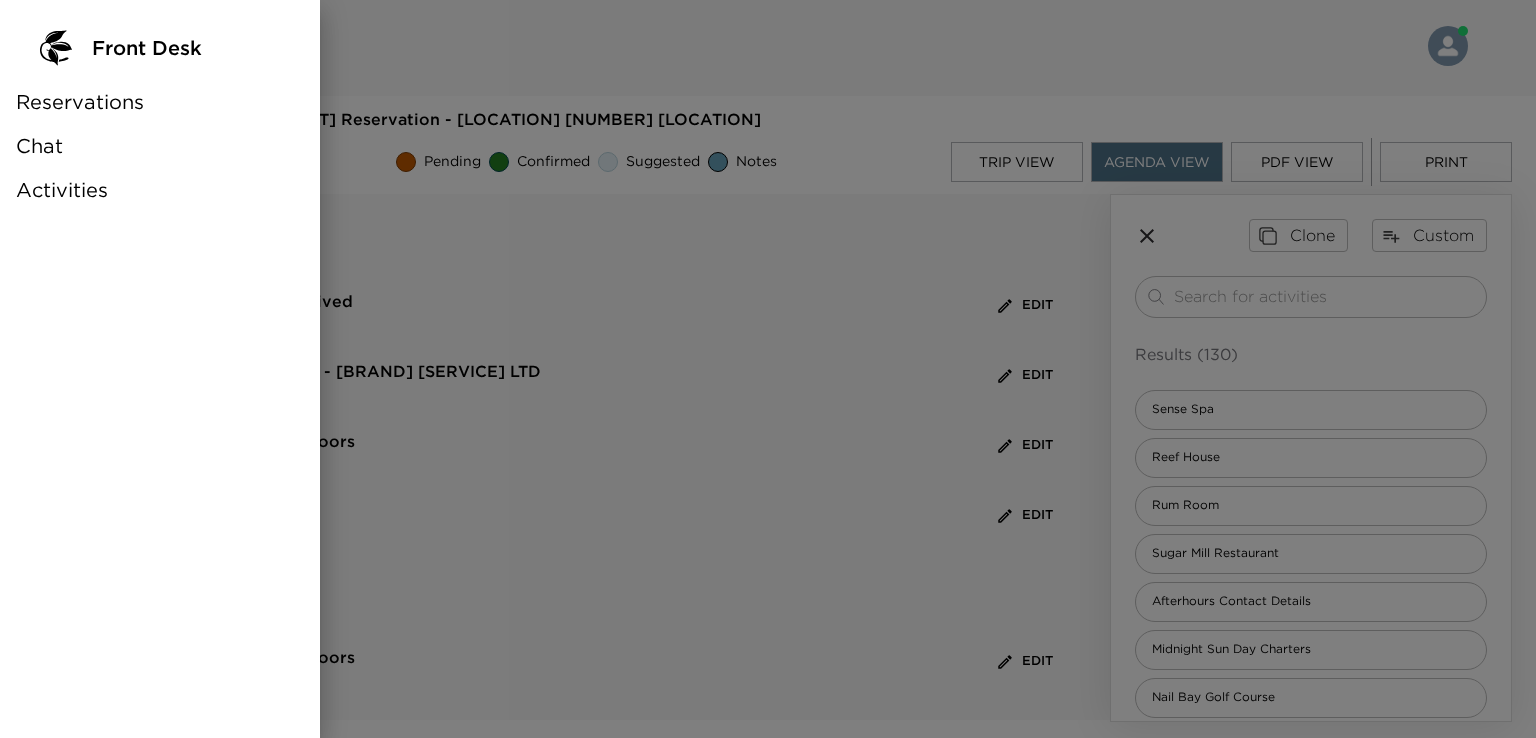click on "Reservations" at bounding box center (160, 102) 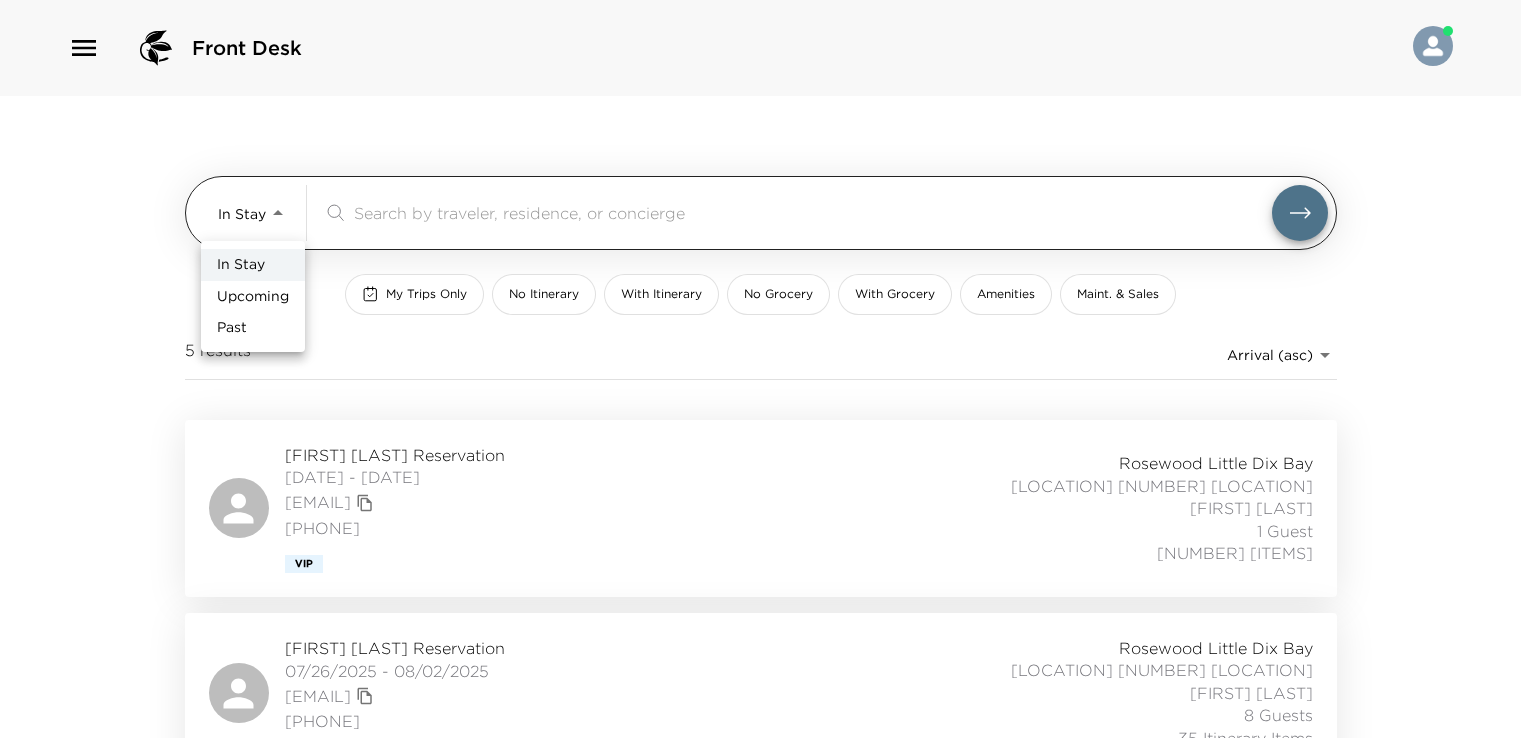 click on "[FRONT] [DETAILS] [RESULTS] [FIRST] [LAST] Reservation [DATE] - [DATE] [EMAIL] [PHONE] [BRAND] [LOCATION] [NUMBER] [LOCATION] [FIRST] [LAST] [GUESTS] [ITEMS] [FIRST] [LAST] Reservation [DATE] - [DATE] [EMAIL] [PHONE] [BRAND] [LOCATION] [NUMBER] [LOCATION] [FIRST] [LAST] [GUESTS] [ITEMS] [FIRST] [LAST] Reservation [DATE] - [DATE] [EMAIL] [PHONE] [AMENITY] [BRAND] [LOCATION] [NUMBER] [LOCATION] [FIRST] [LAST] [GUESTS] [ITEMS] [FIRST] [LAST] Reservation [DATE] - [DATE] [EMAIL] [PHONE] [BRAND] [LOCATION] [NUMBER] [LOCATION] [FIRST] [LAST] [GUESTS] [ITEMS]" at bounding box center (768, 369) 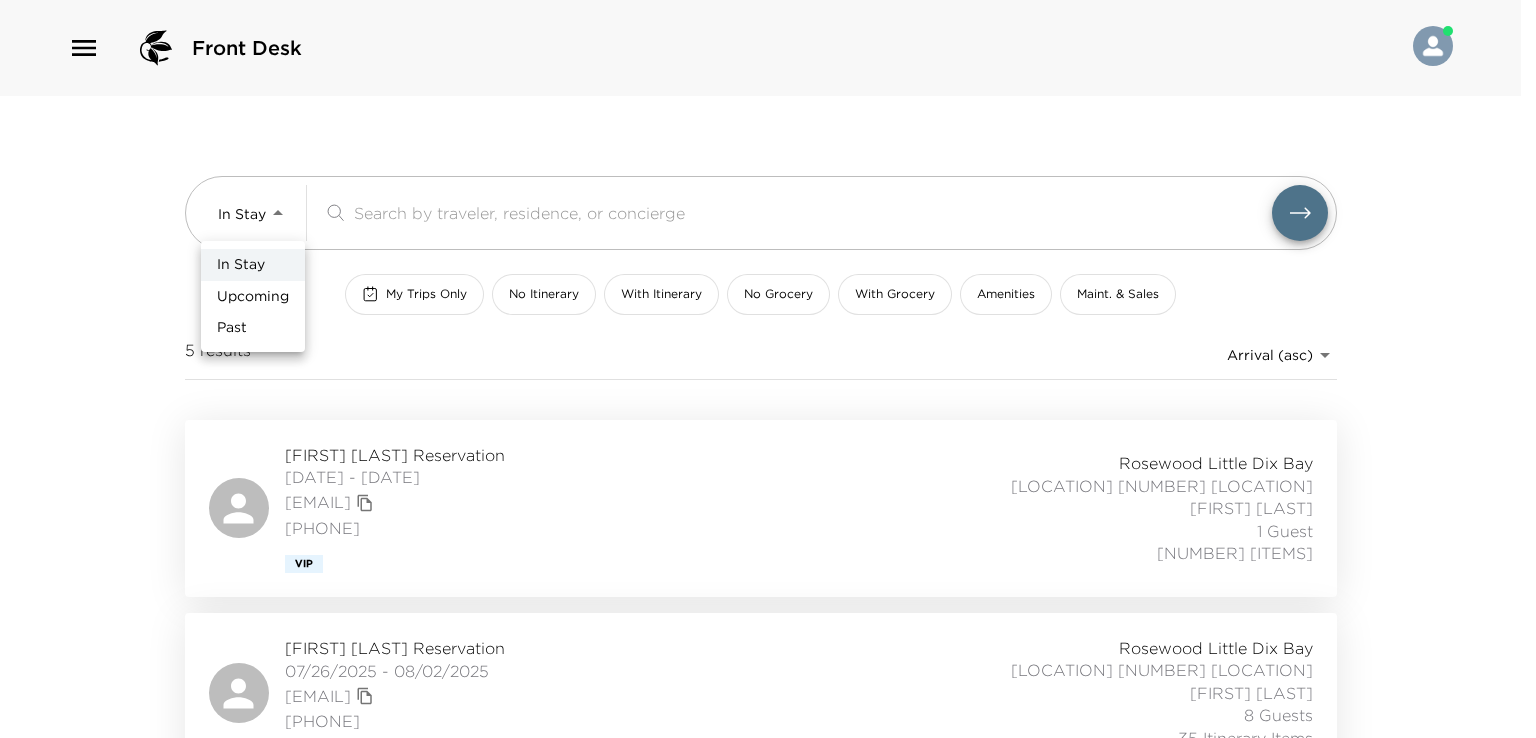 click on "Upcoming" at bounding box center [253, 297] 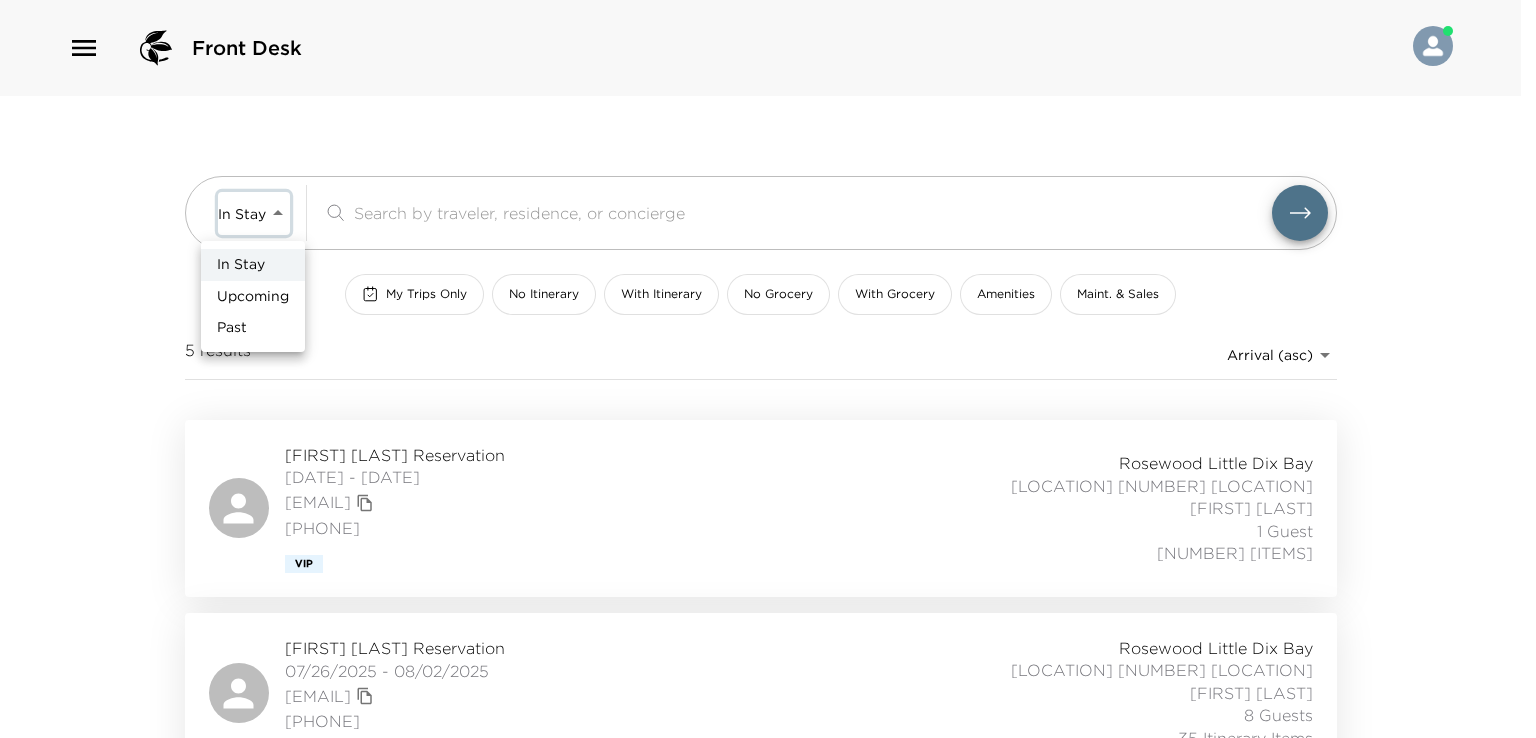 type on "Upcoming" 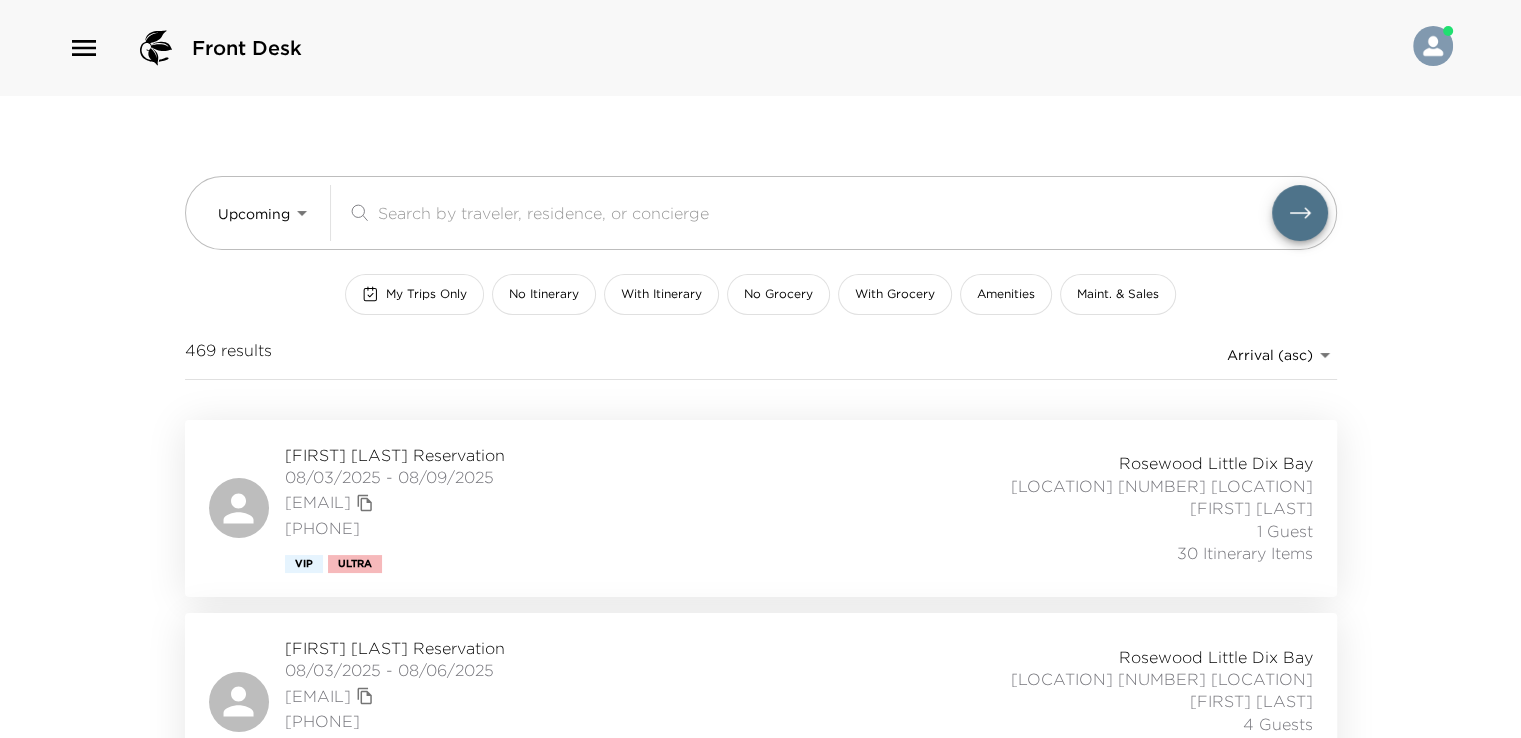 click on "My Trips Only" at bounding box center (414, 294) 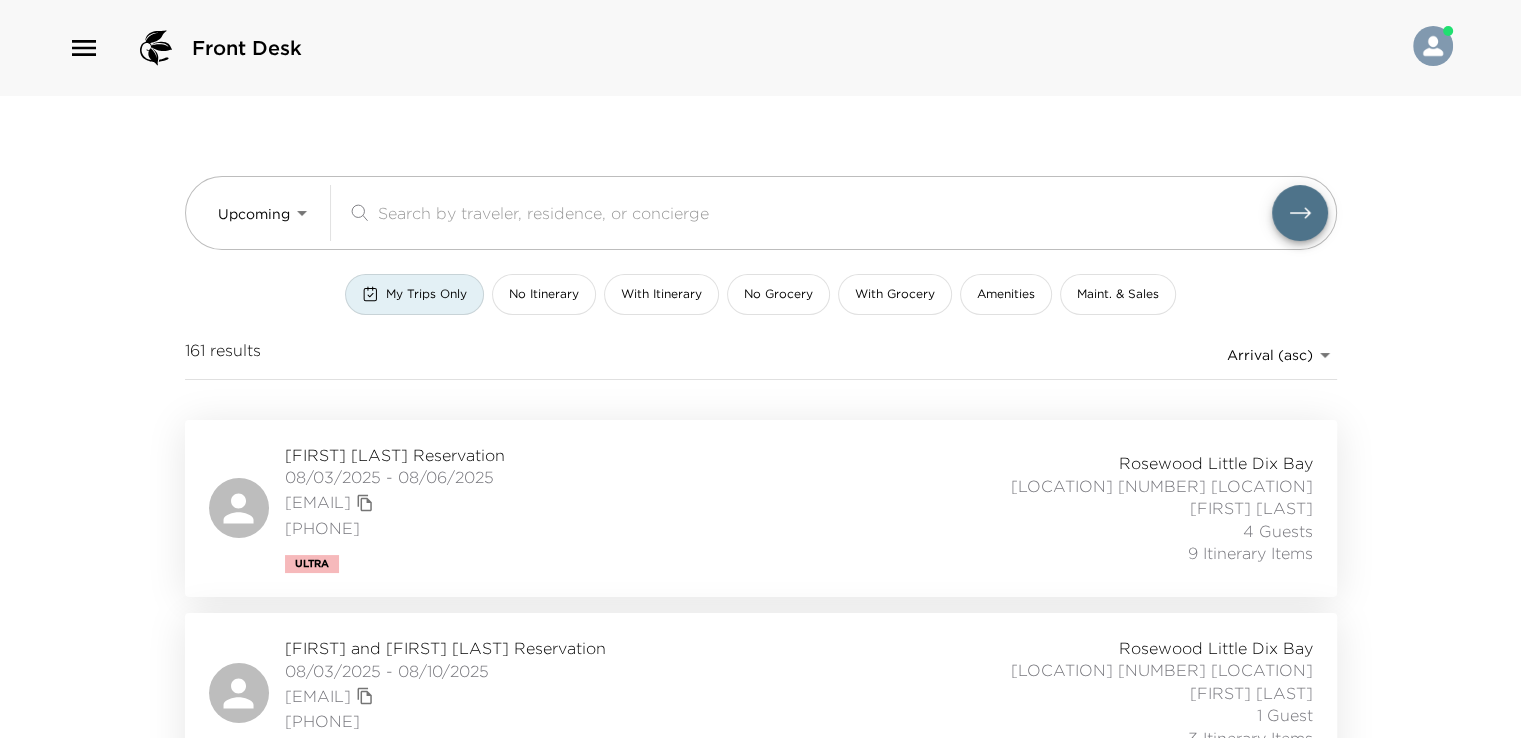 click on "[FIRST] [LAST] Reservation" at bounding box center [395, 455] 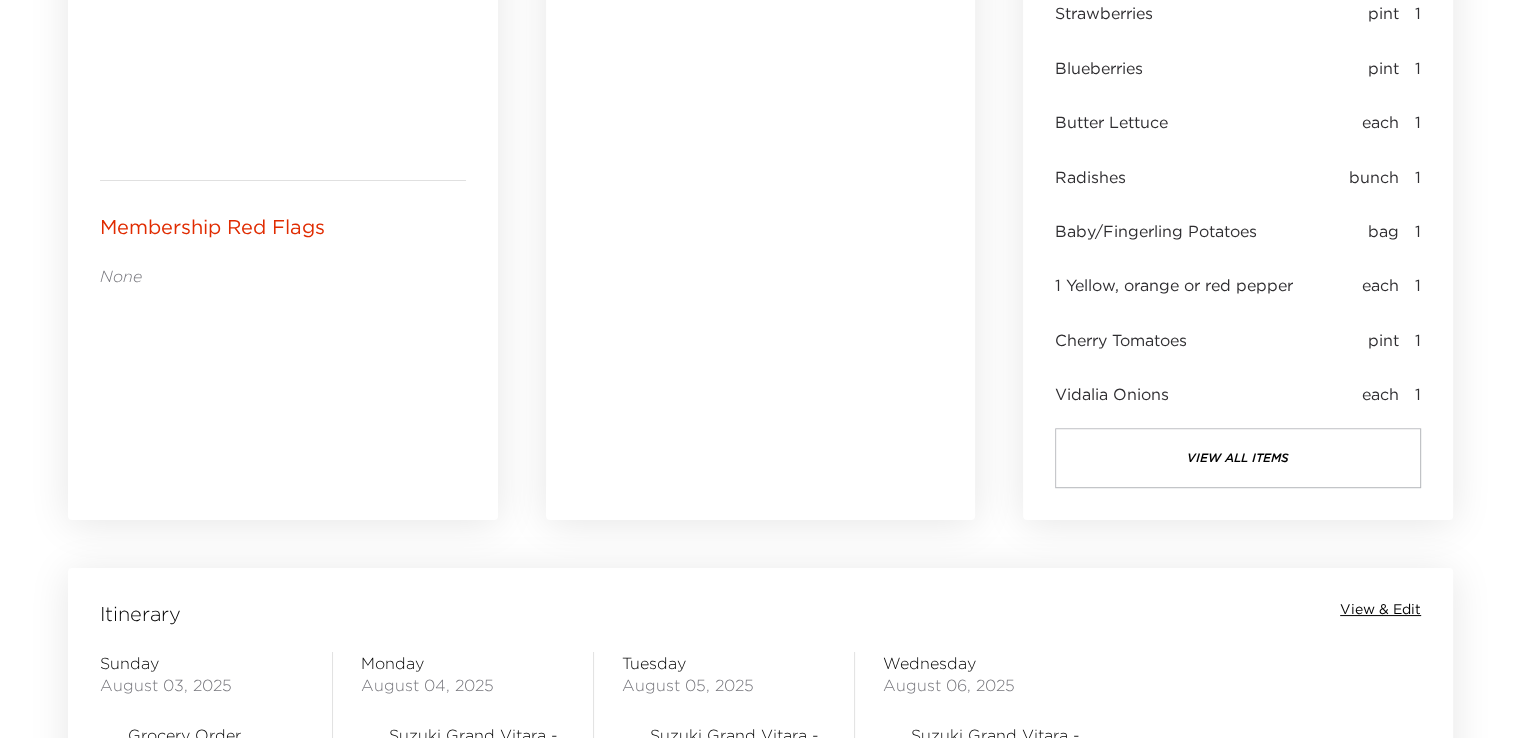 scroll, scrollTop: 1400, scrollLeft: 0, axis: vertical 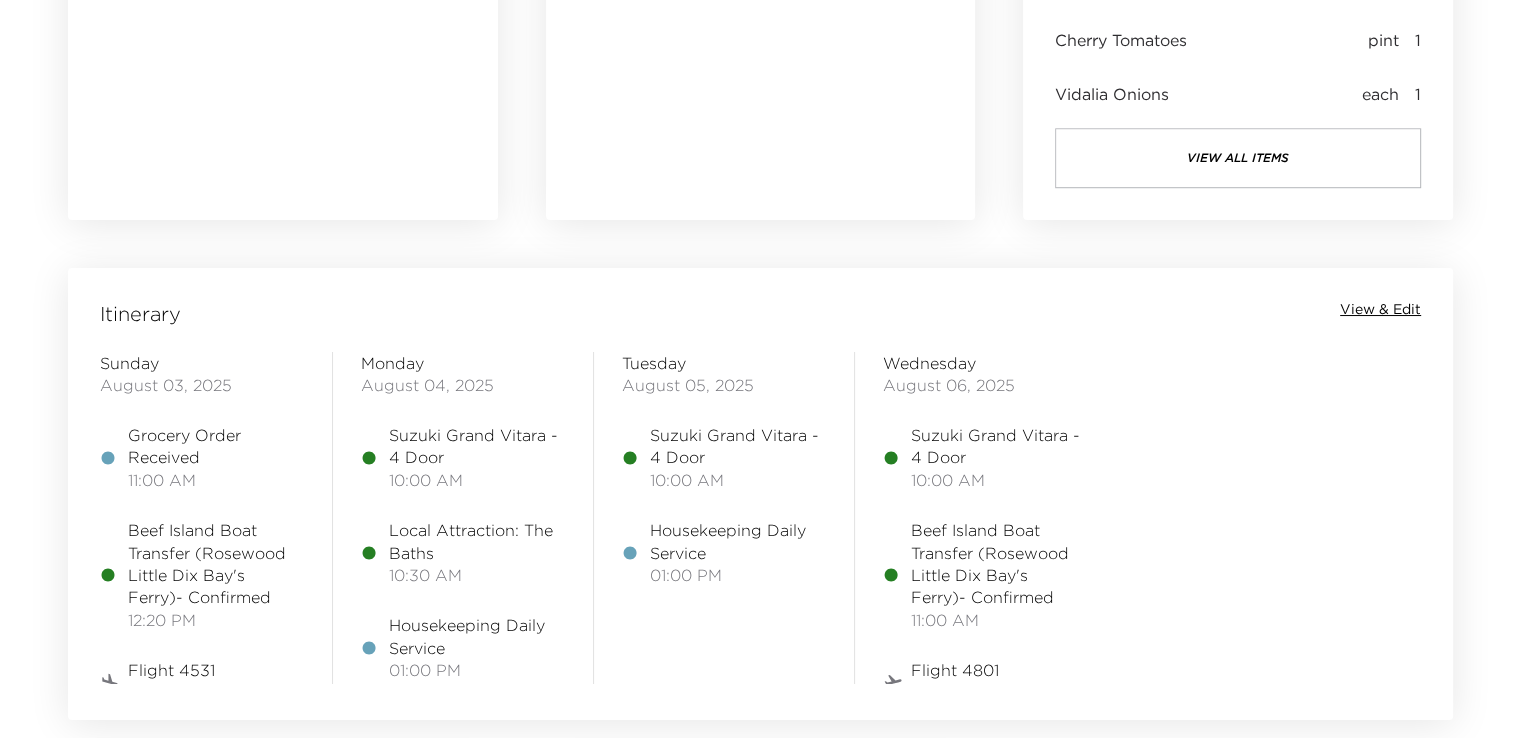 click on "View & Edit" at bounding box center (1380, 310) 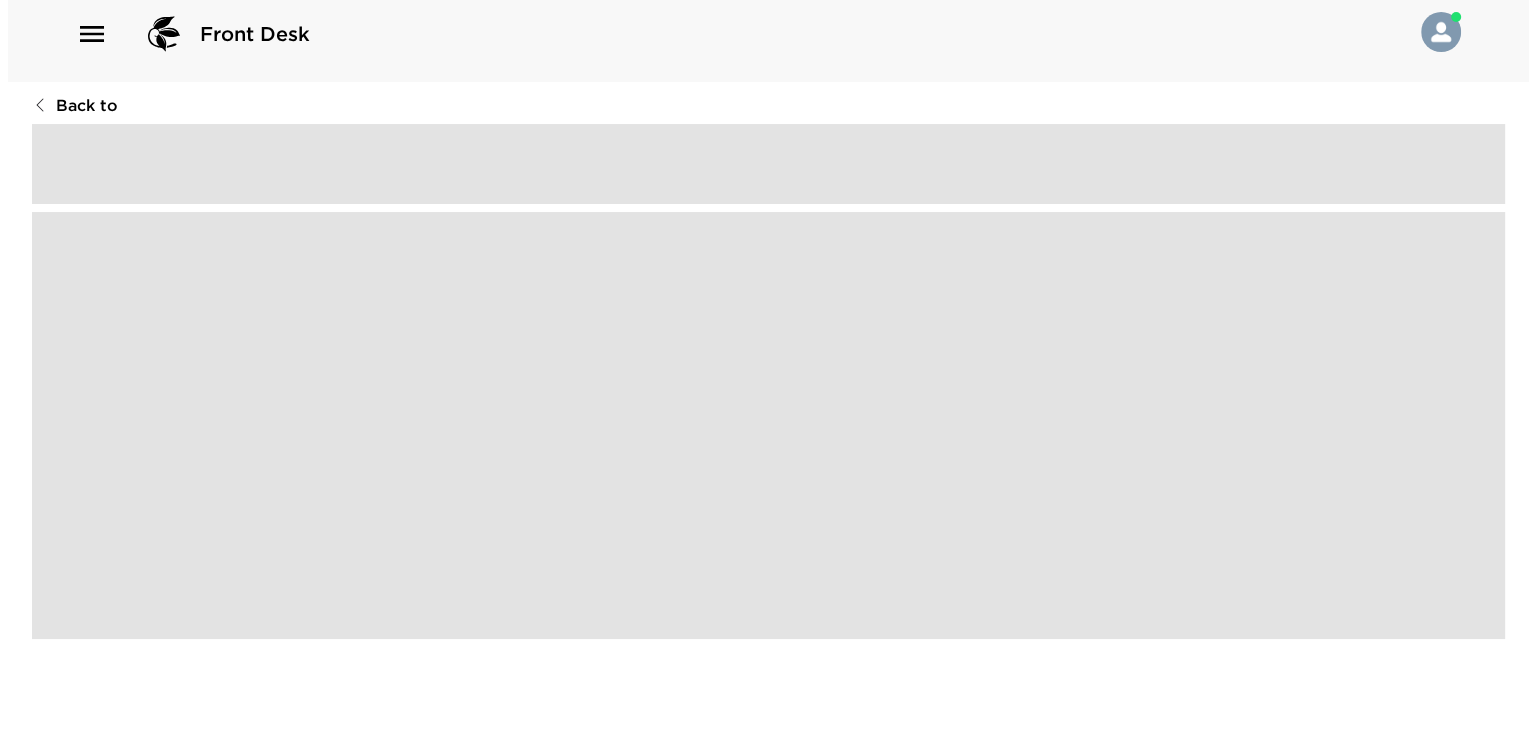 scroll, scrollTop: 0, scrollLeft: 0, axis: both 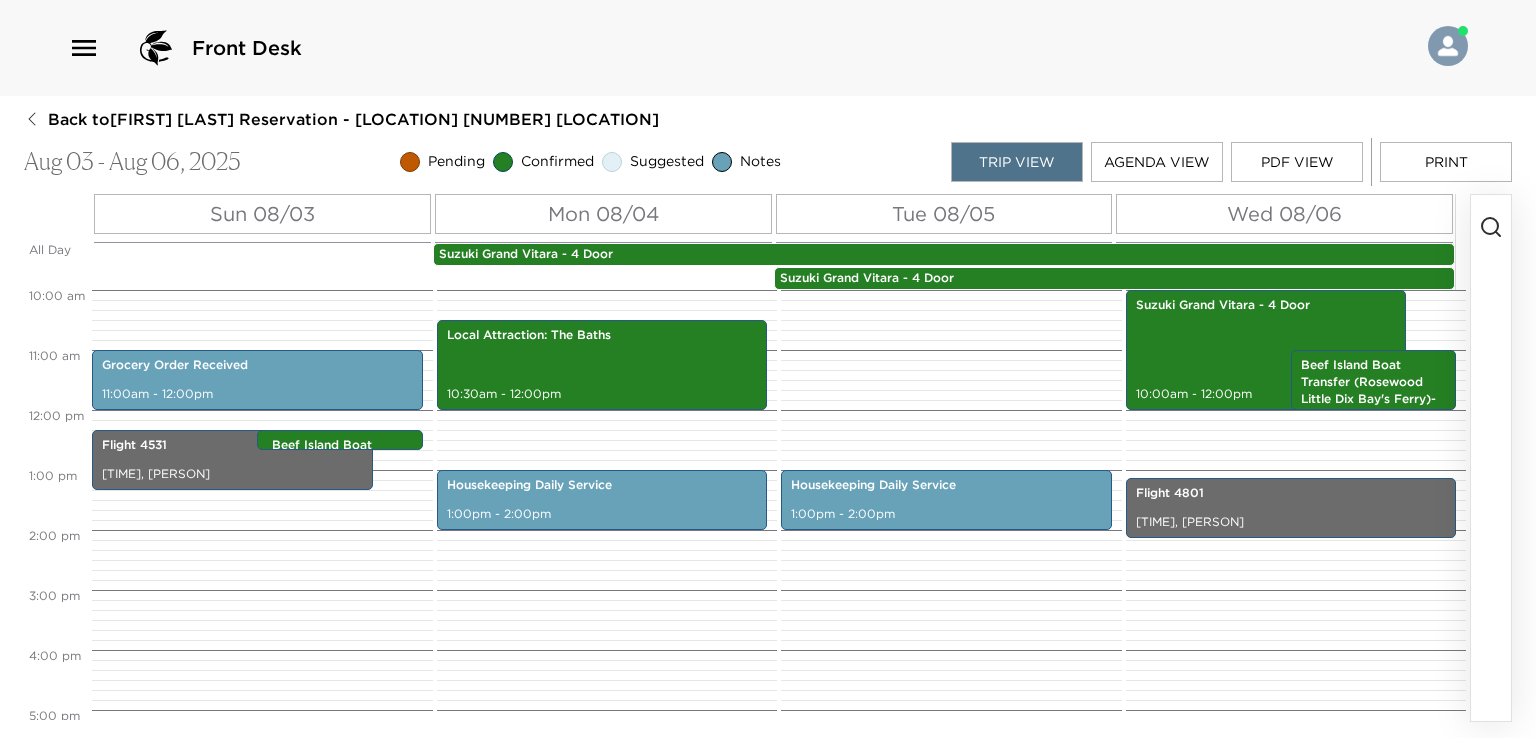 click on "Agenda View" at bounding box center [1157, 162] 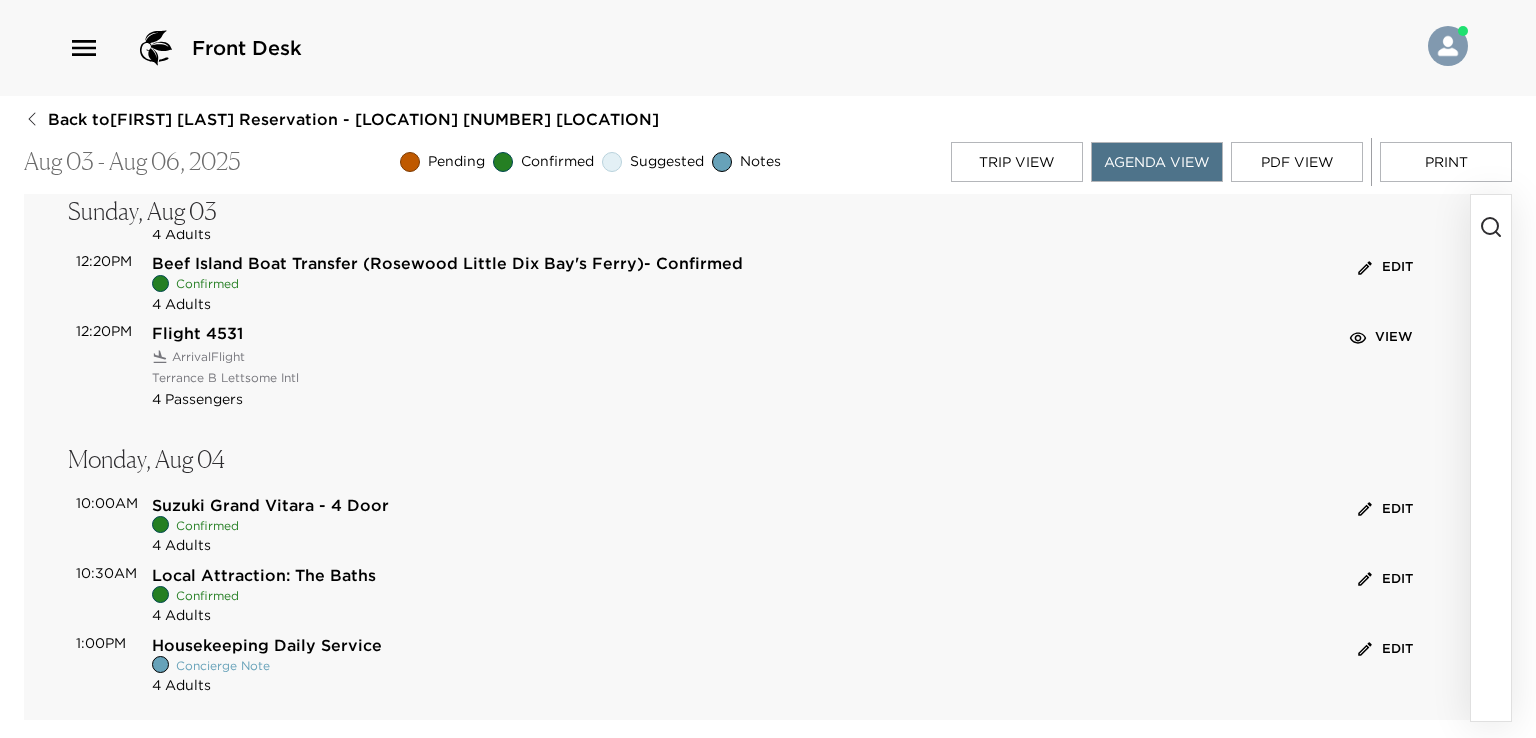 scroll, scrollTop: 300, scrollLeft: 0, axis: vertical 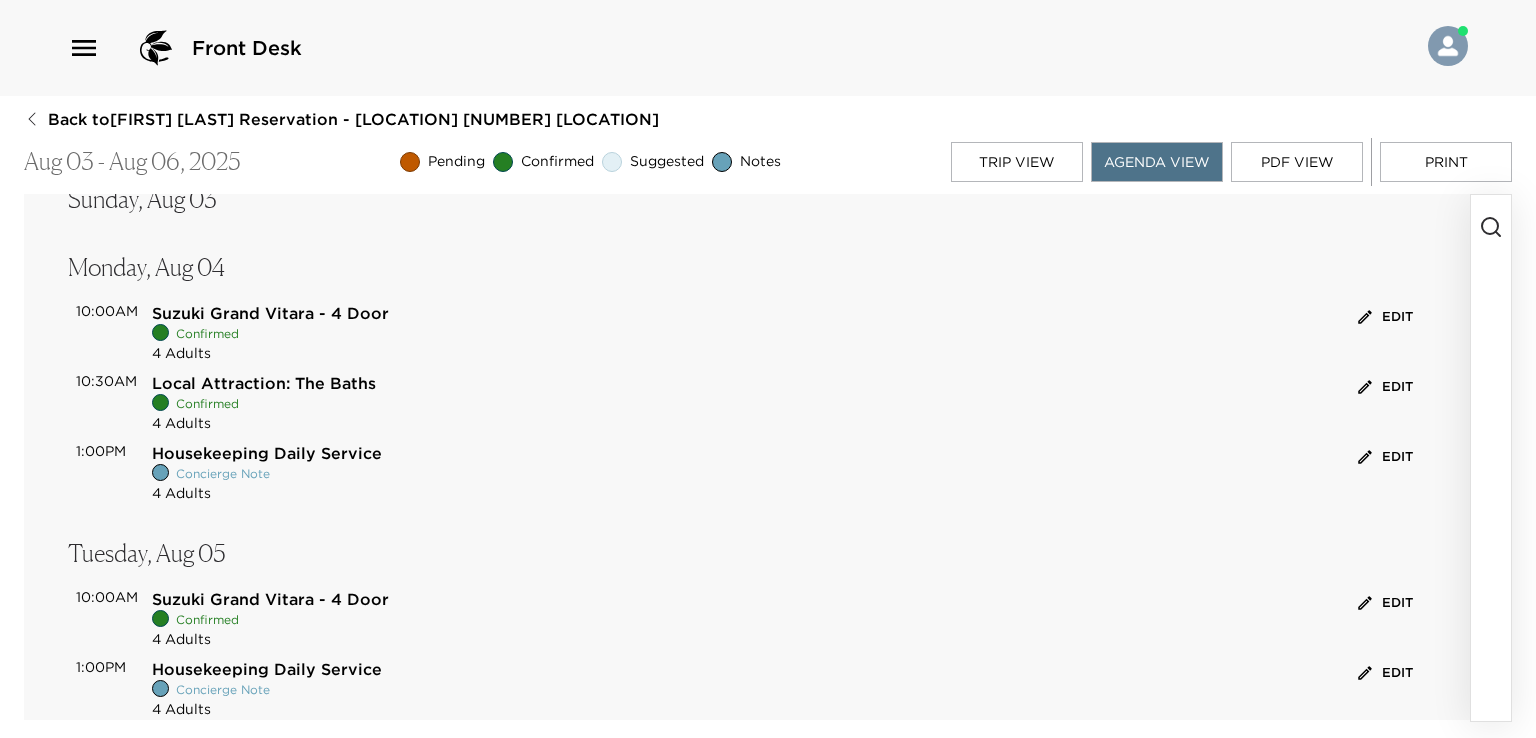 click 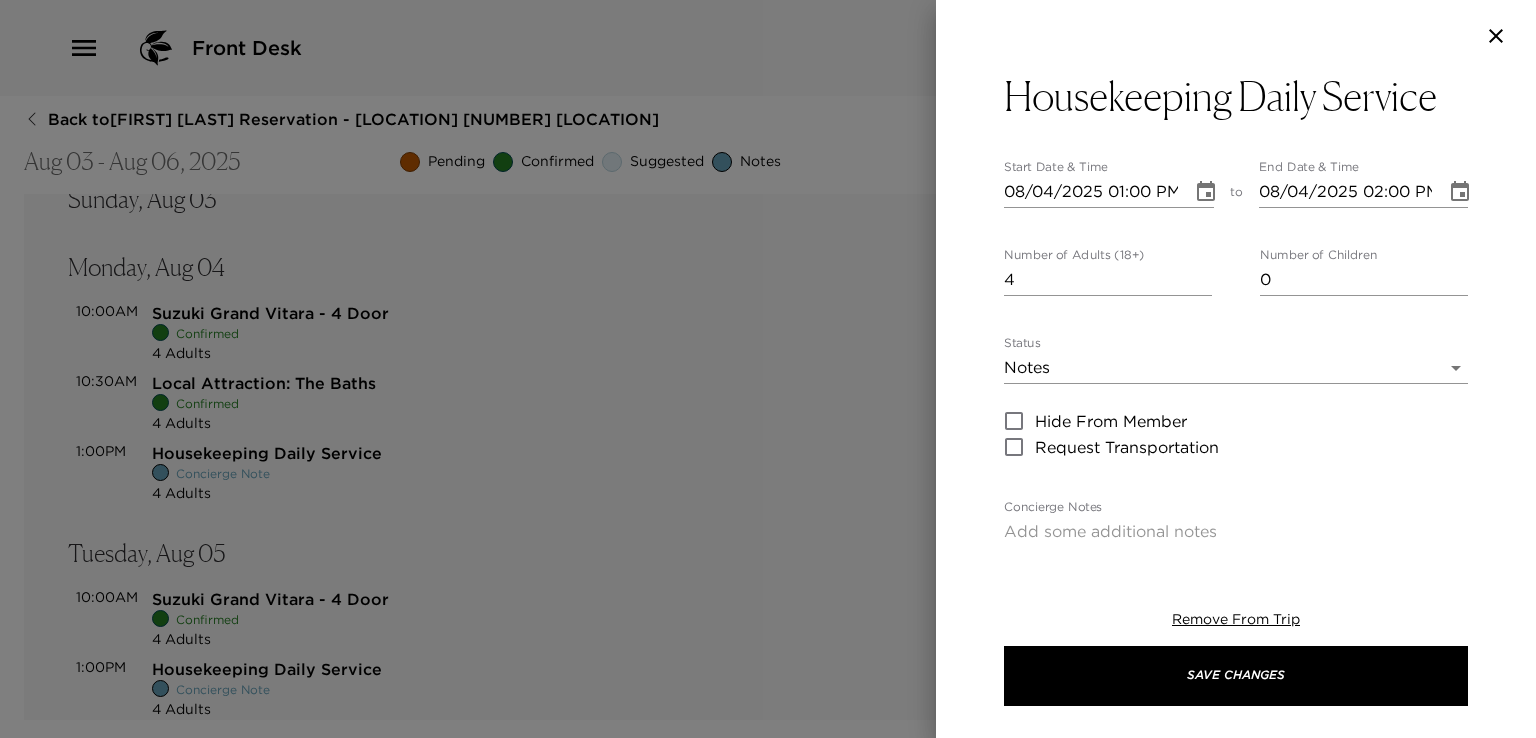 click 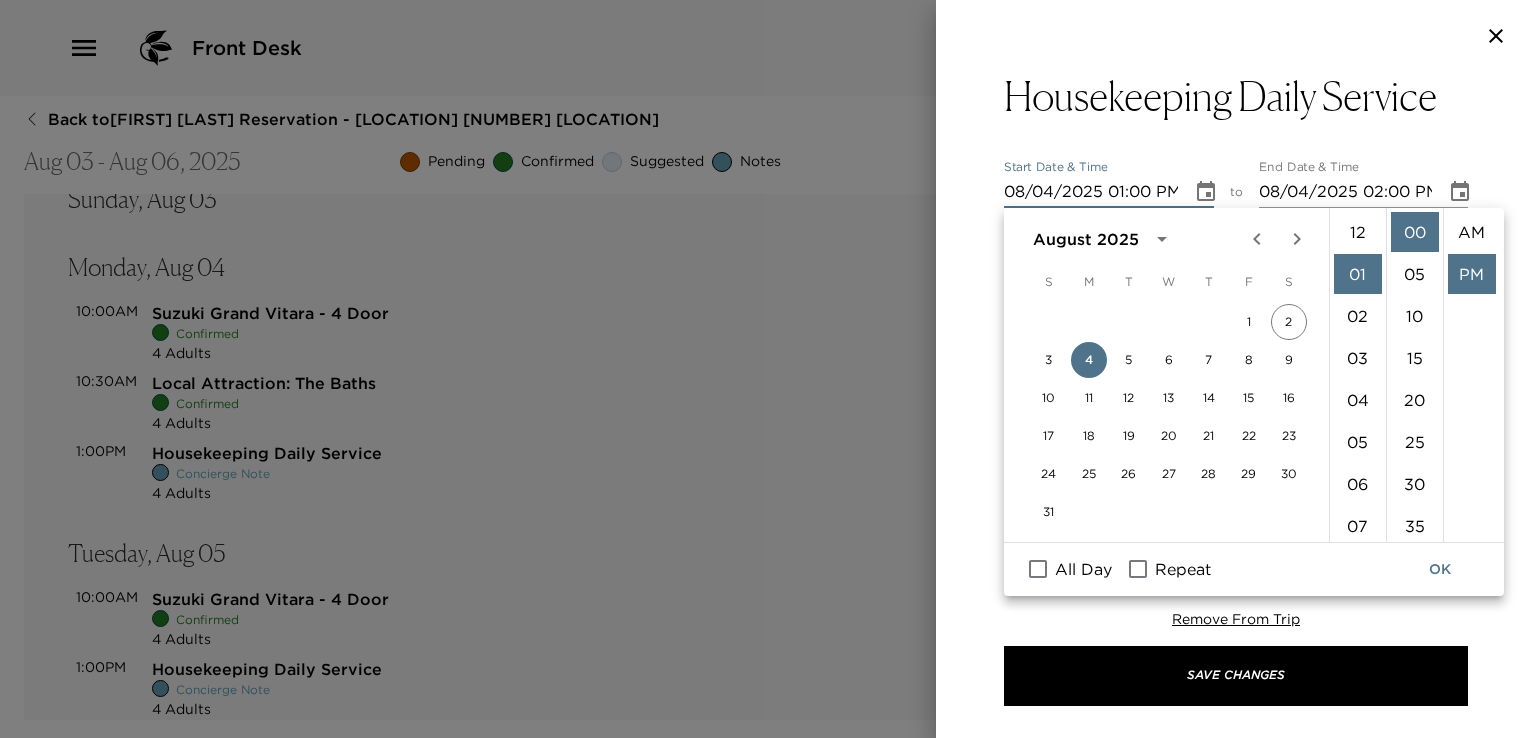 scroll, scrollTop: 42, scrollLeft: 0, axis: vertical 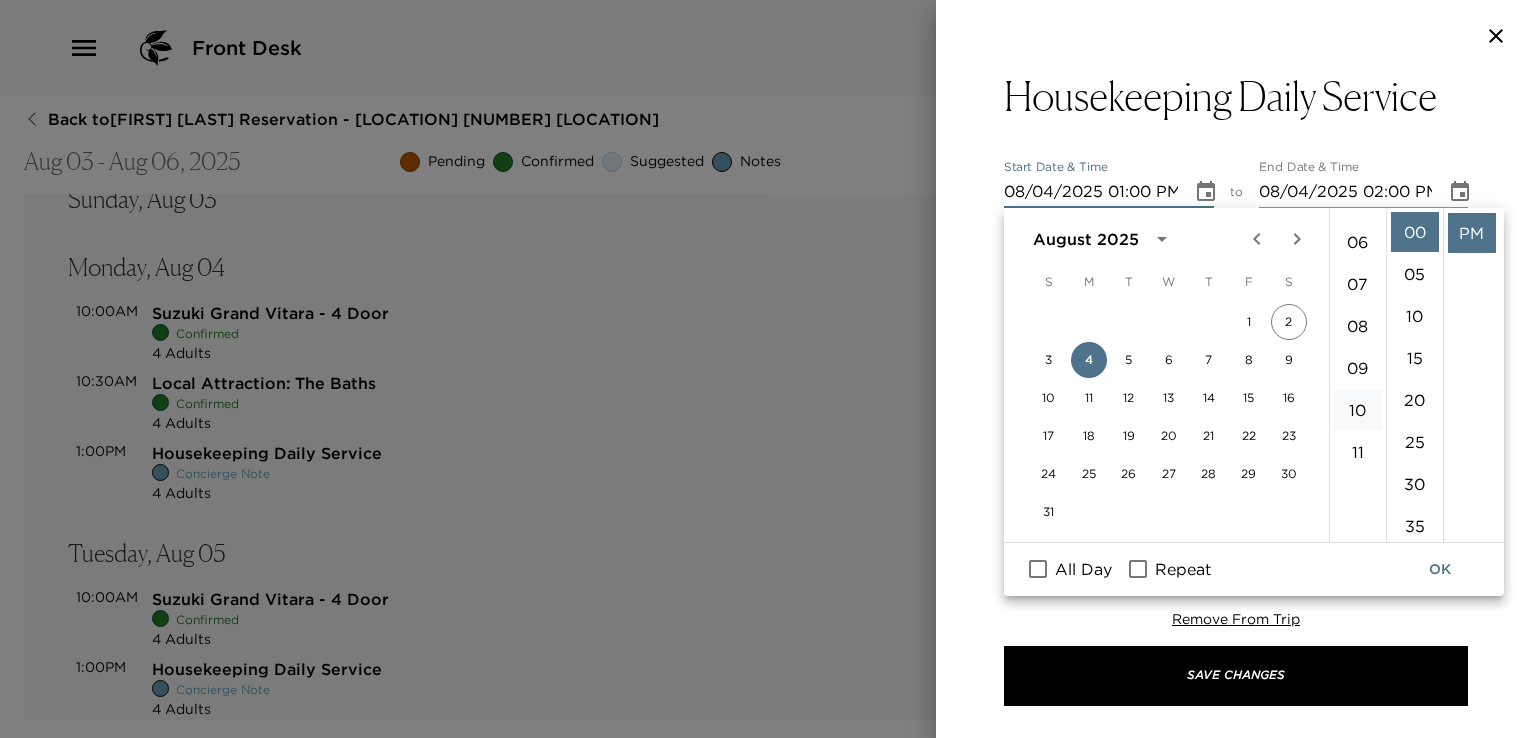 click on "10" at bounding box center (1358, 410) 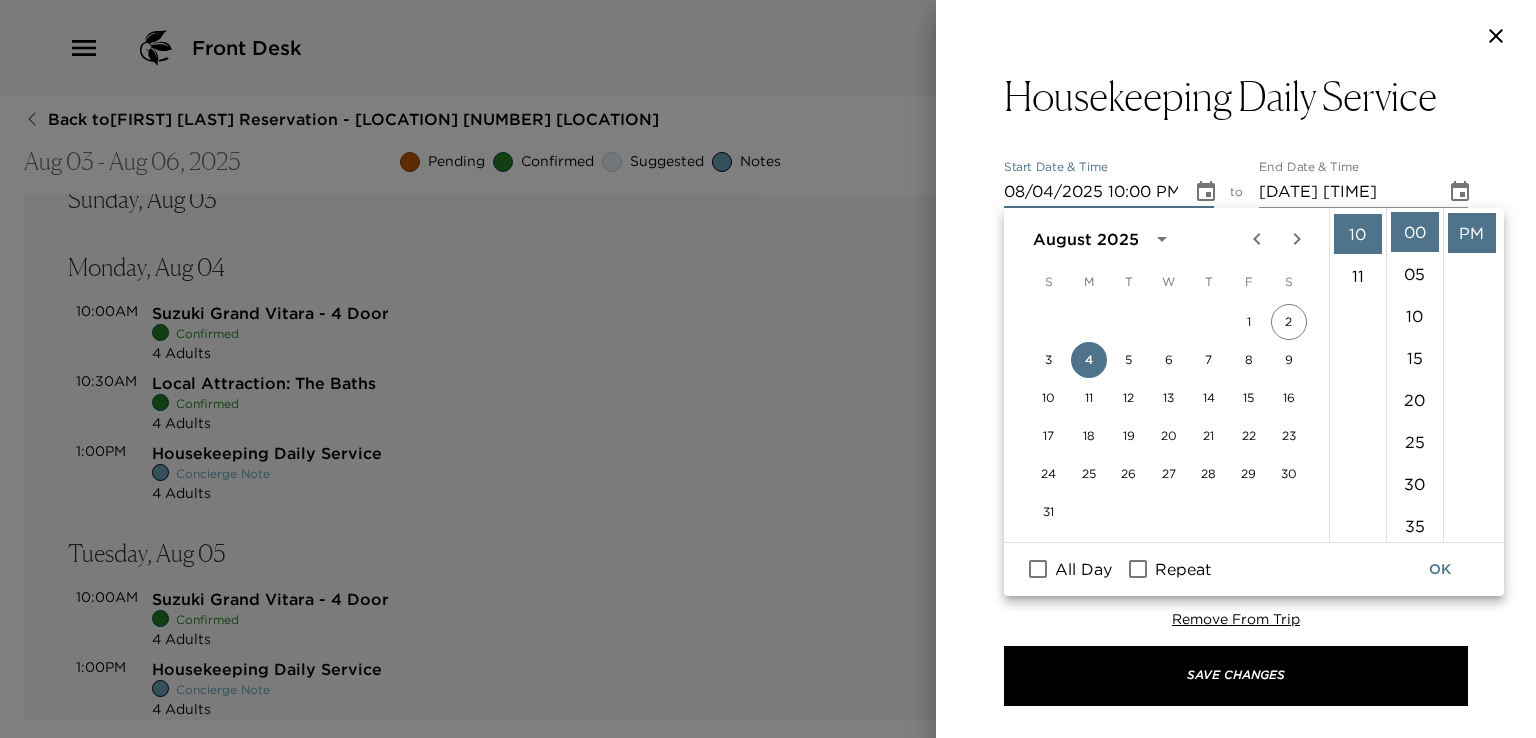 scroll, scrollTop: 420, scrollLeft: 0, axis: vertical 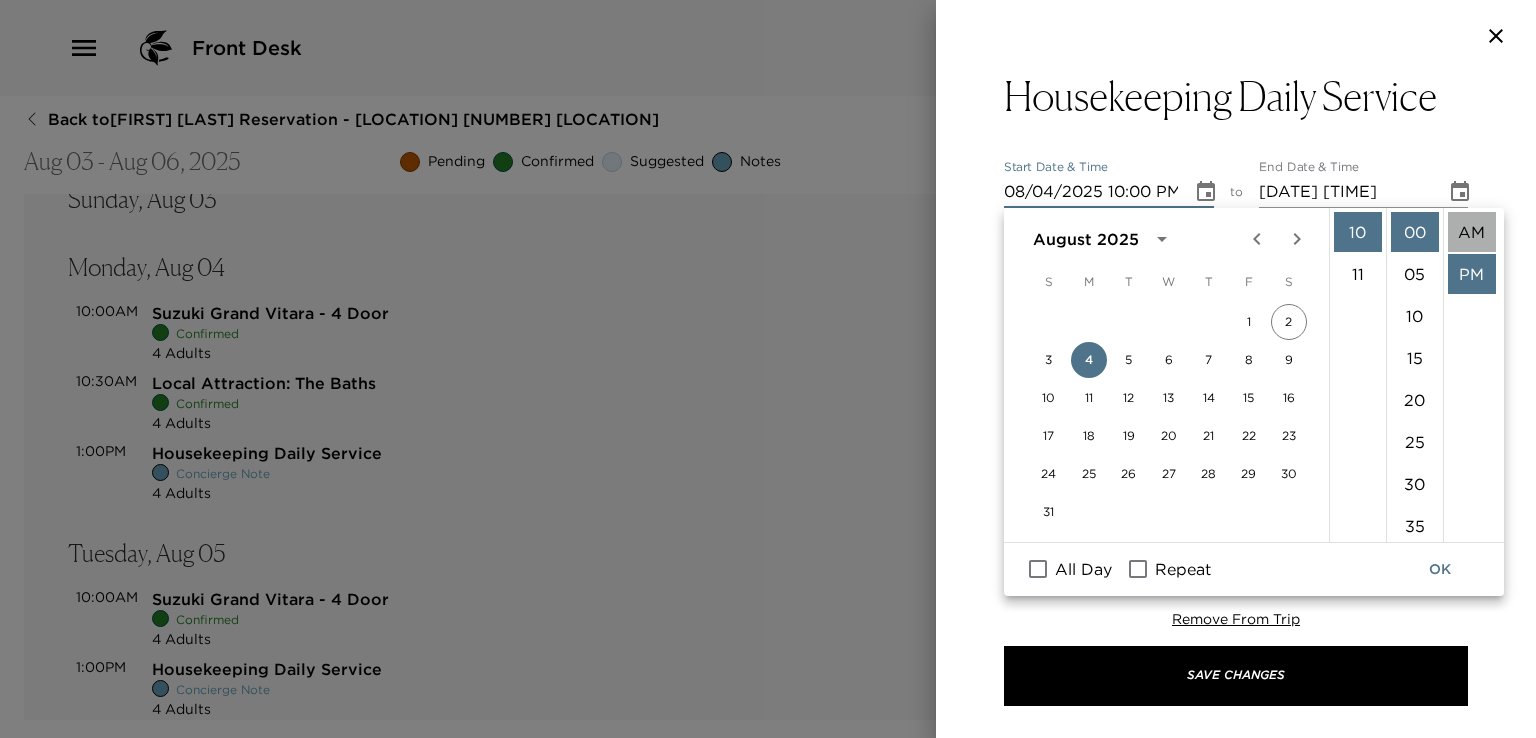 click on "AM" at bounding box center (1472, 232) 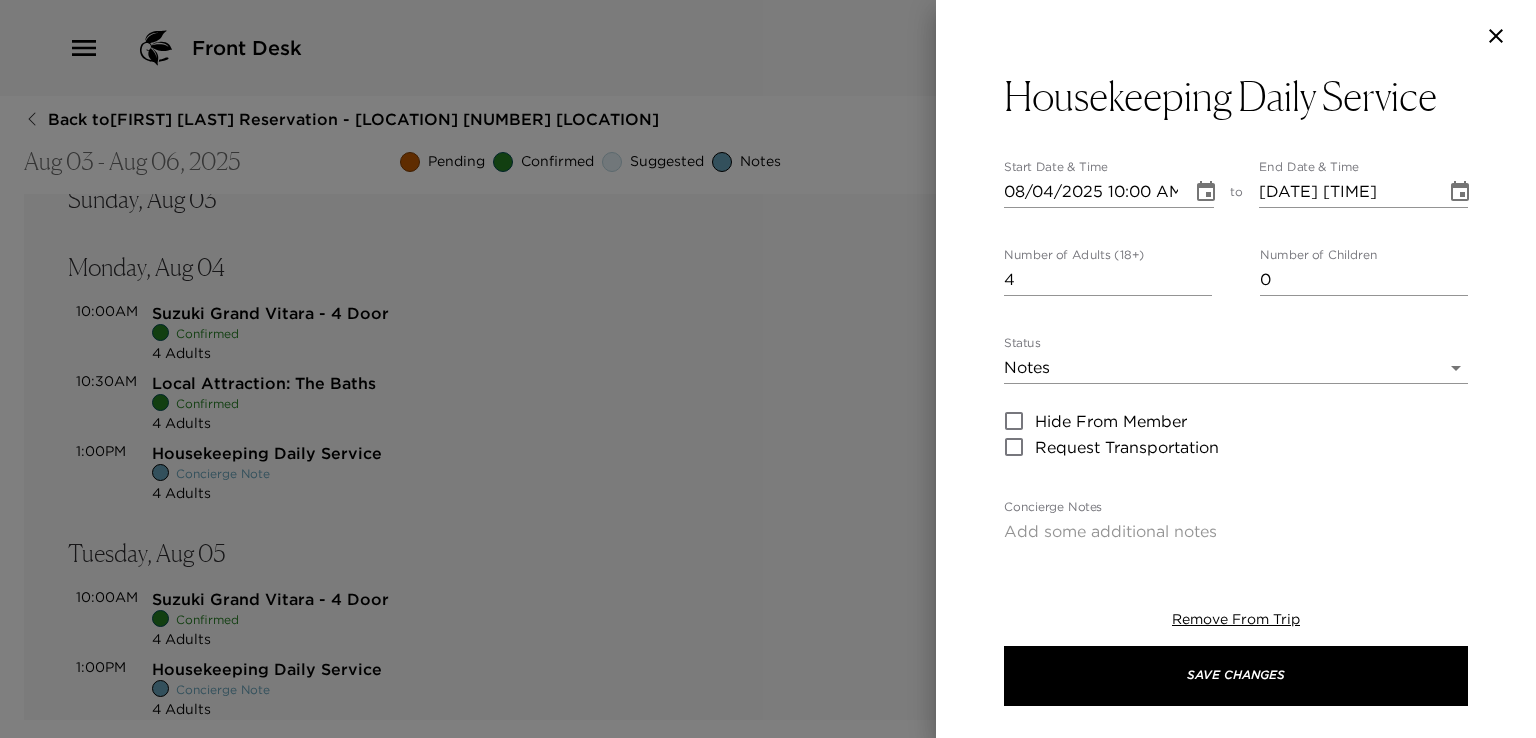click 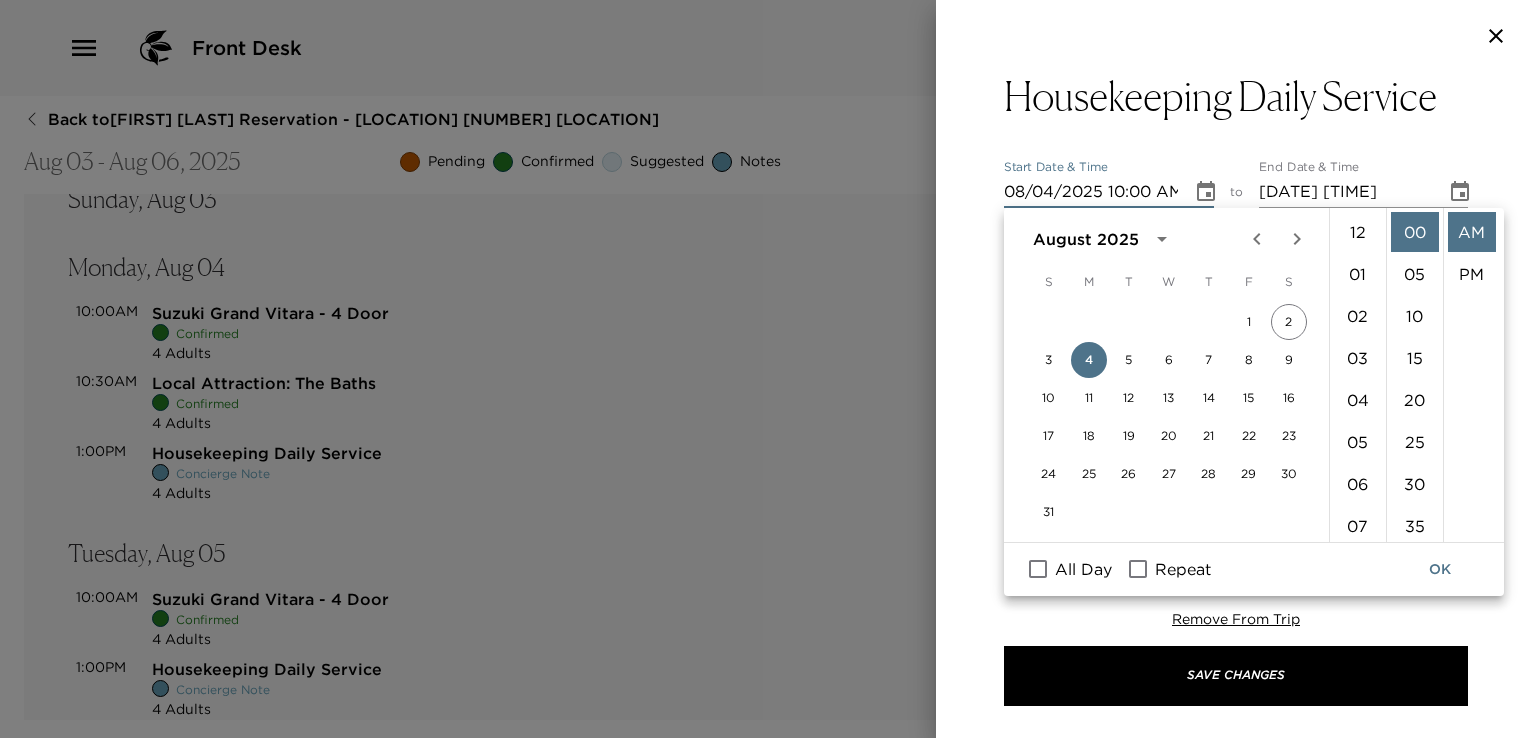 scroll, scrollTop: 420, scrollLeft: 0, axis: vertical 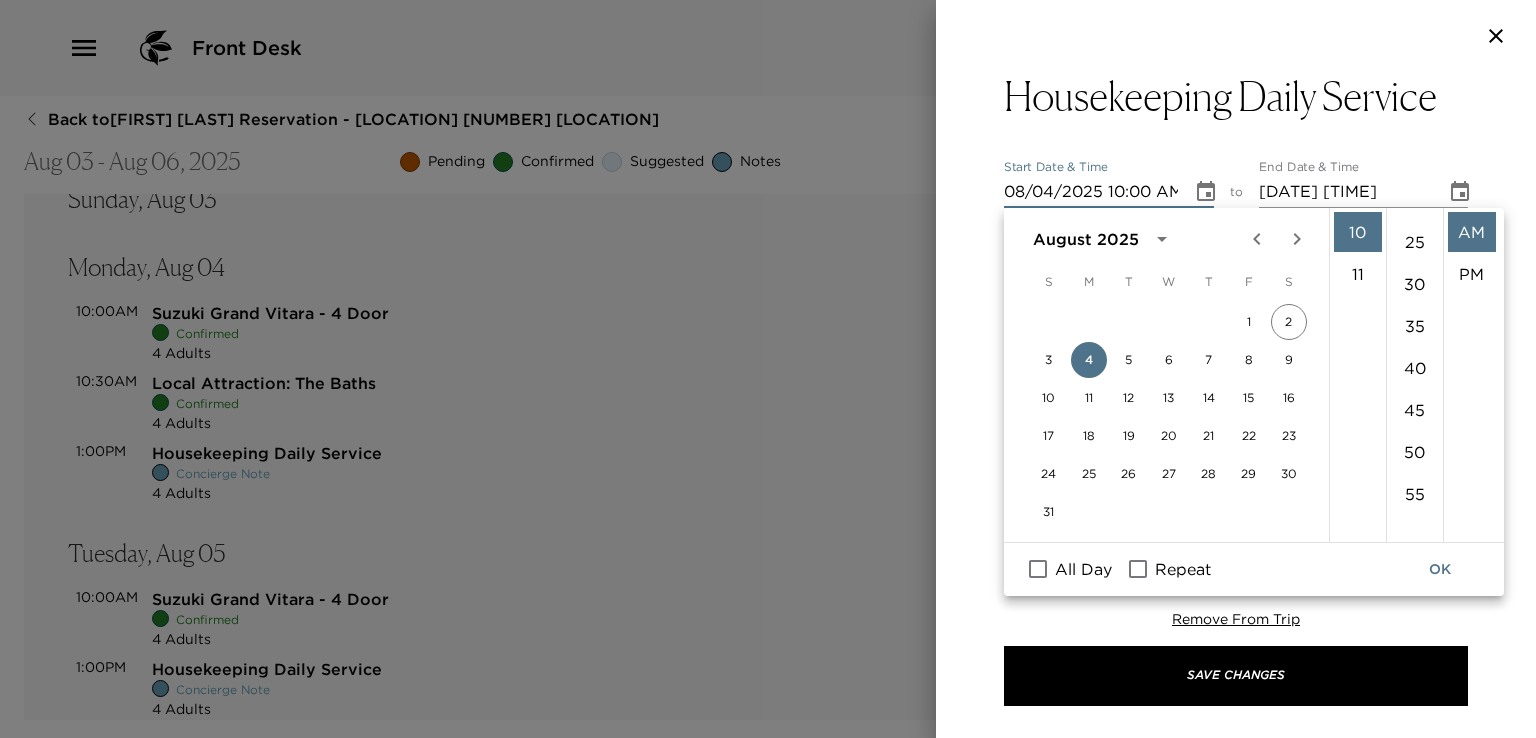drag, startPoint x: 1420, startPoint y: 290, endPoint x: 1436, endPoint y: 275, distance: 21.931713 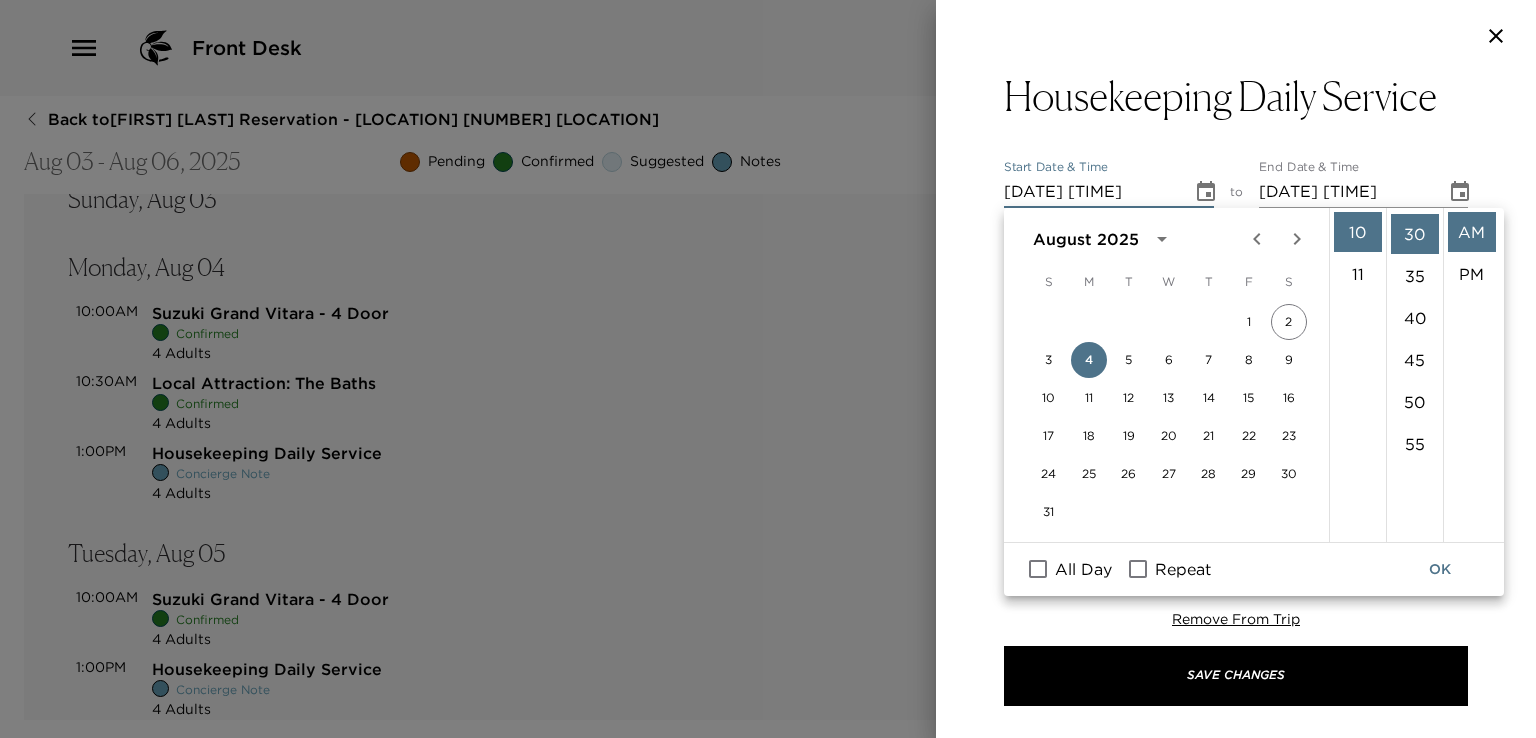 scroll, scrollTop: 252, scrollLeft: 0, axis: vertical 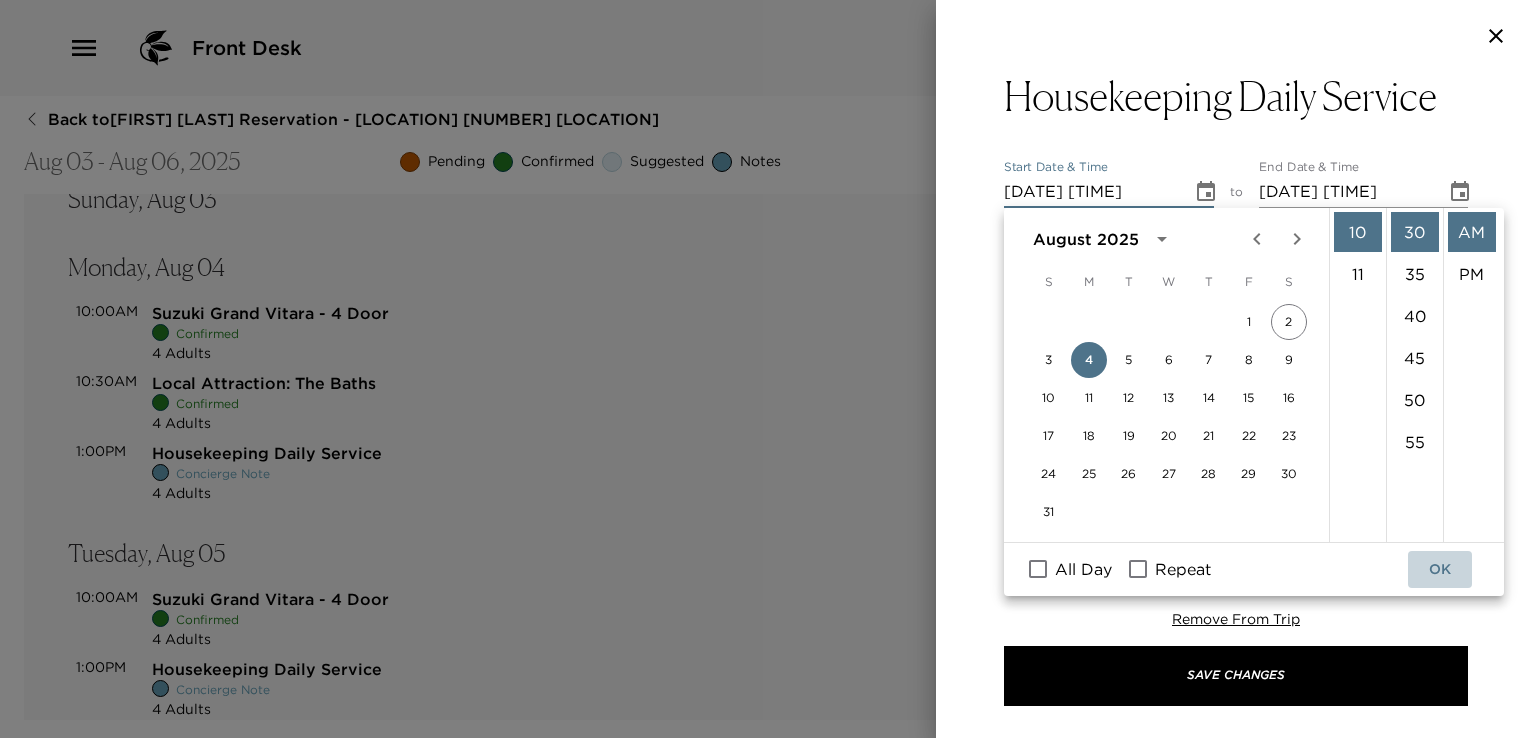 click on "OK" at bounding box center [1440, 569] 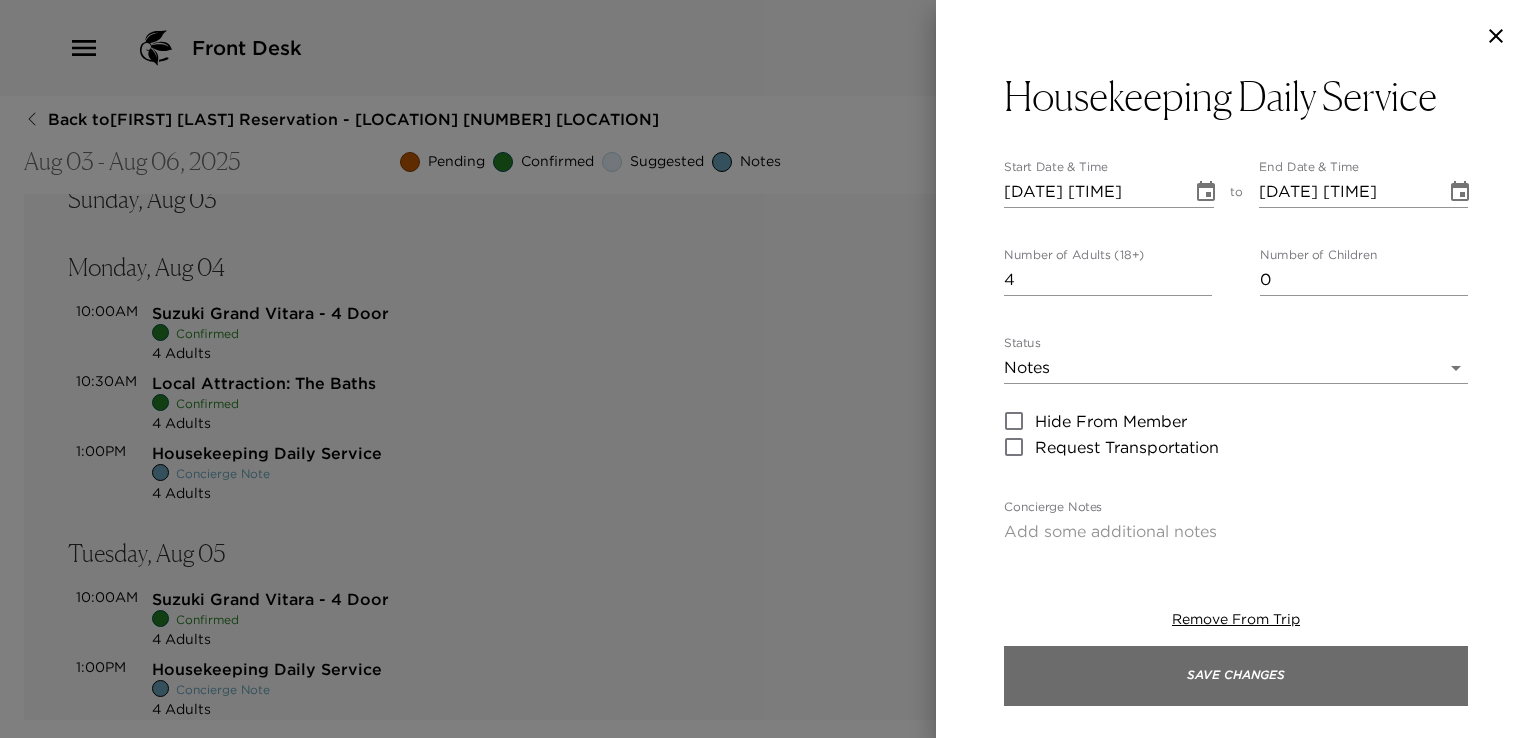 click on "Save Changes" at bounding box center [1236, 676] 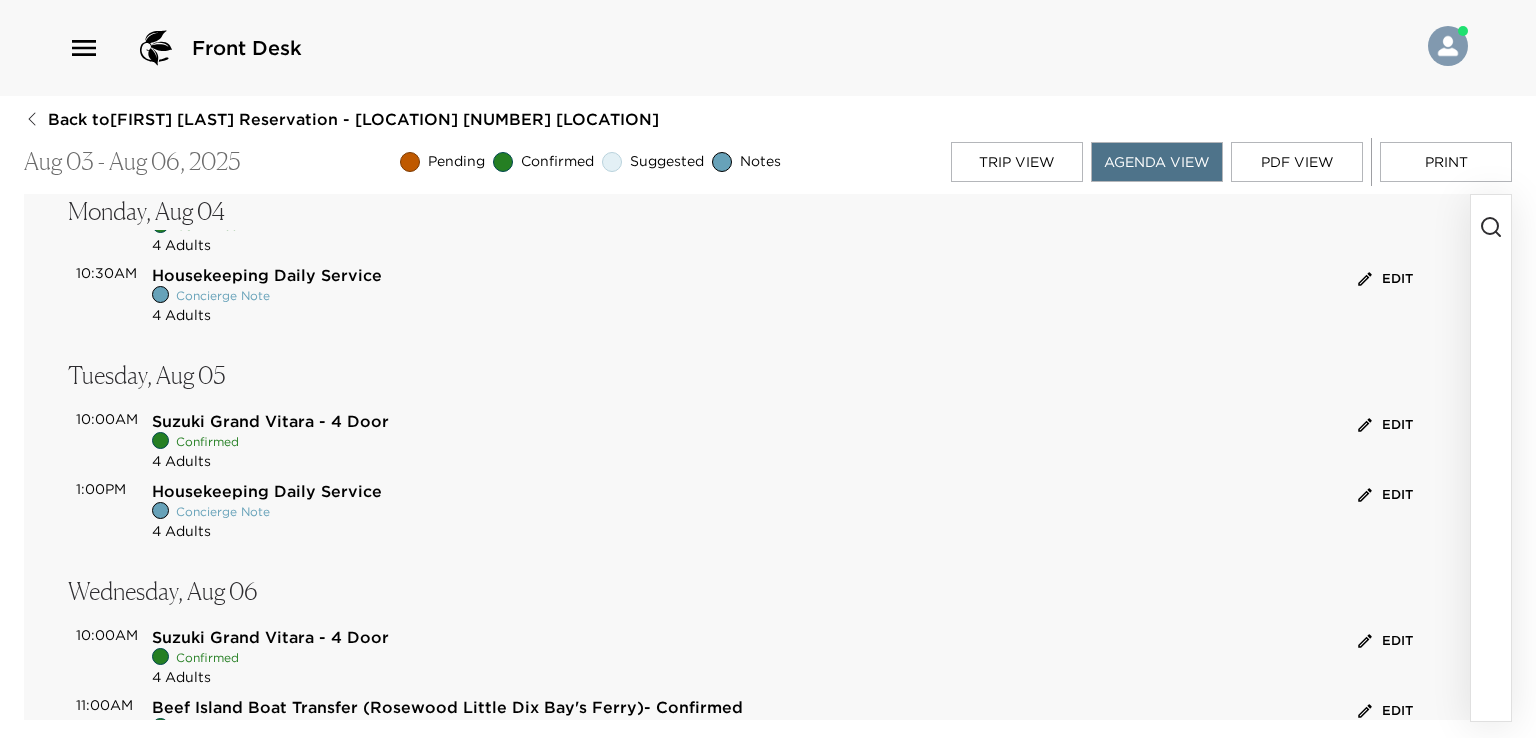 scroll, scrollTop: 500, scrollLeft: 0, axis: vertical 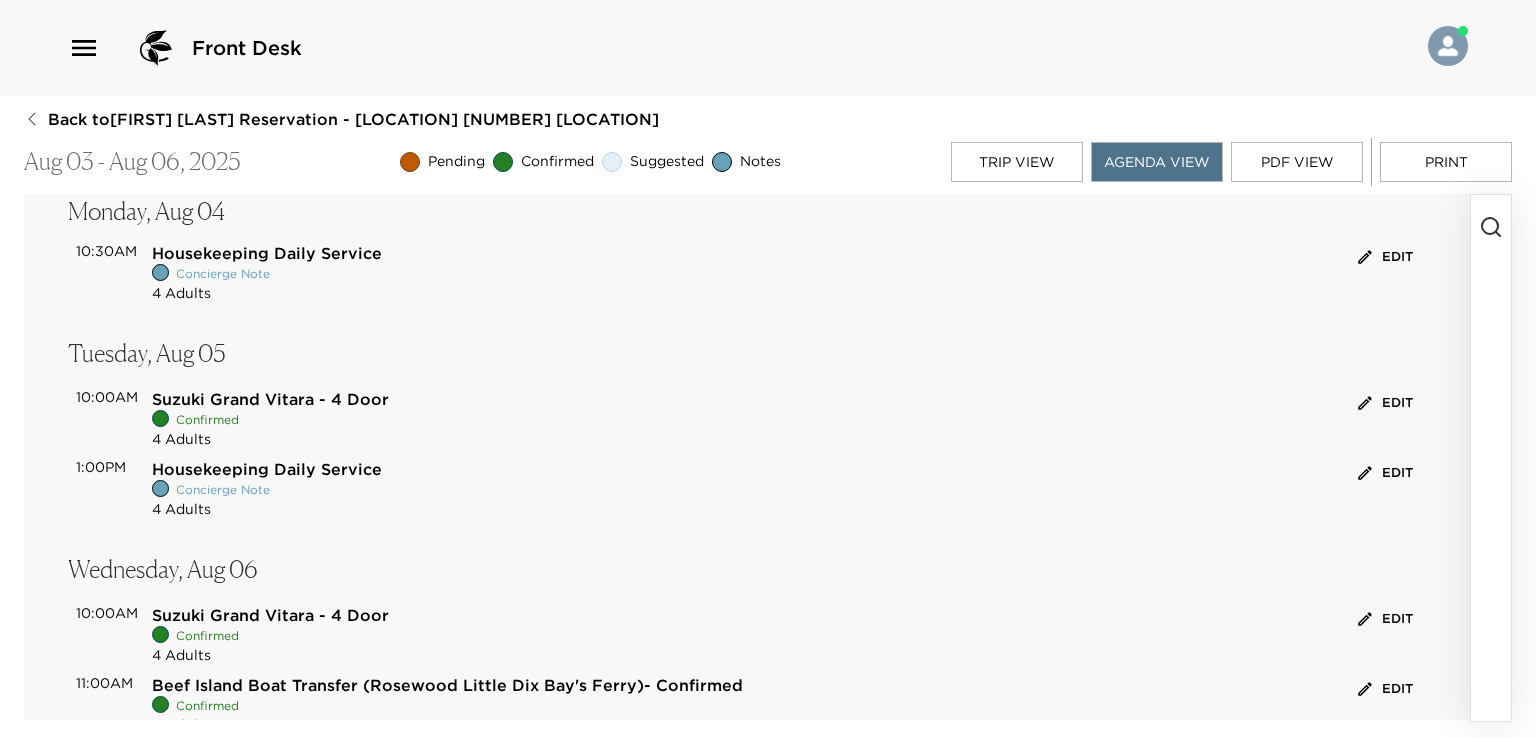 click 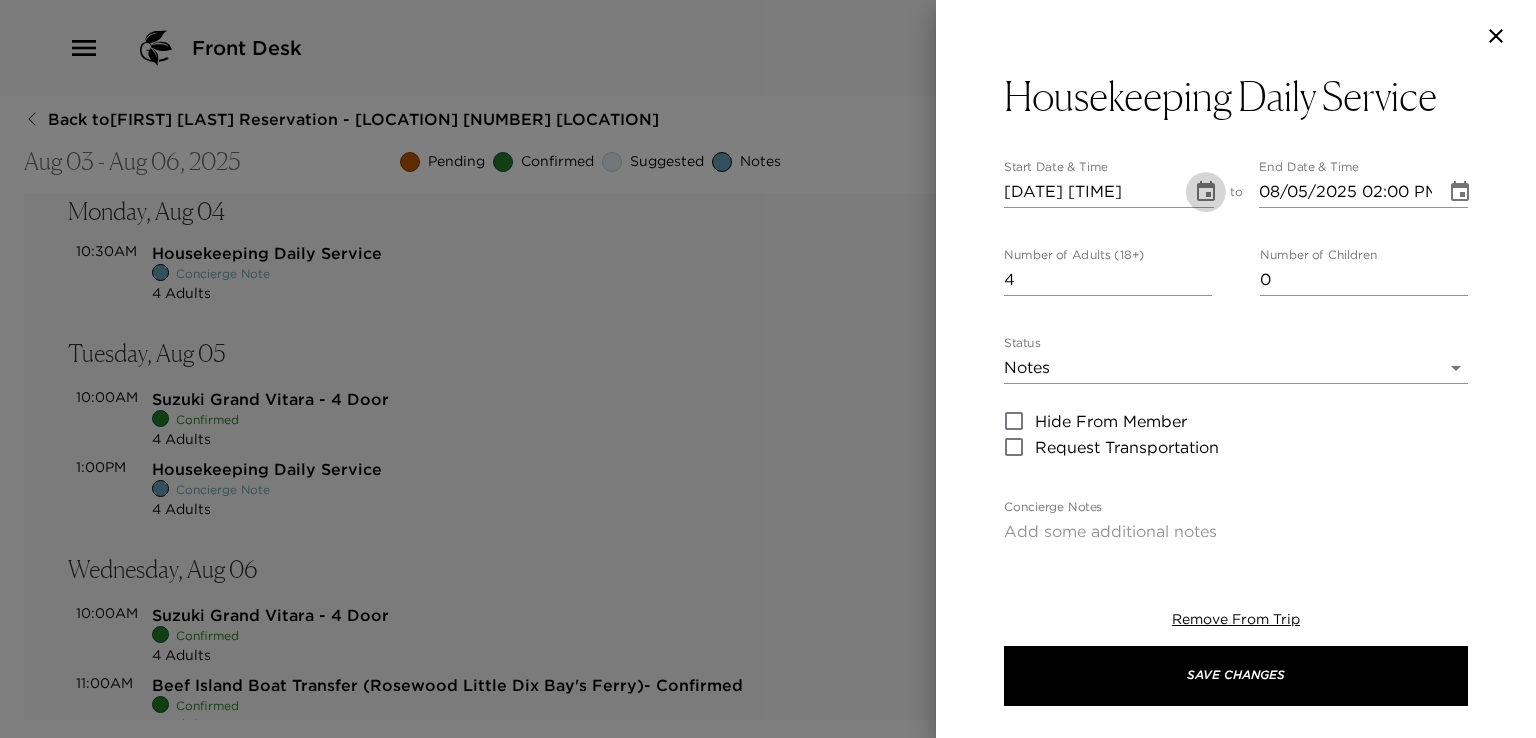 click 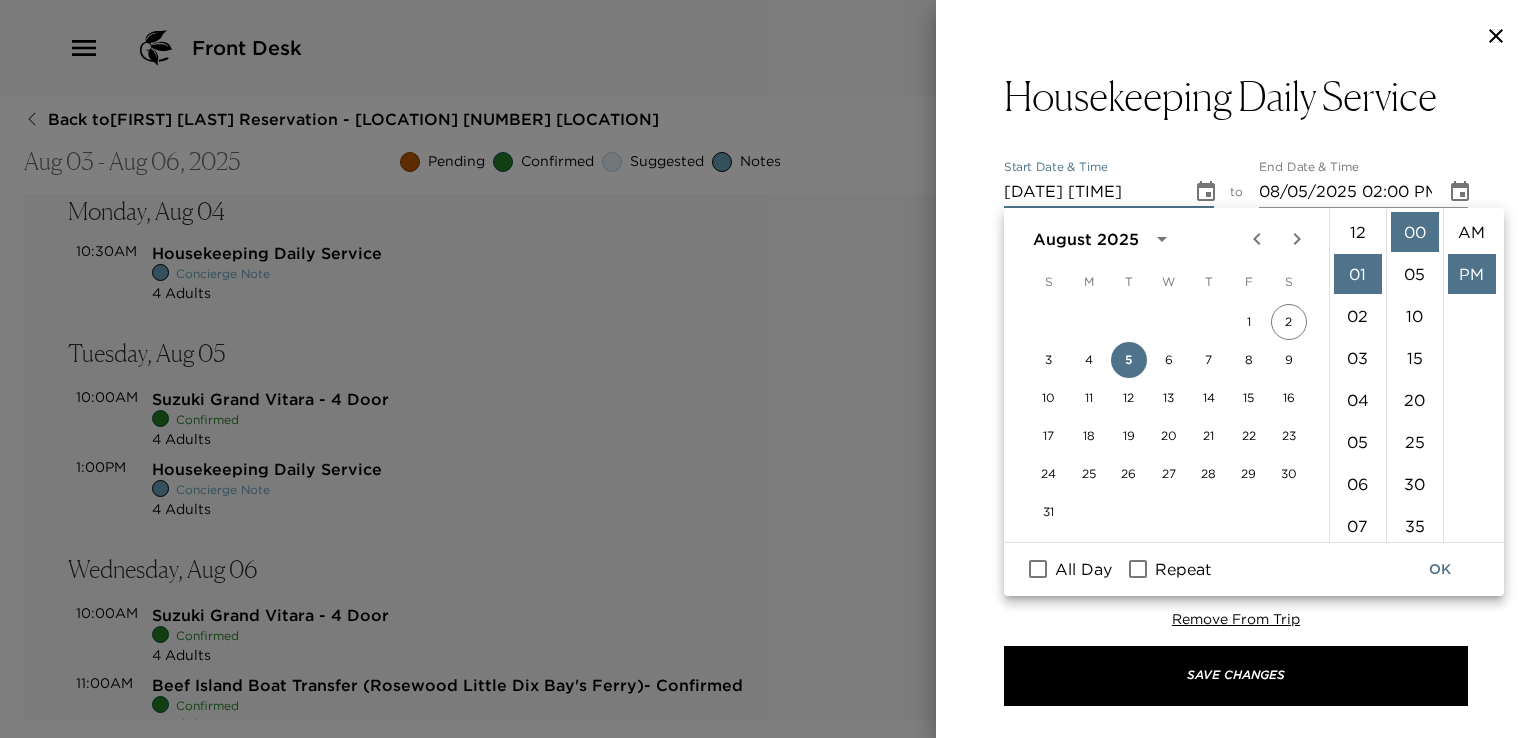 scroll, scrollTop: 42, scrollLeft: 0, axis: vertical 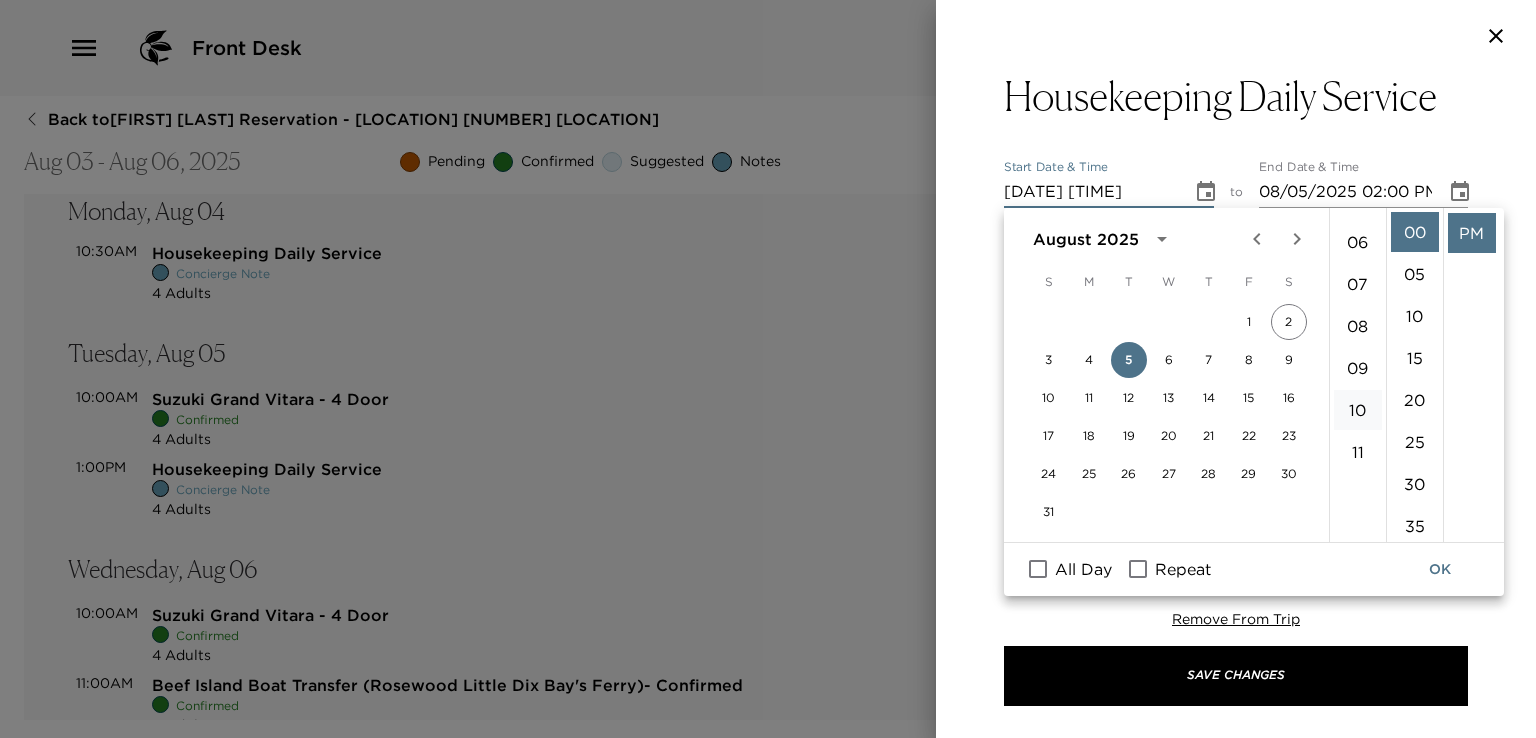 click on "10" at bounding box center [1358, 410] 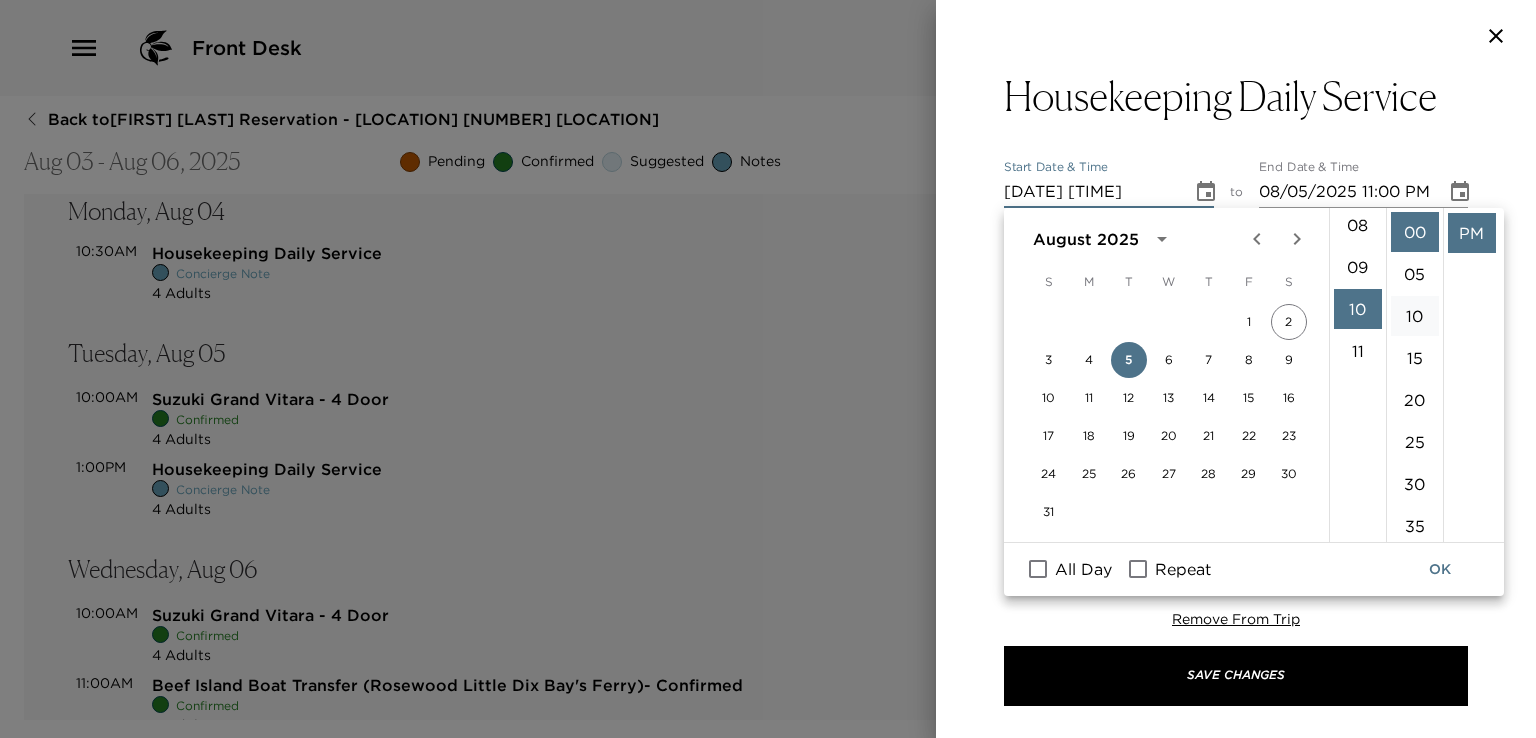 scroll, scrollTop: 420, scrollLeft: 0, axis: vertical 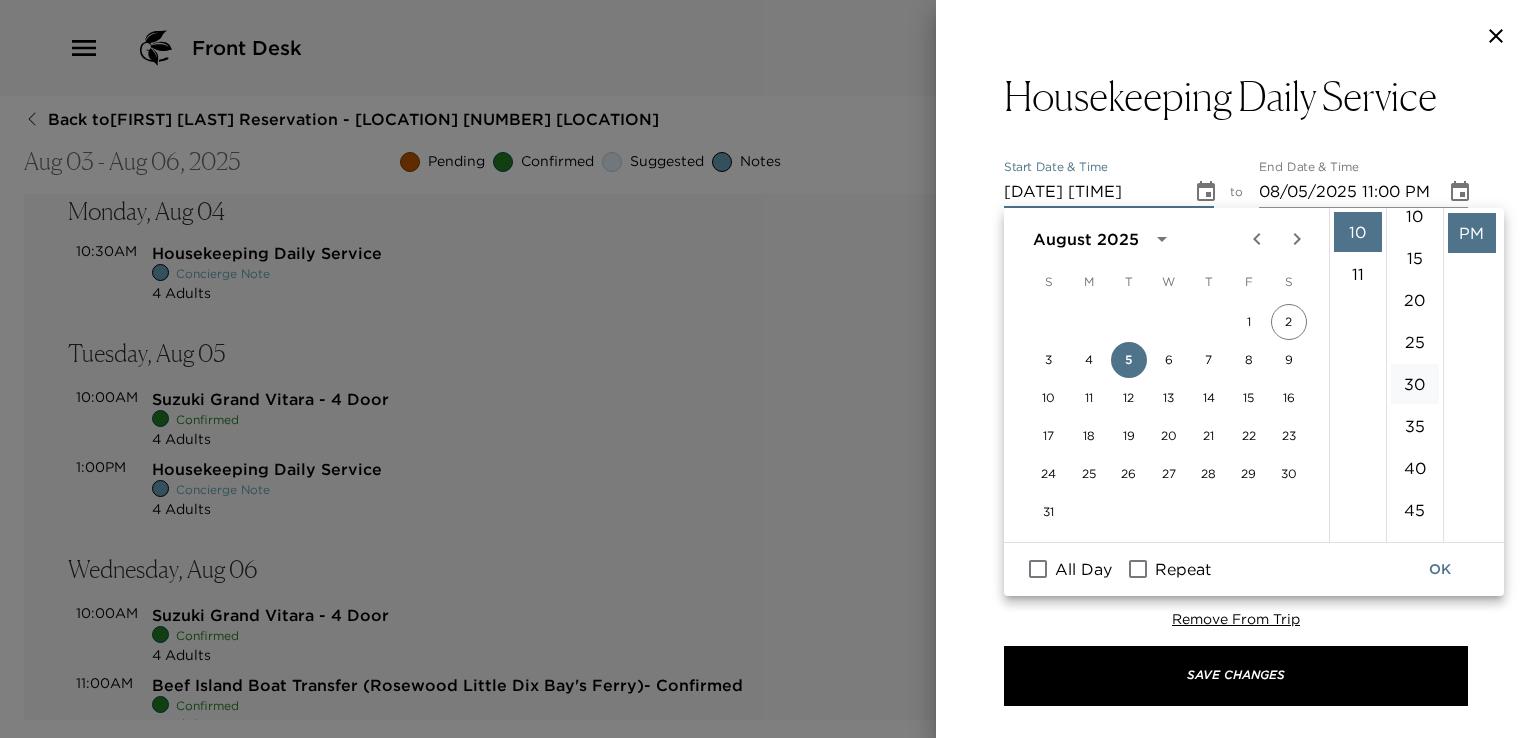click on "30" at bounding box center (1415, 384) 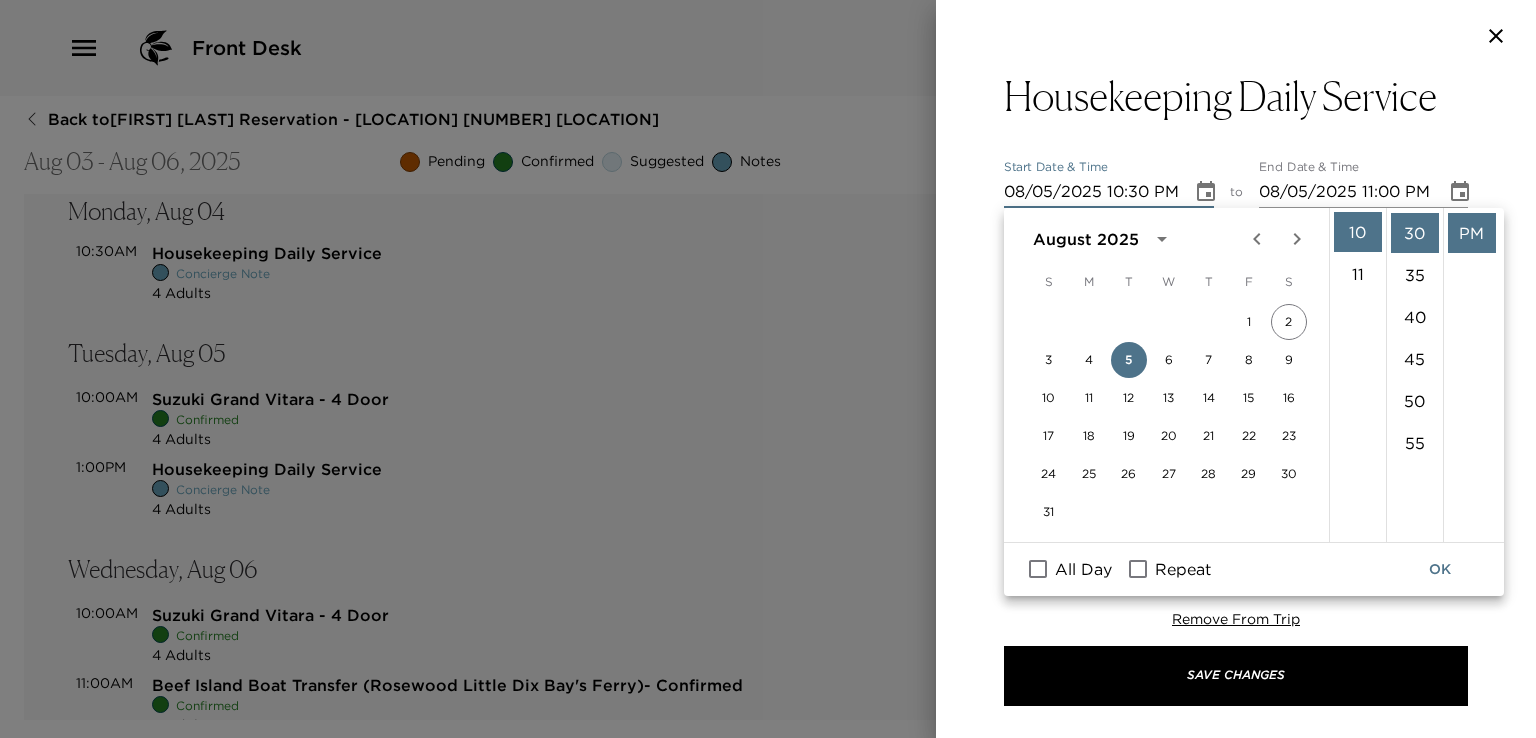 scroll, scrollTop: 252, scrollLeft: 0, axis: vertical 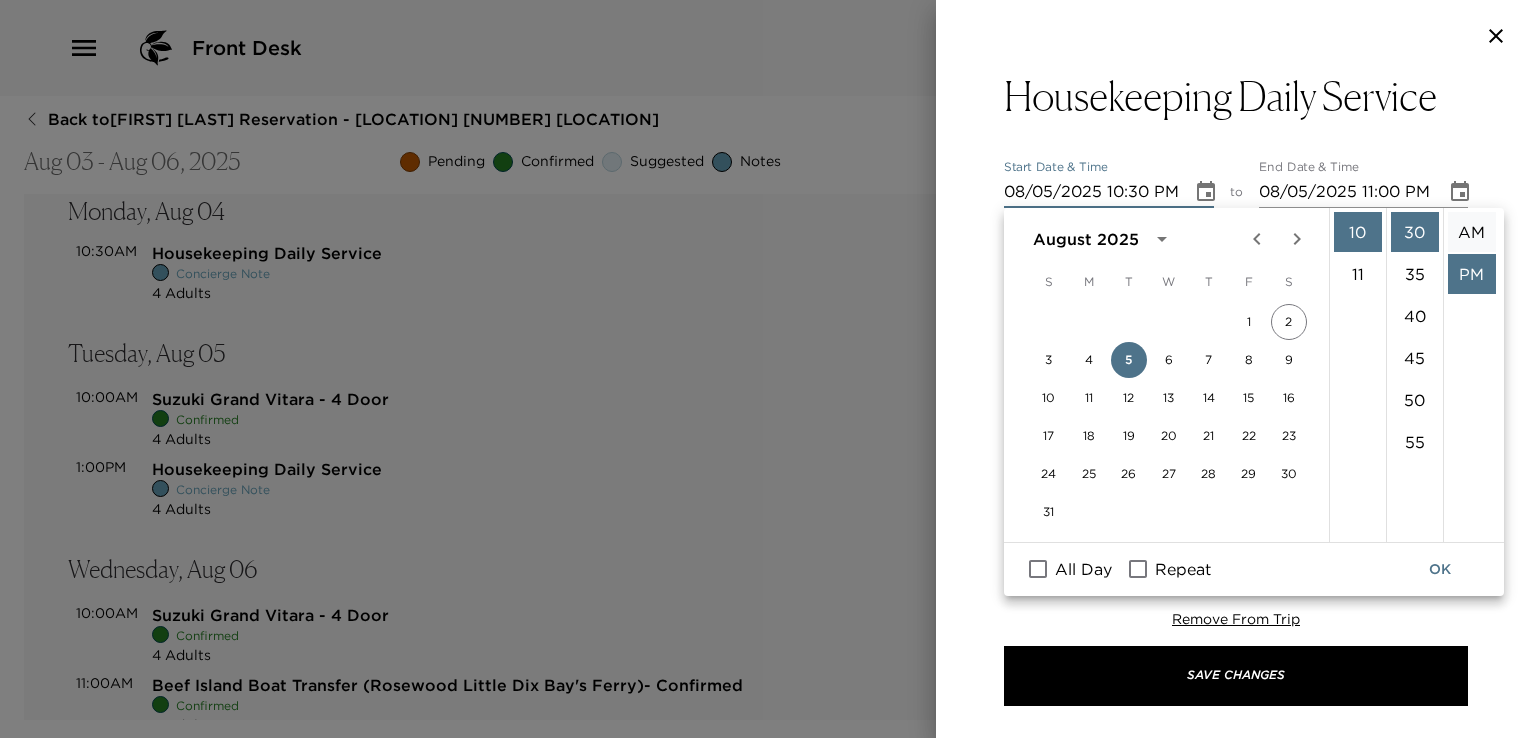 click on "AM" at bounding box center (1472, 232) 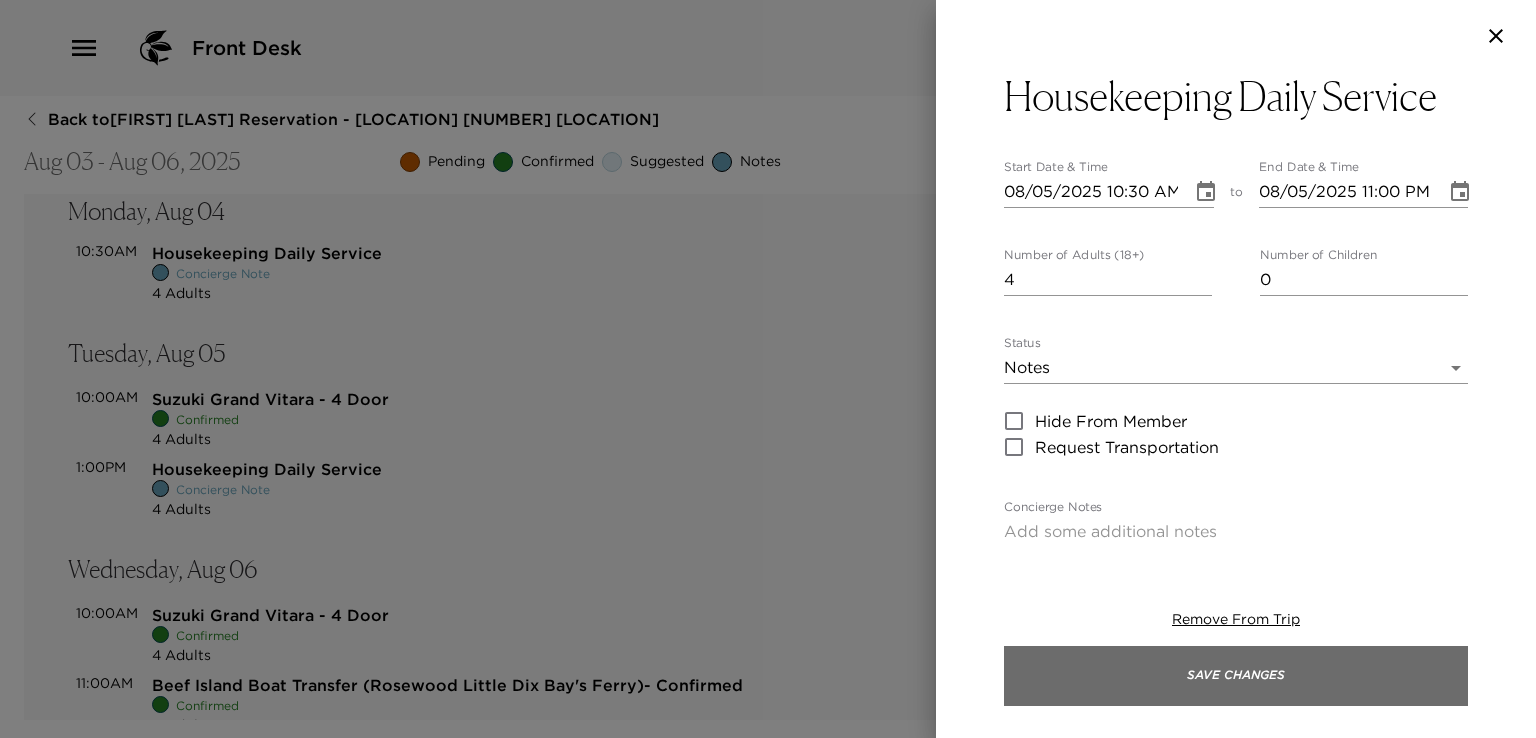 drag, startPoint x: 1300, startPoint y: 680, endPoint x: 1293, endPoint y: 669, distance: 13.038404 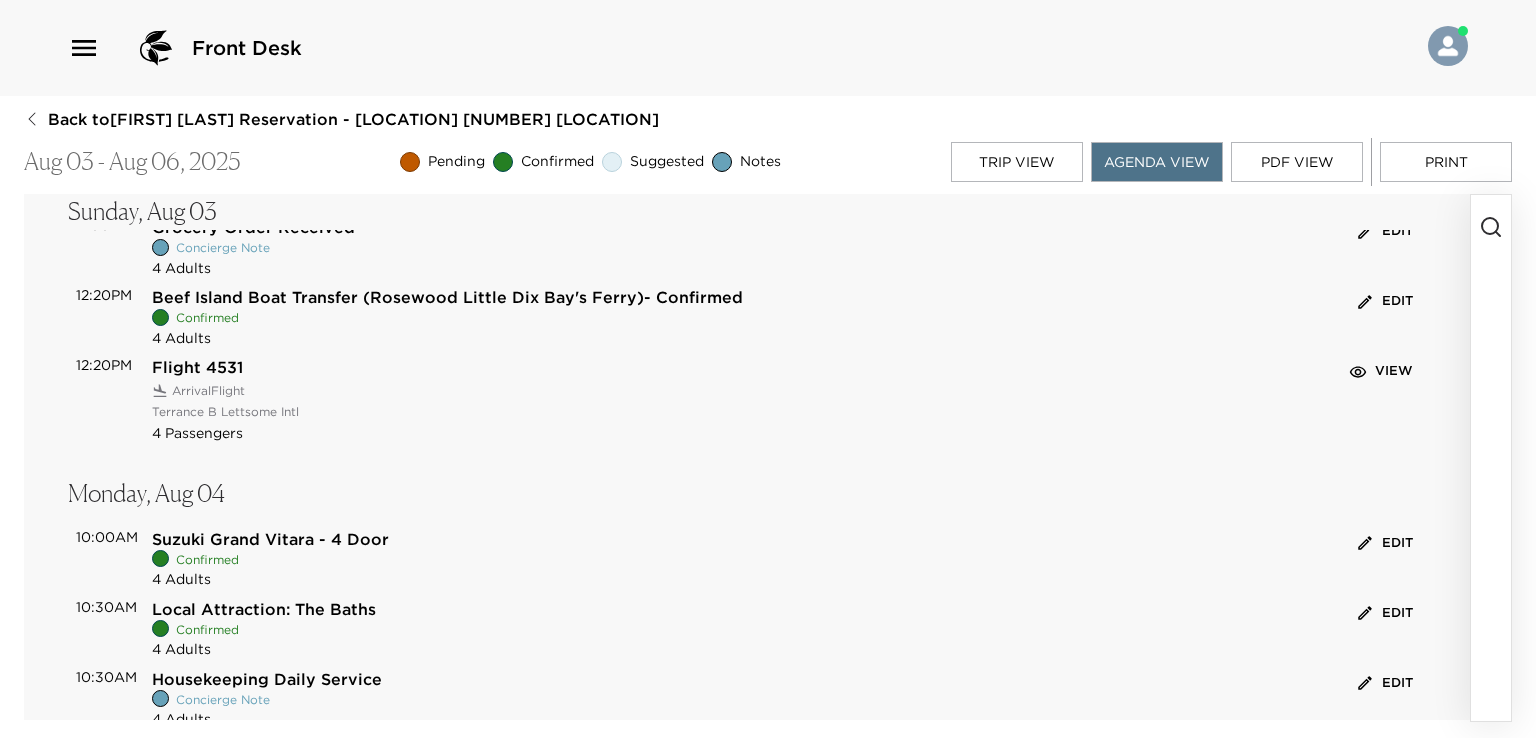 scroll, scrollTop: 0, scrollLeft: 0, axis: both 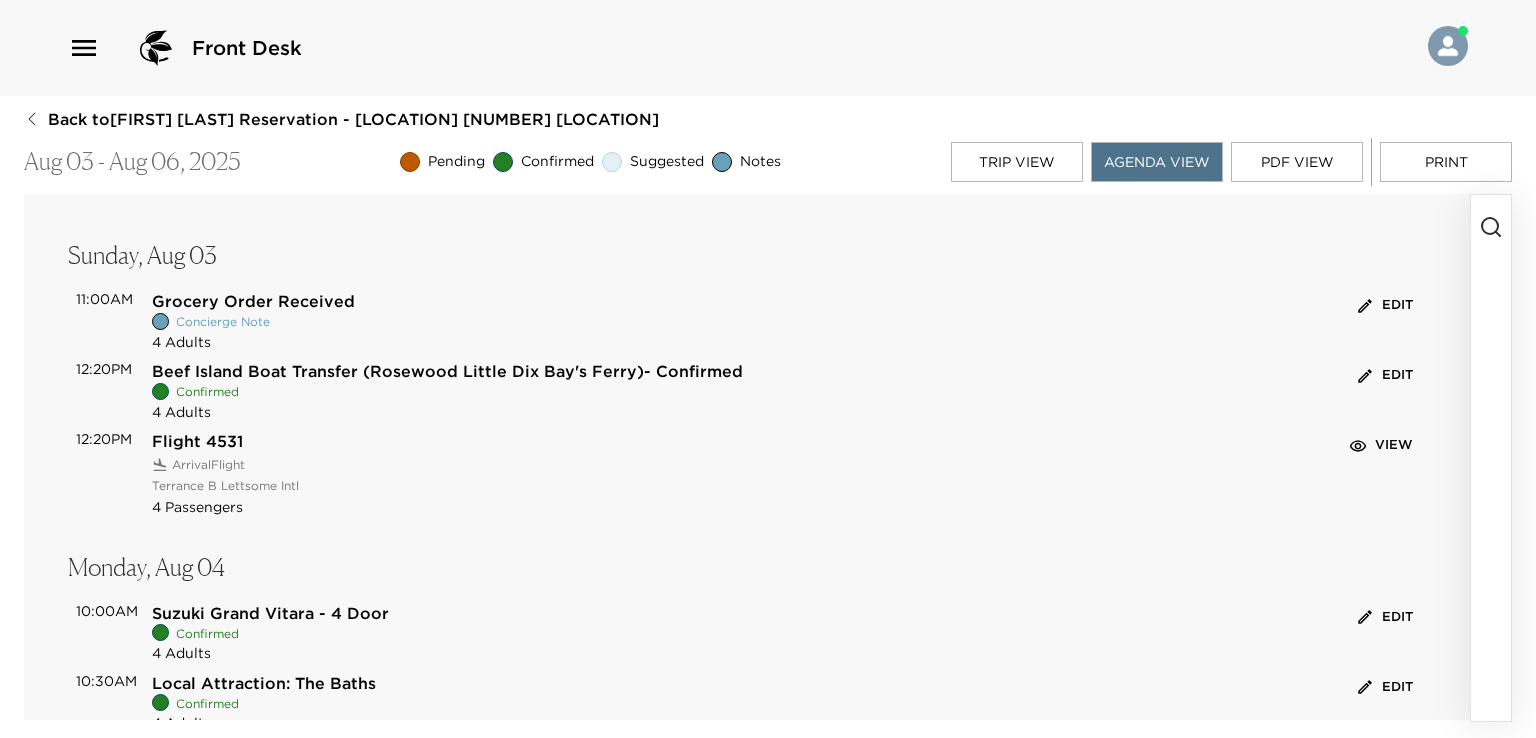 click on "Print" at bounding box center [1446, 162] 